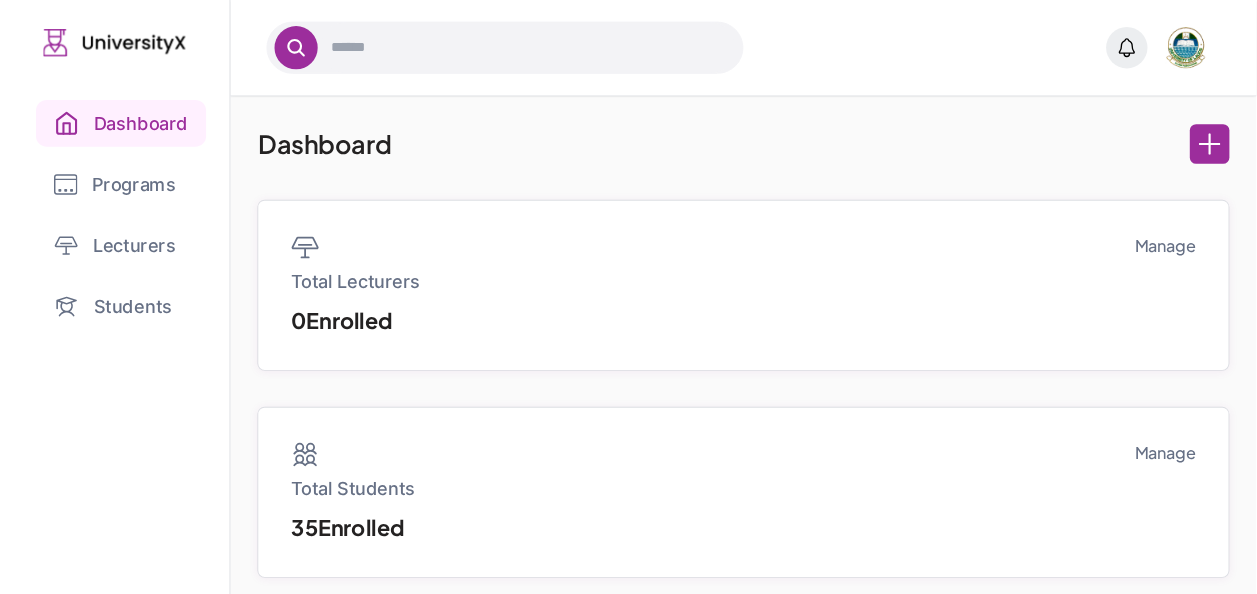 scroll, scrollTop: 0, scrollLeft: 0, axis: both 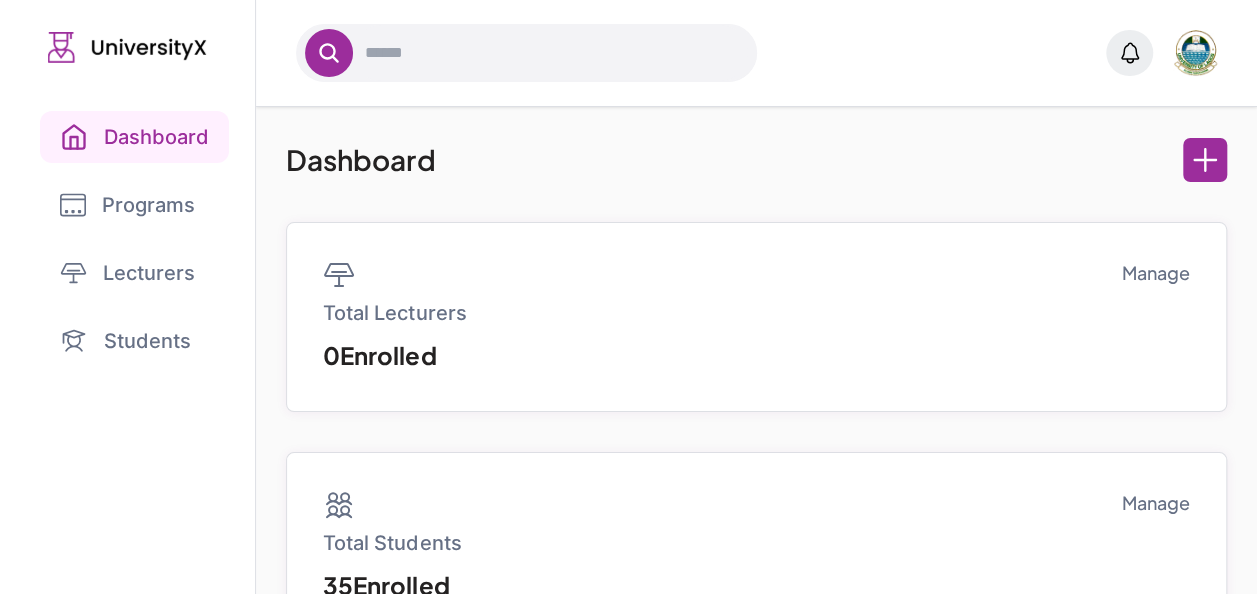 click on "Dashboard" at bounding box center [756, 160] 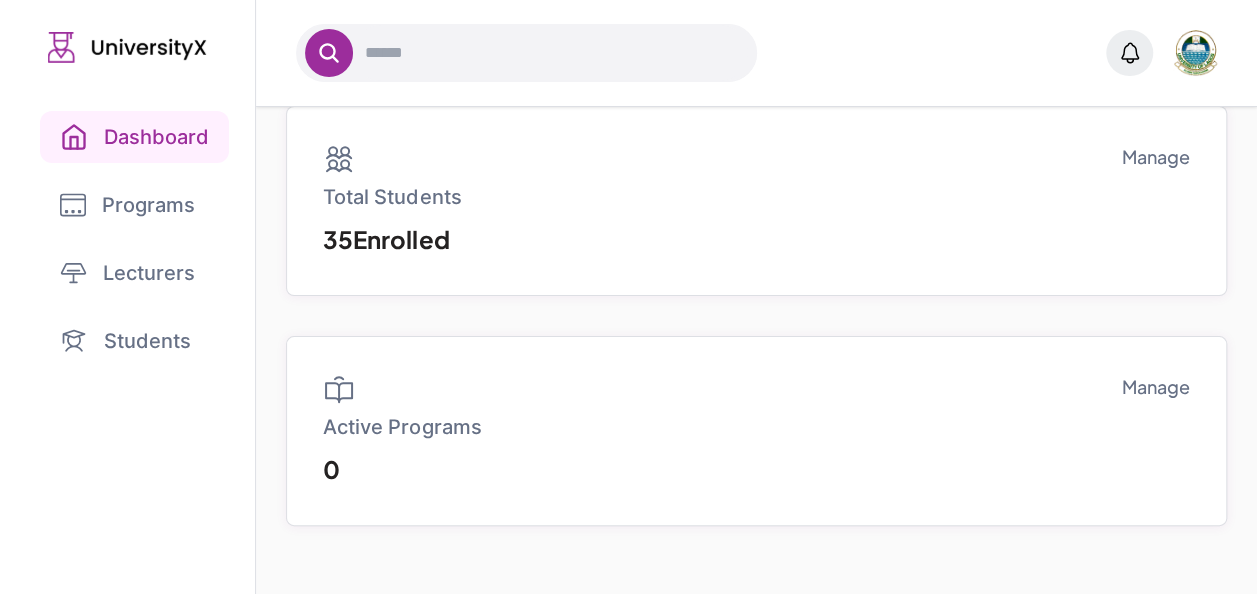 scroll, scrollTop: 0, scrollLeft: 0, axis: both 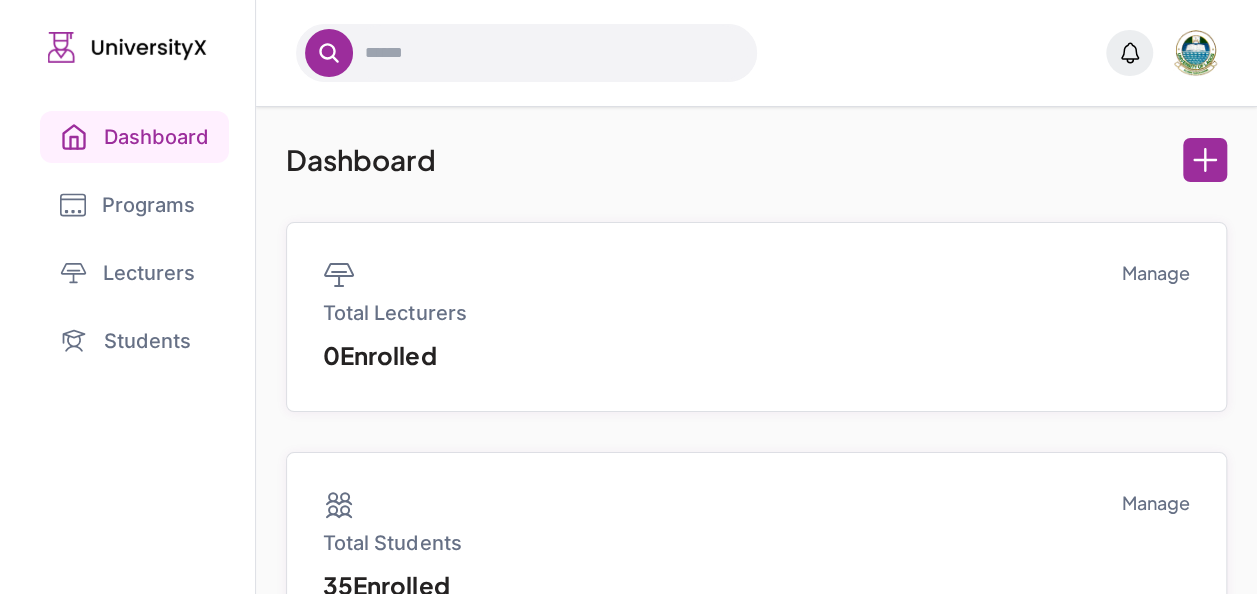 click on "Programs" at bounding box center [127, 205] 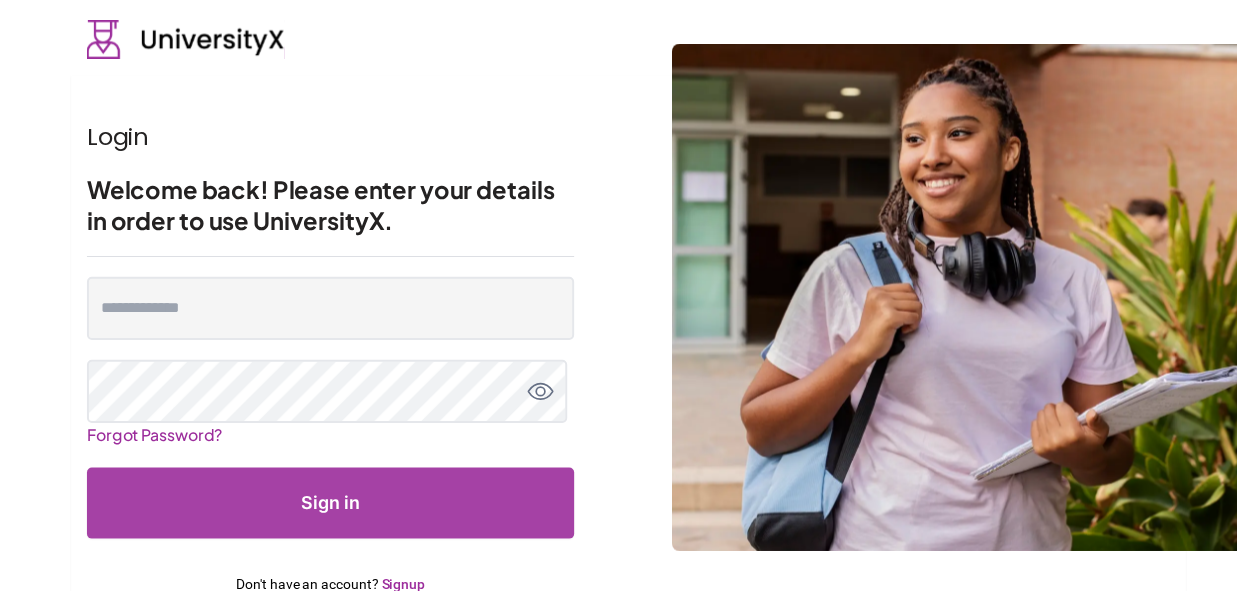 scroll, scrollTop: 0, scrollLeft: 0, axis: both 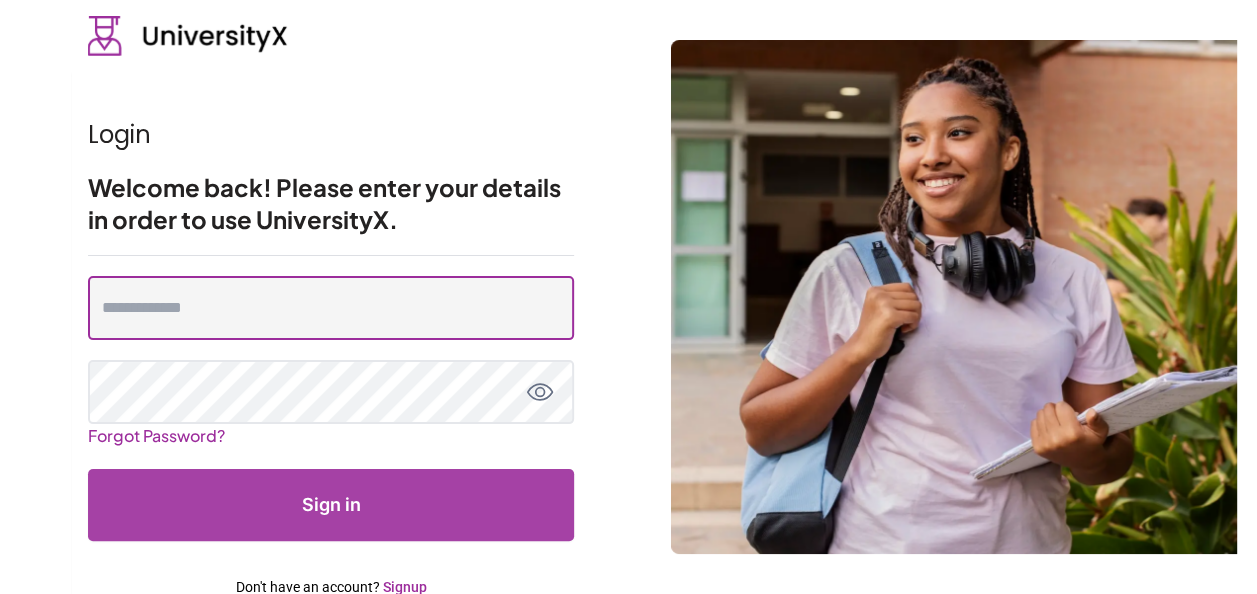 type on "**********" 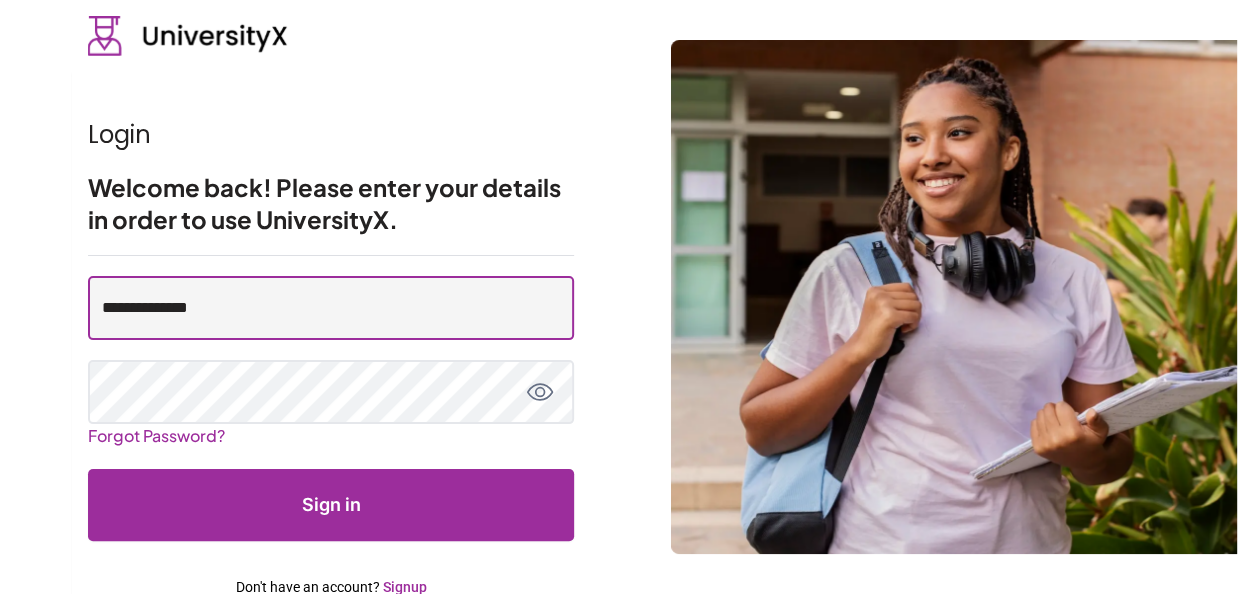 click on "**********" at bounding box center (331, 308) 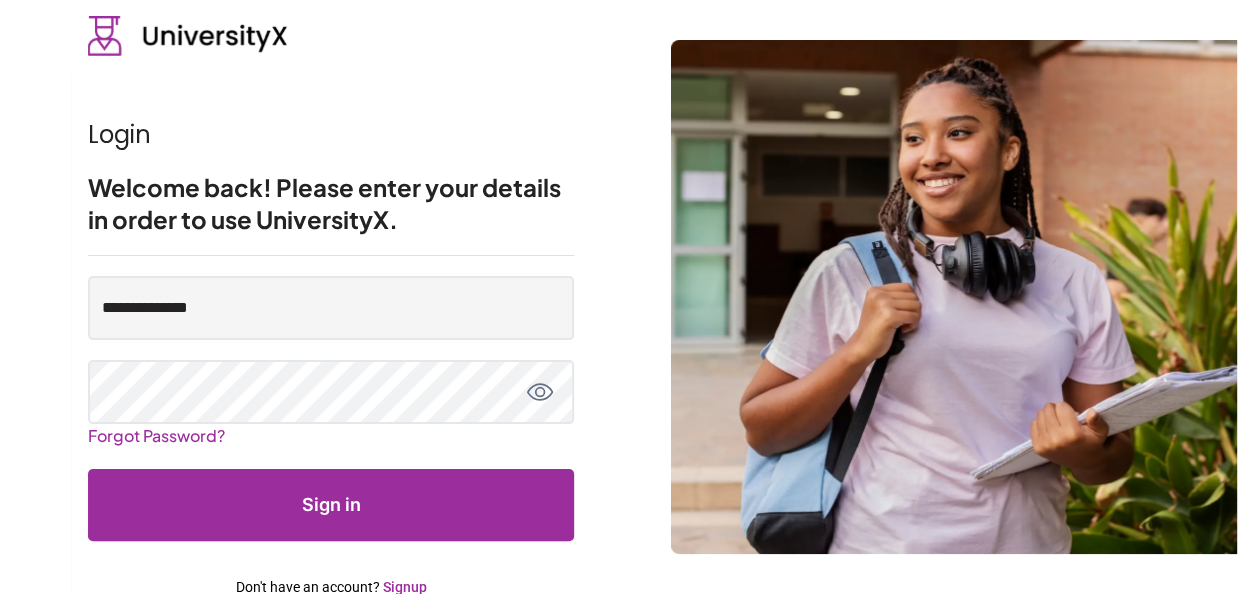 click on "Sign in" at bounding box center (331, 505) 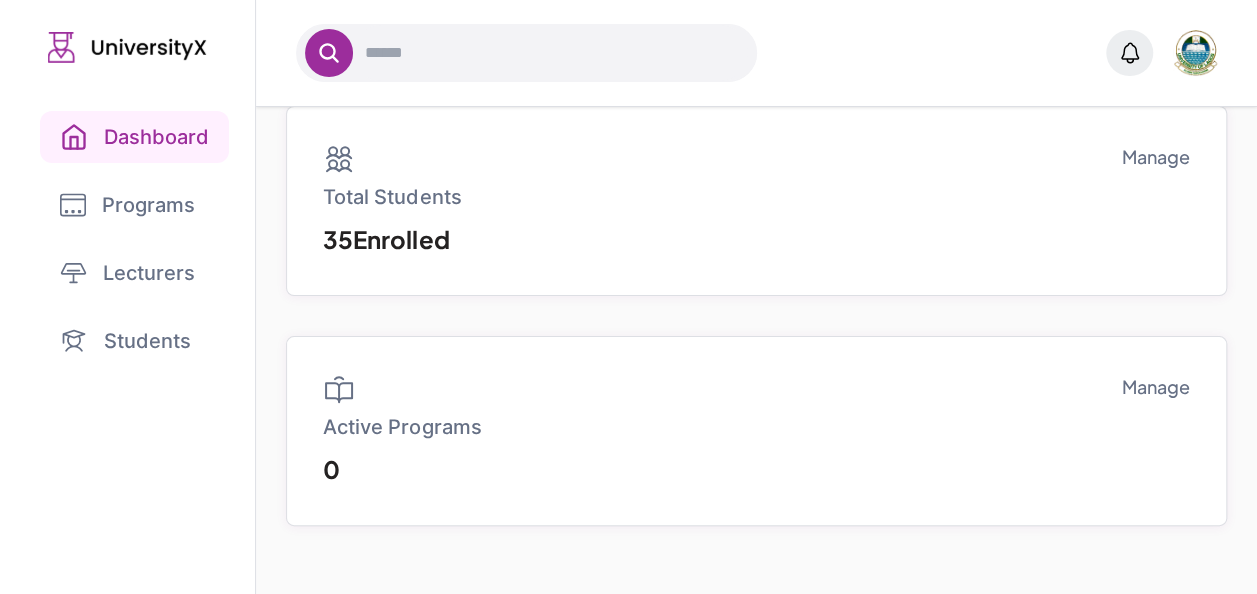 scroll, scrollTop: 0, scrollLeft: 0, axis: both 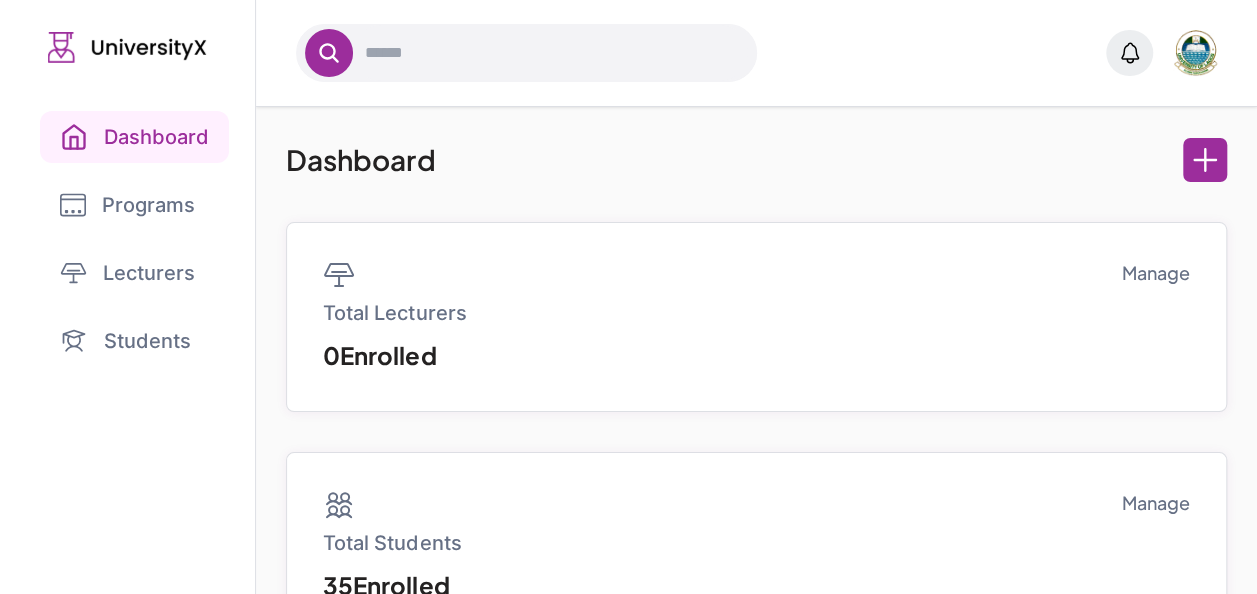 click on "Programs" at bounding box center [127, 205] 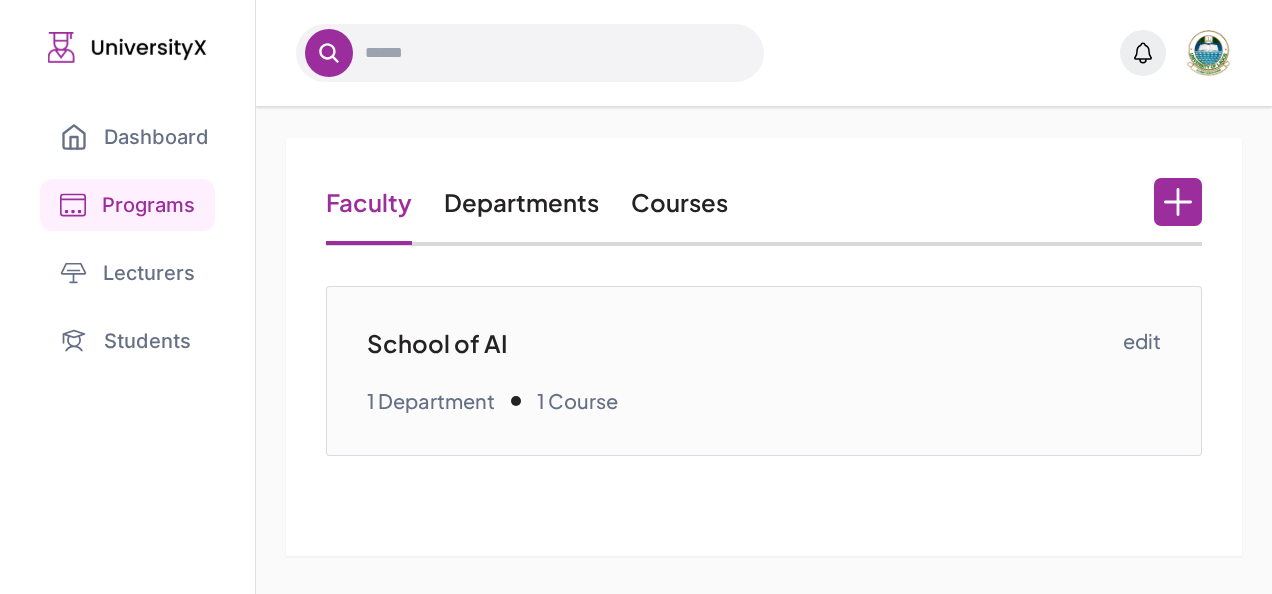 click on "Courses" at bounding box center (679, 202) 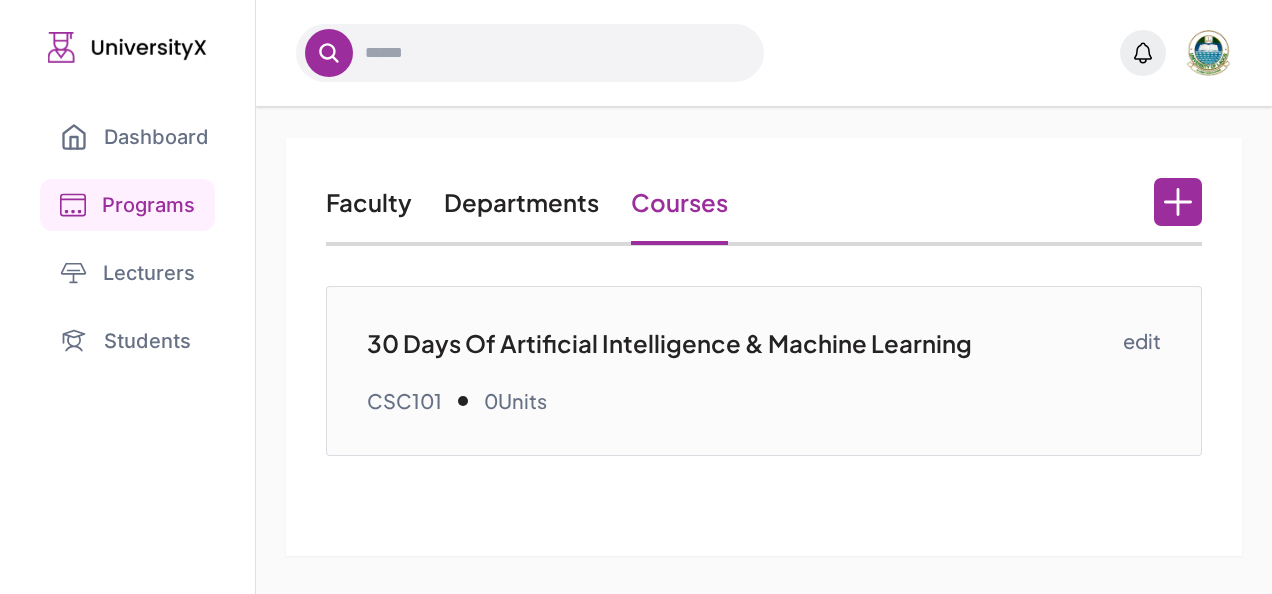 click on "30 Days Of Artificial Intelligence & Machine Learning" at bounding box center [744, 343] 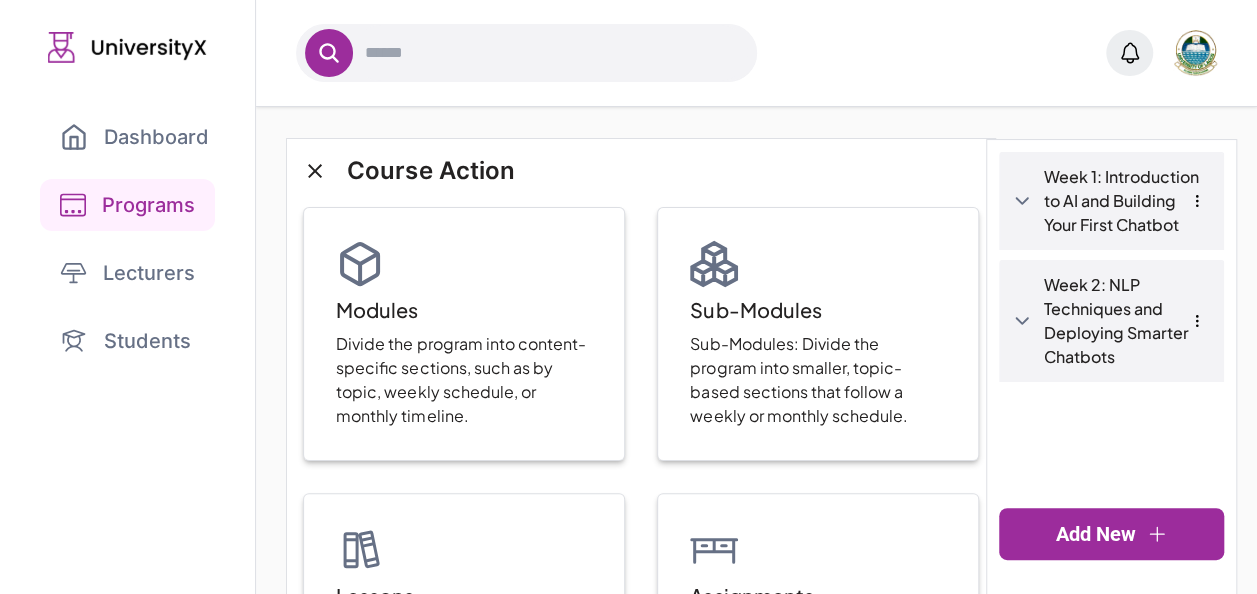 click on "Week 1: Introduction to AI and Building Your First Chatbot" at bounding box center [1127, 201] 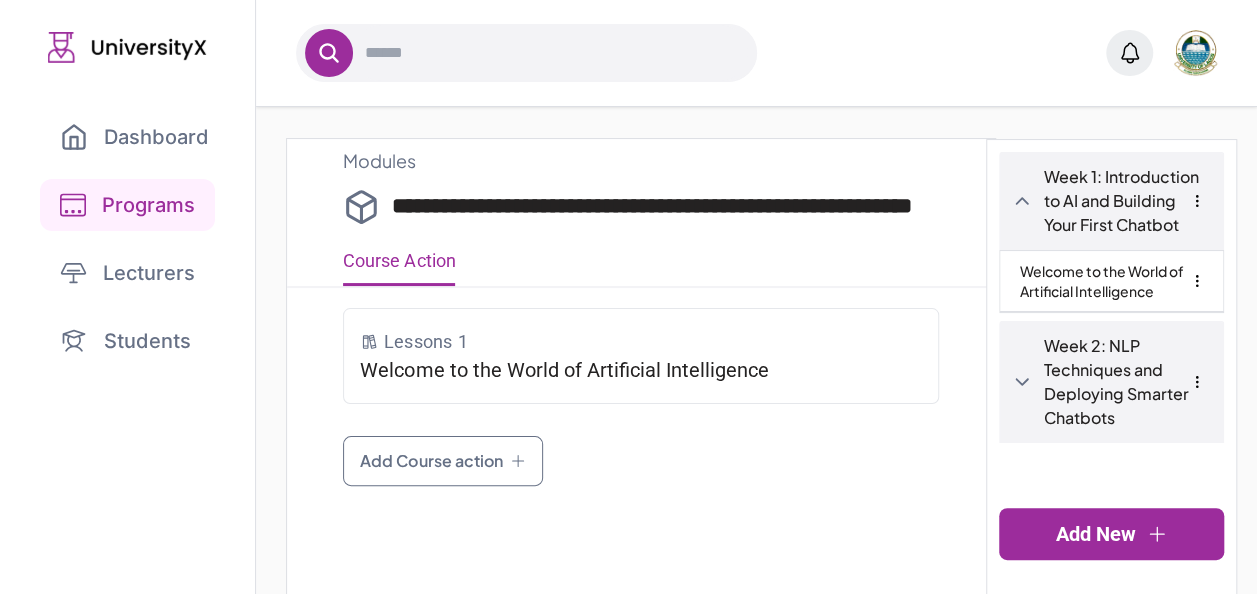click on "Week 2: NLP Techniques and Deploying Smarter Chatbots" at bounding box center [1127, 382] 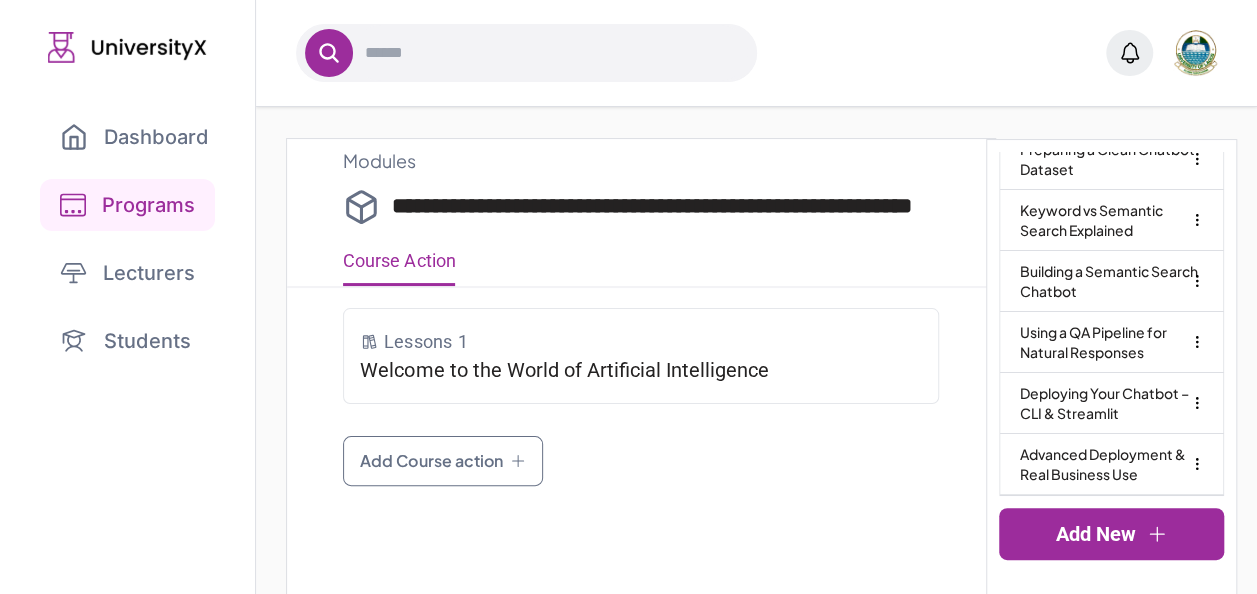 type on "**********" 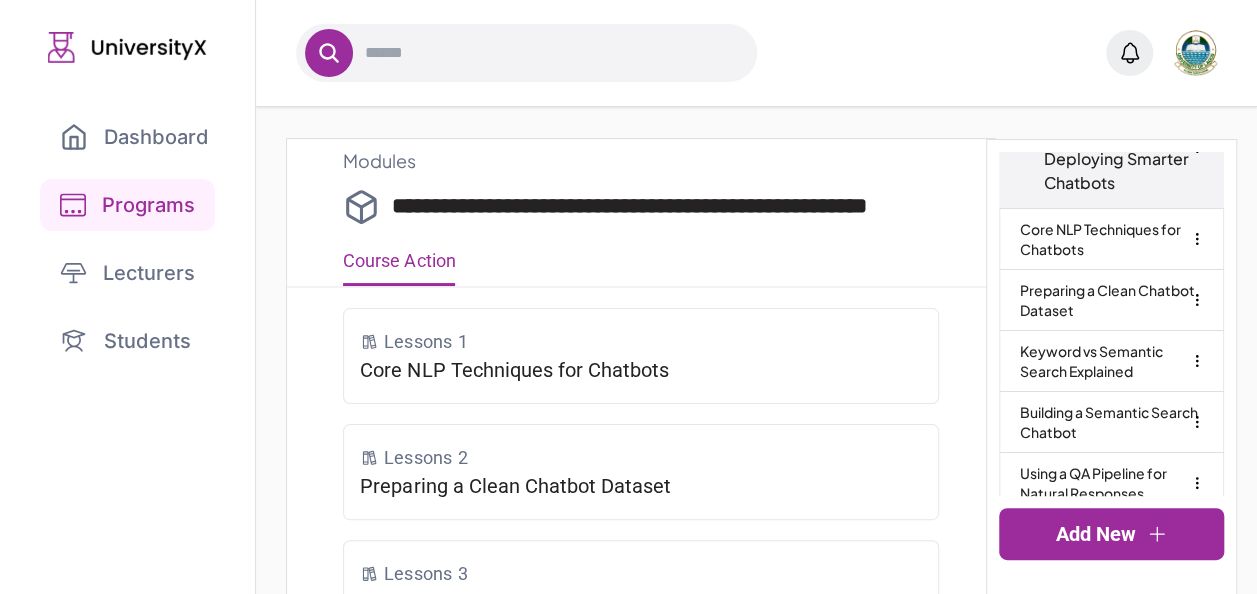 scroll, scrollTop: 236, scrollLeft: 0, axis: vertical 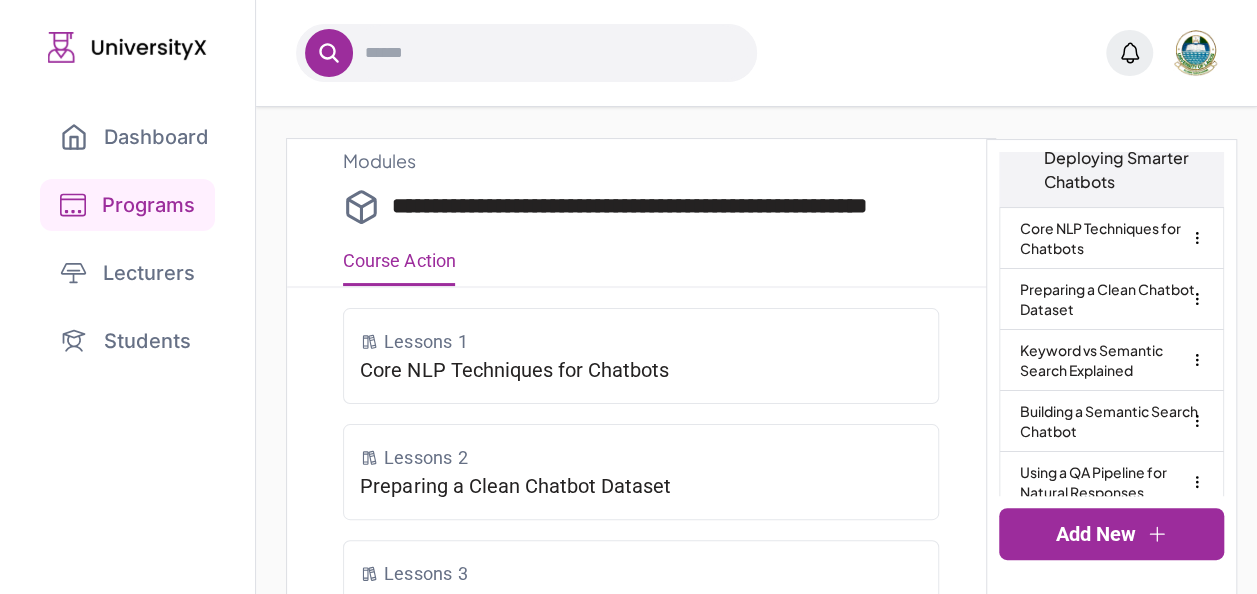 click on "Core NLP Techniques for Chatbots" at bounding box center (1111, 238) 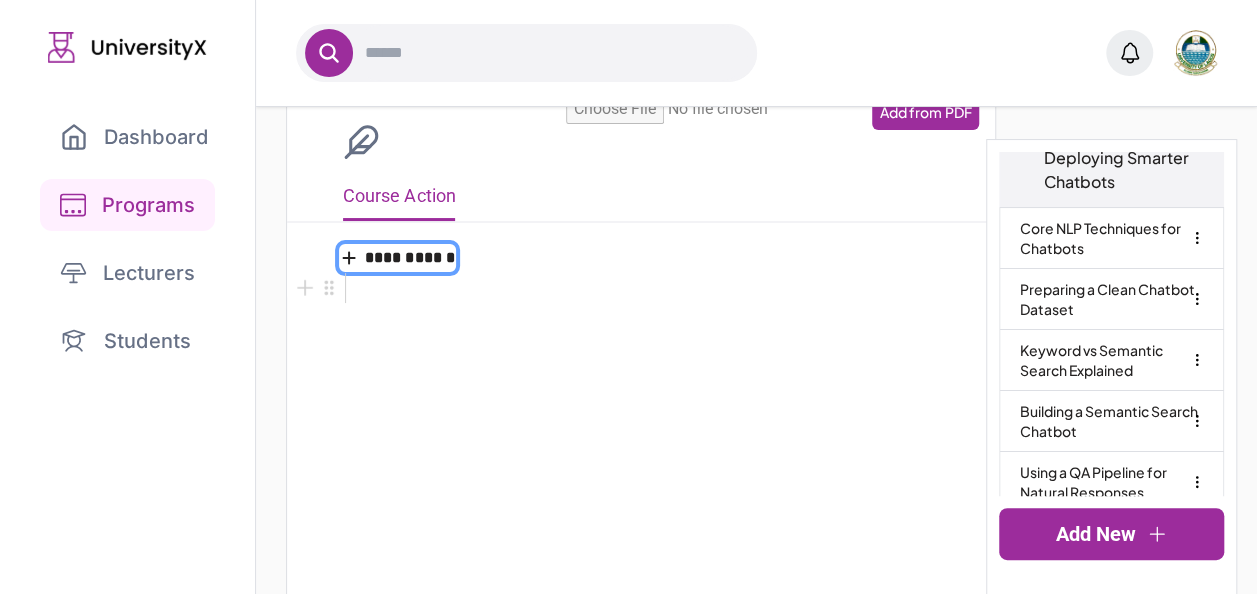 type on "**********" 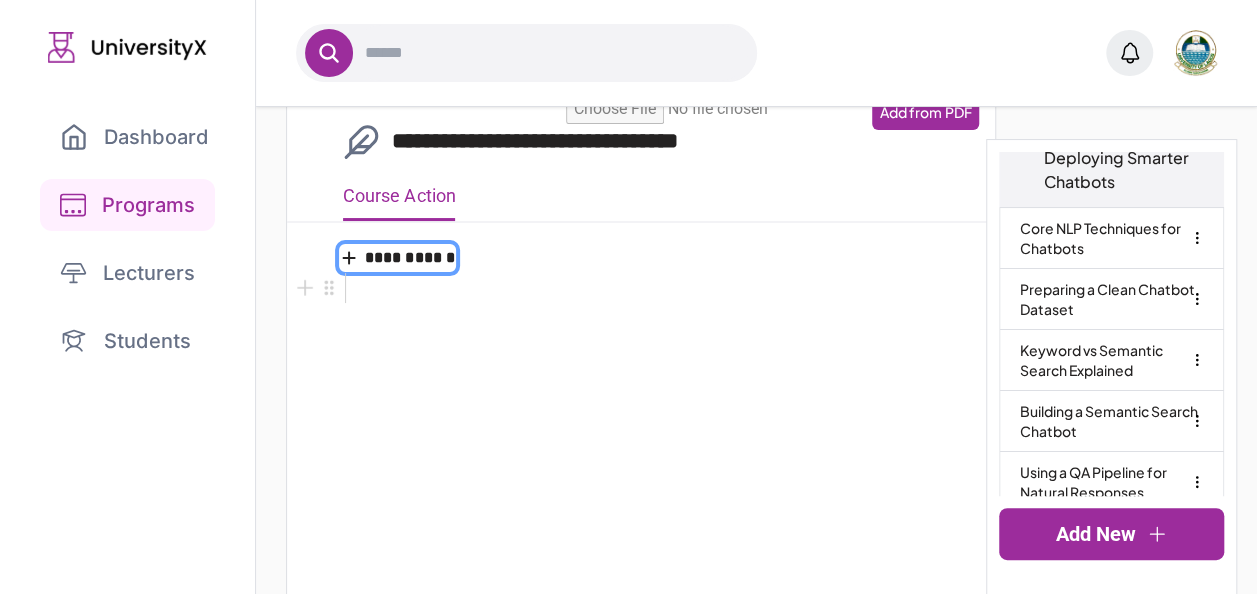 scroll, scrollTop: 74, scrollLeft: 0, axis: vertical 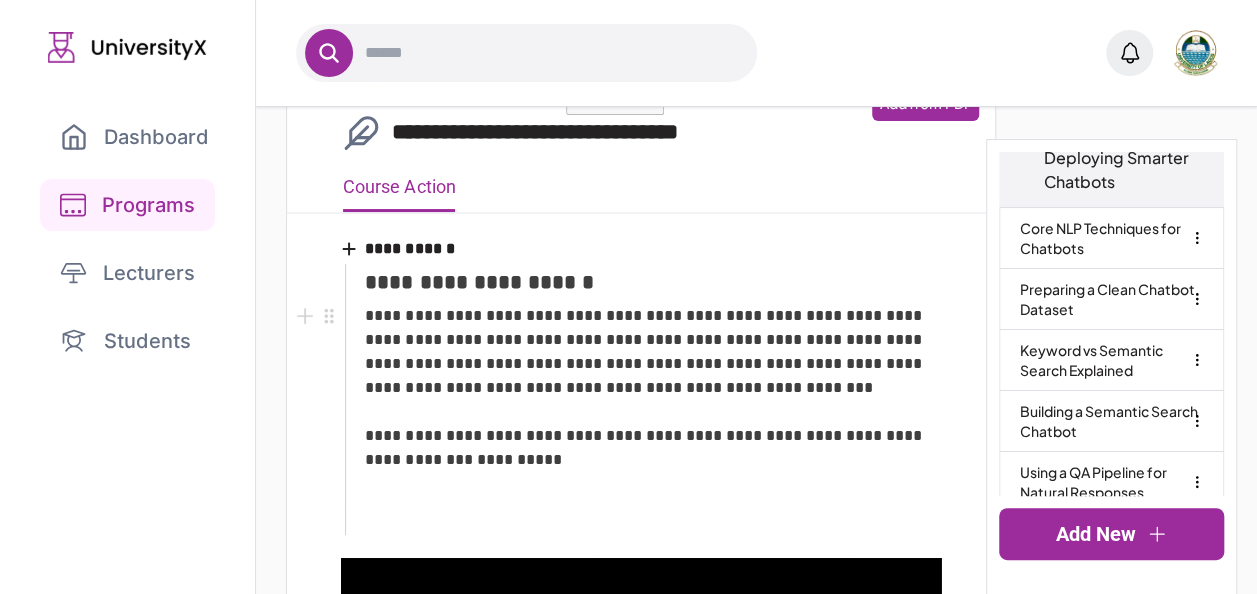 click on "**********" at bounding box center (653, 388) 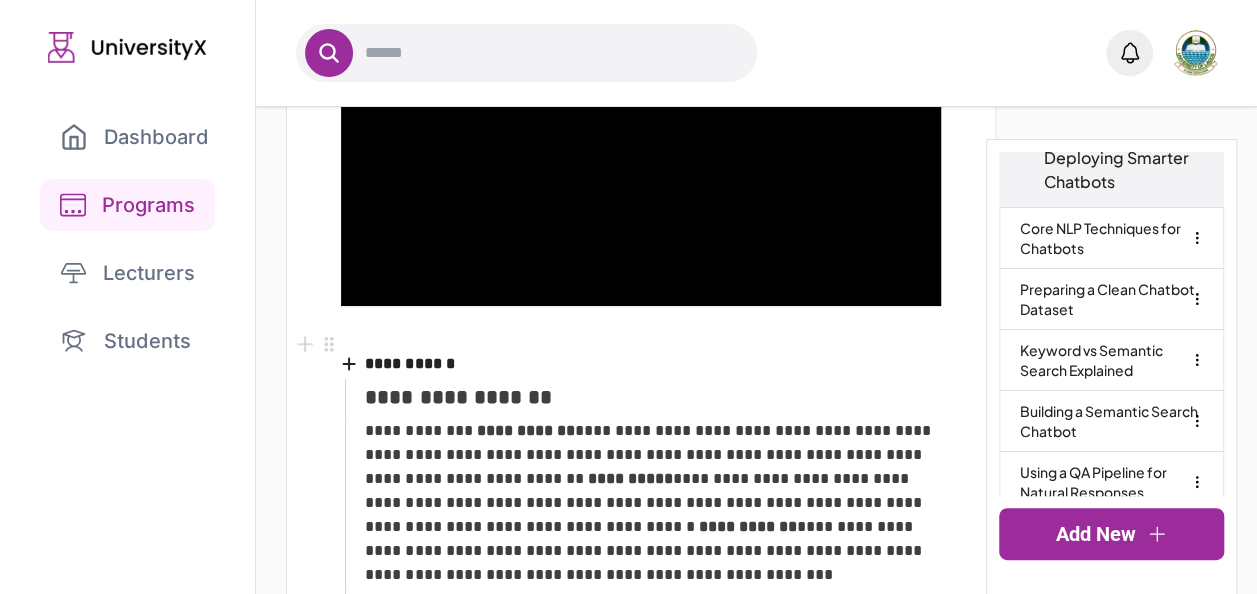 scroll, scrollTop: 860, scrollLeft: 0, axis: vertical 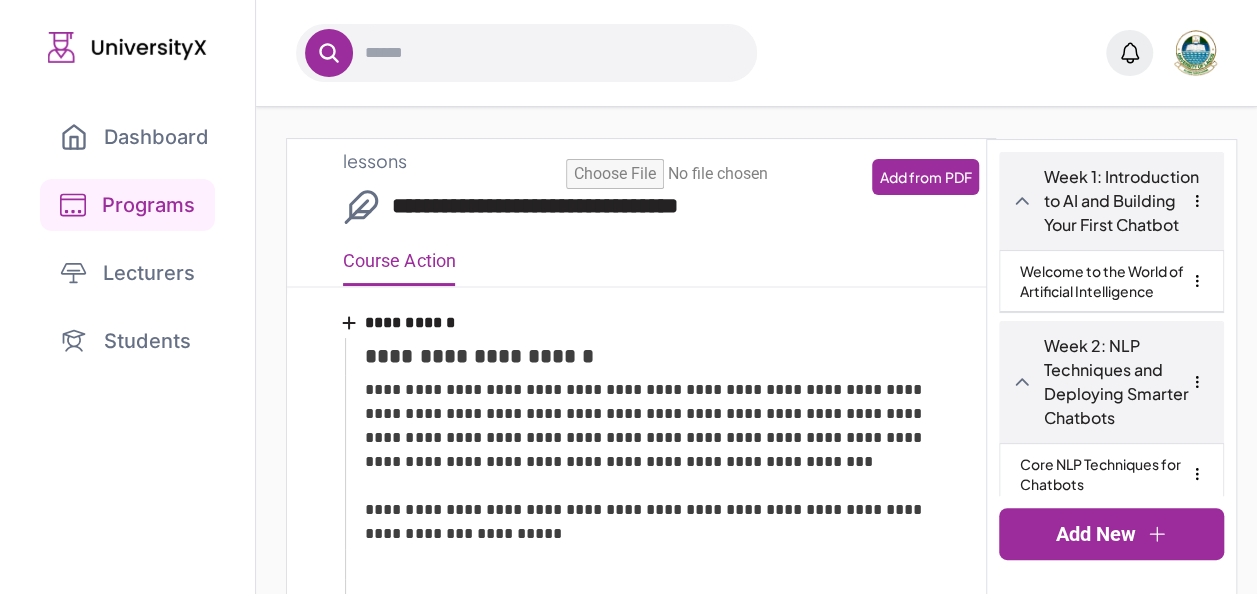 click on "Week 1: Introduction to AI and Building Your First Chatbot" at bounding box center [1127, 201] 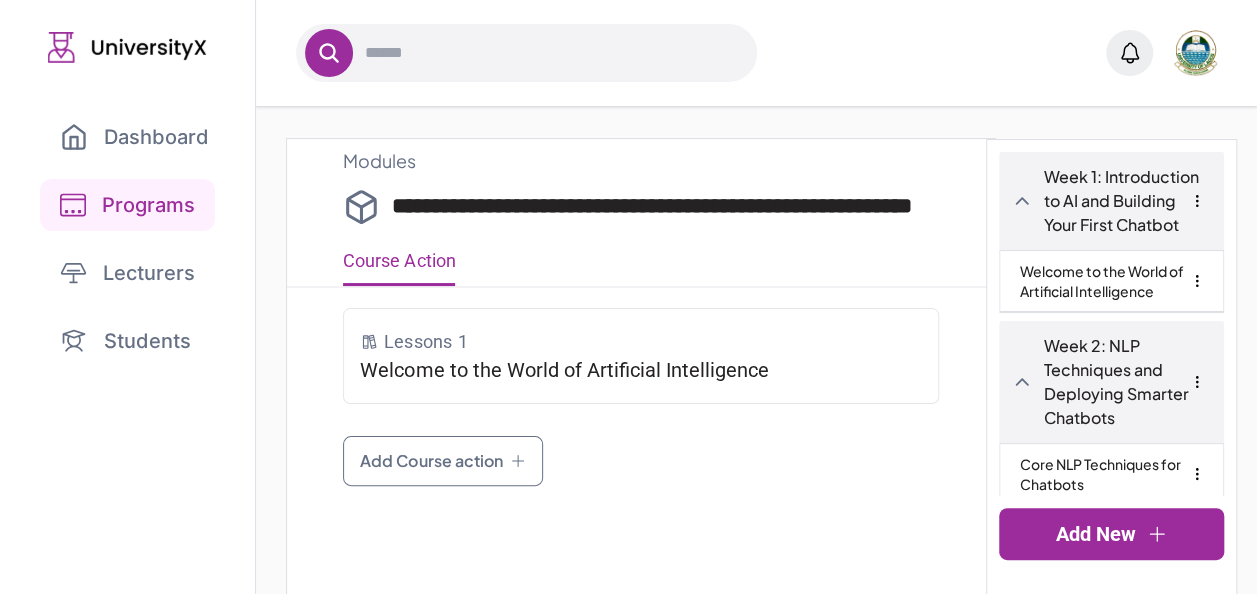 click on "Lecturers" at bounding box center (127, 273) 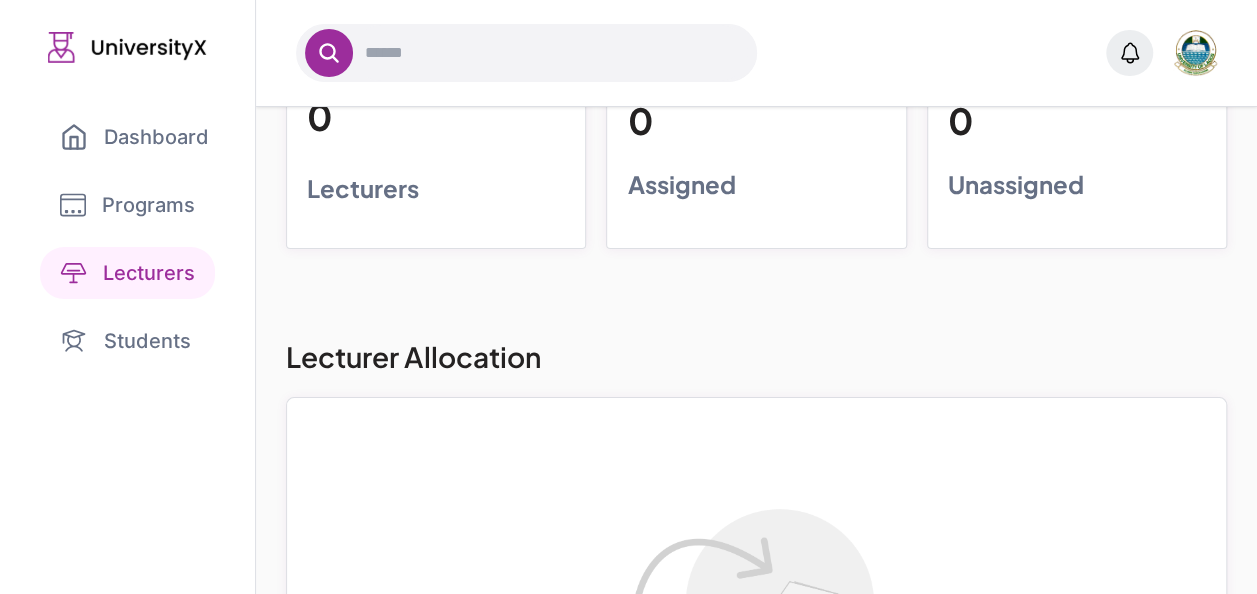 scroll, scrollTop: 198, scrollLeft: 0, axis: vertical 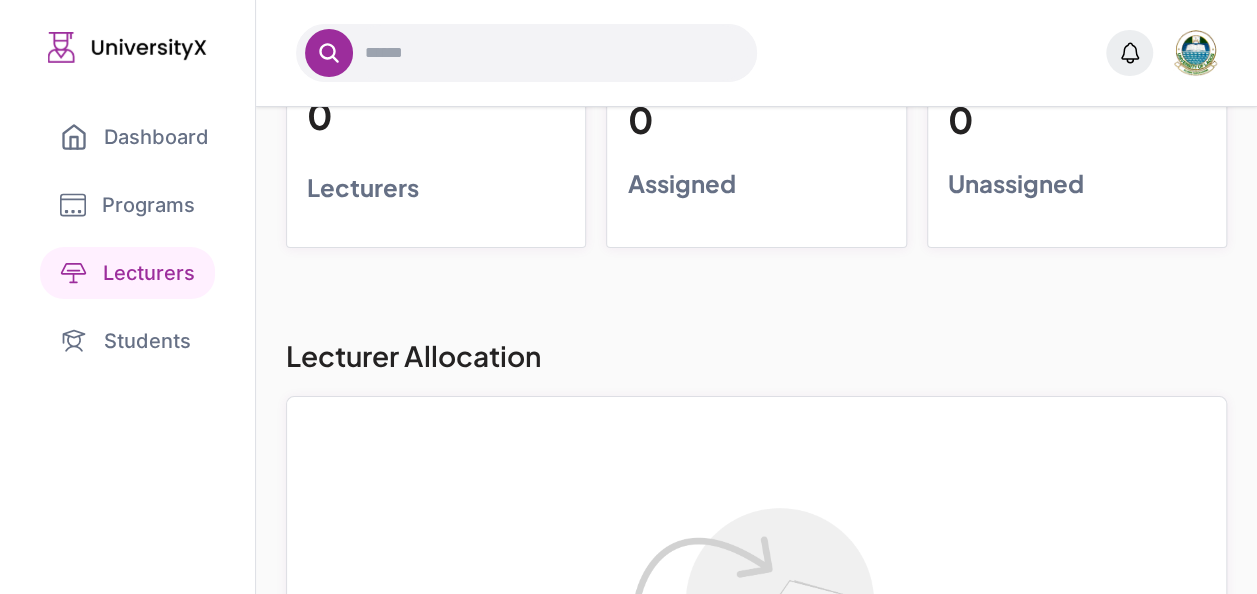 click on "Students" at bounding box center [127, 341] 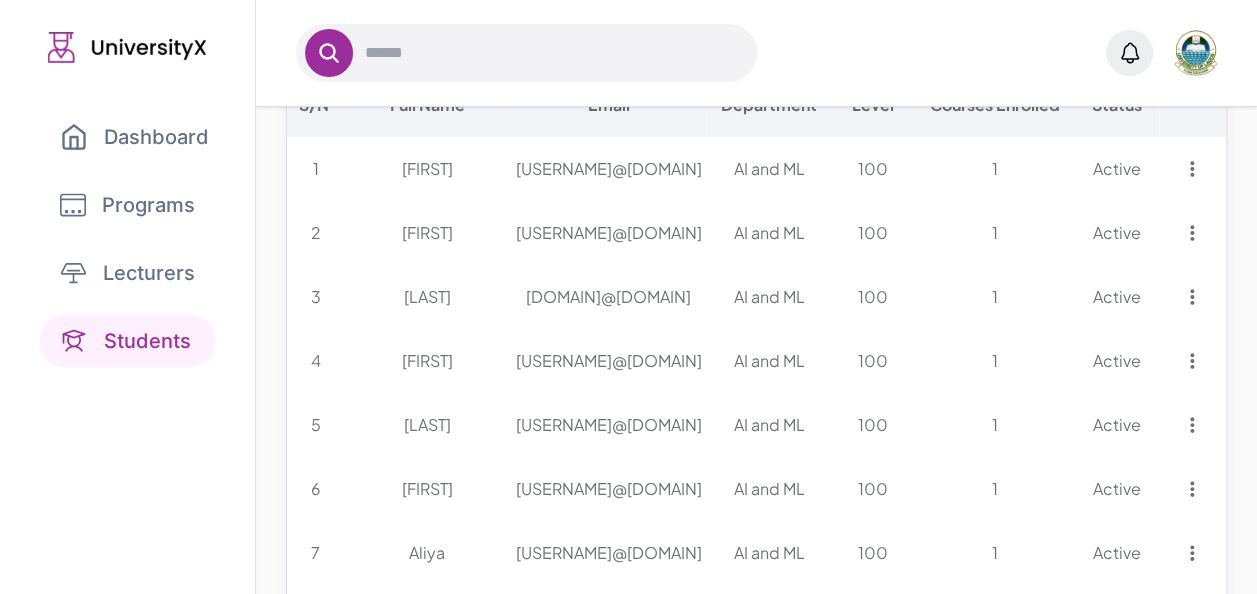 scroll, scrollTop: 132, scrollLeft: 0, axis: vertical 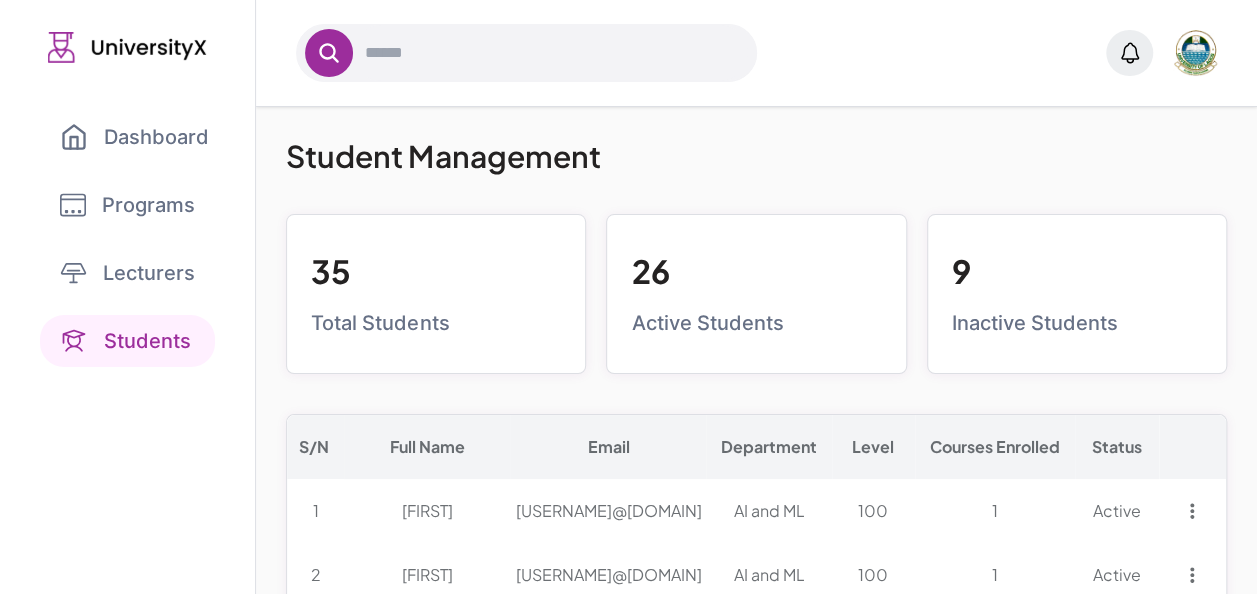 click 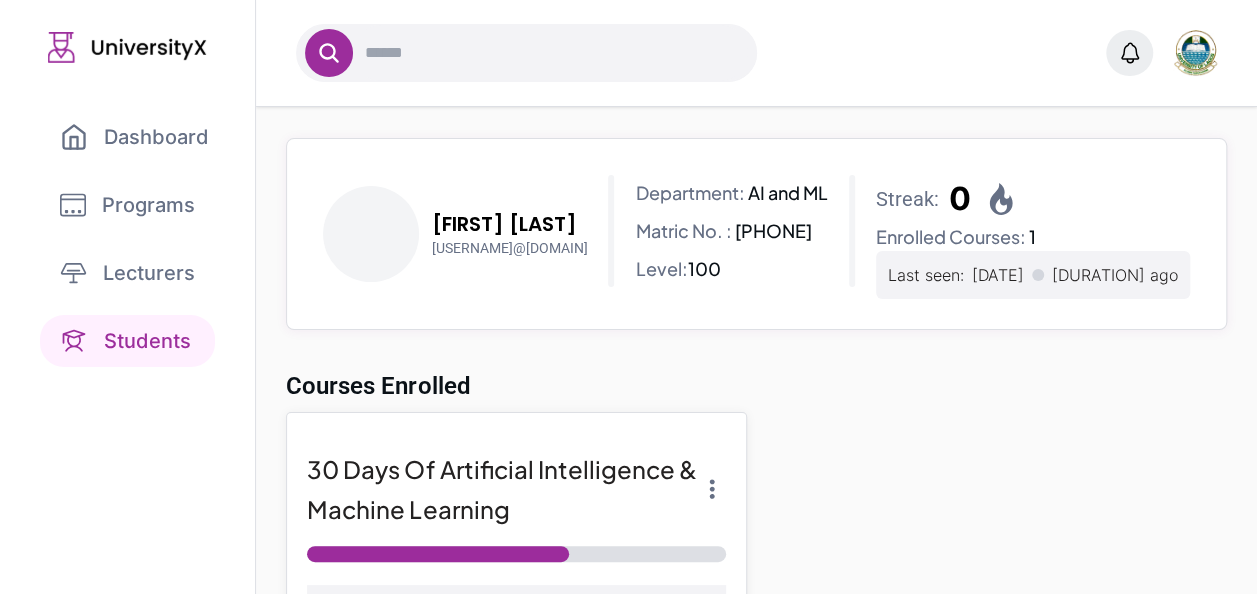 click on "Dashboard" at bounding box center (134, 137) 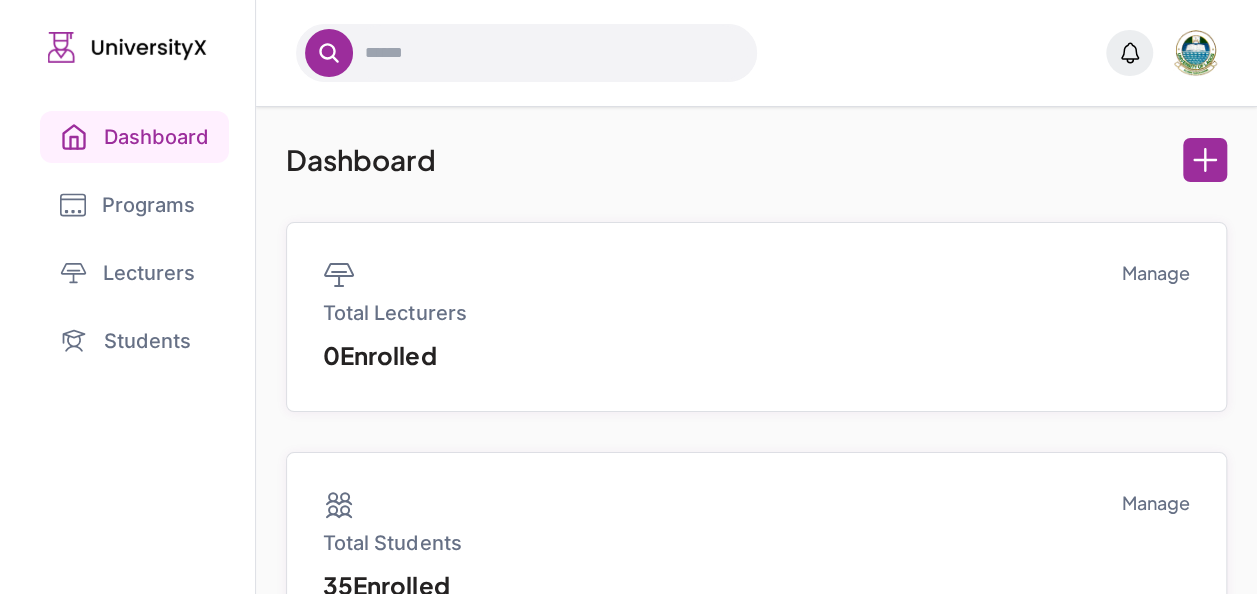 click on "Programs" at bounding box center [127, 205] 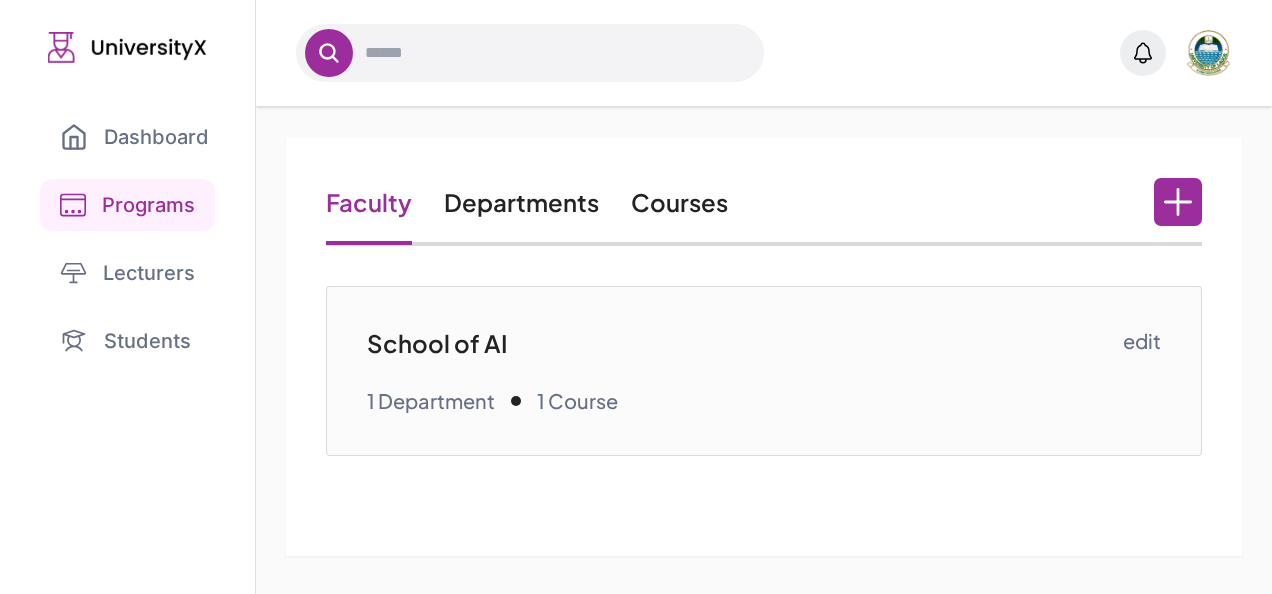 click on "Faculty Departments Courses" at bounding box center [763, 204] 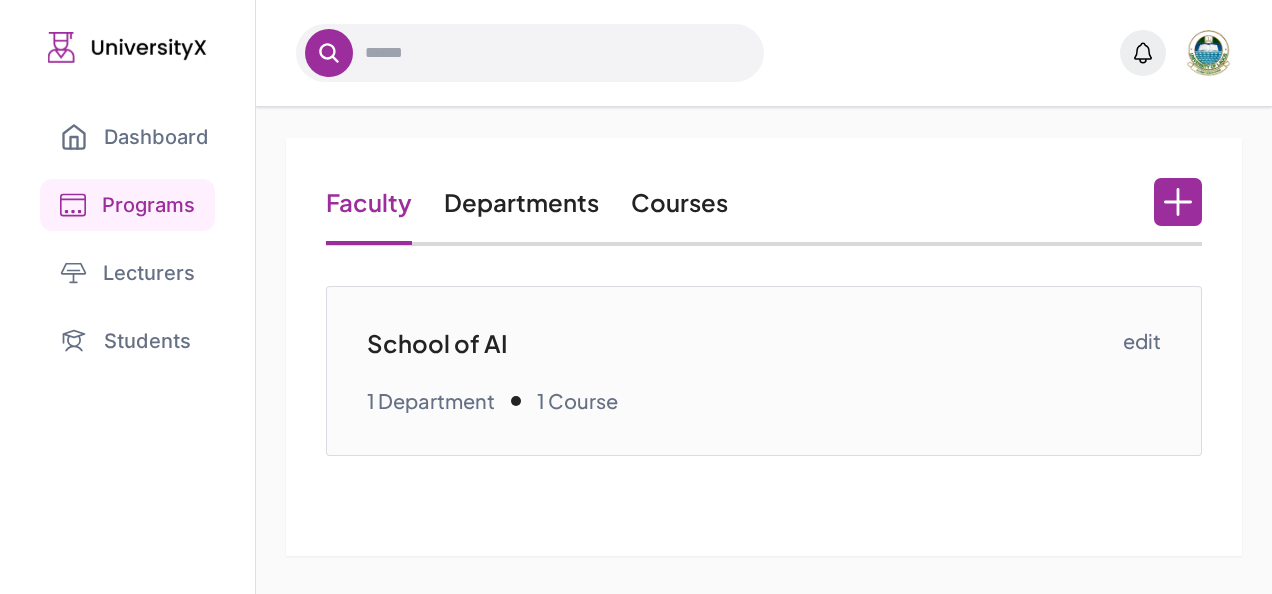 drag, startPoint x: 471, startPoint y: 173, endPoint x: 322, endPoint y: 143, distance: 151.99013 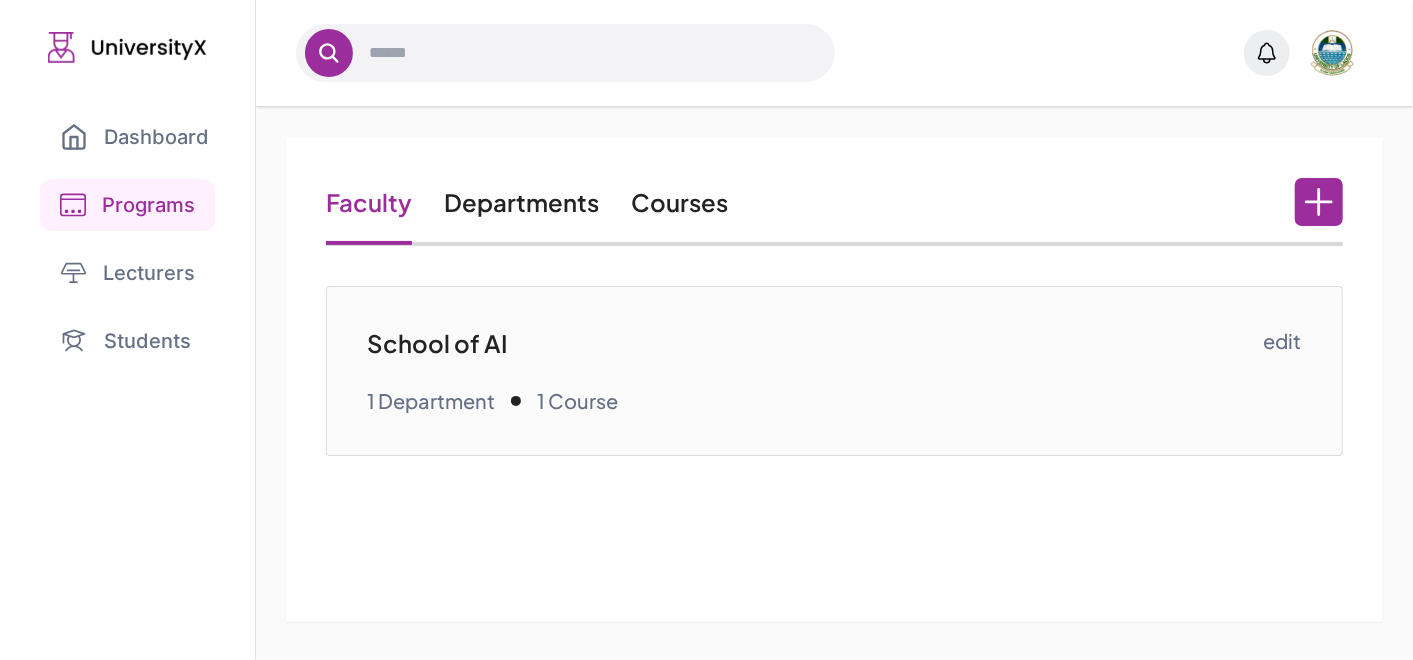 drag, startPoint x: 815, startPoint y: 23, endPoint x: 320, endPoint y: 551, distance: 723.7465 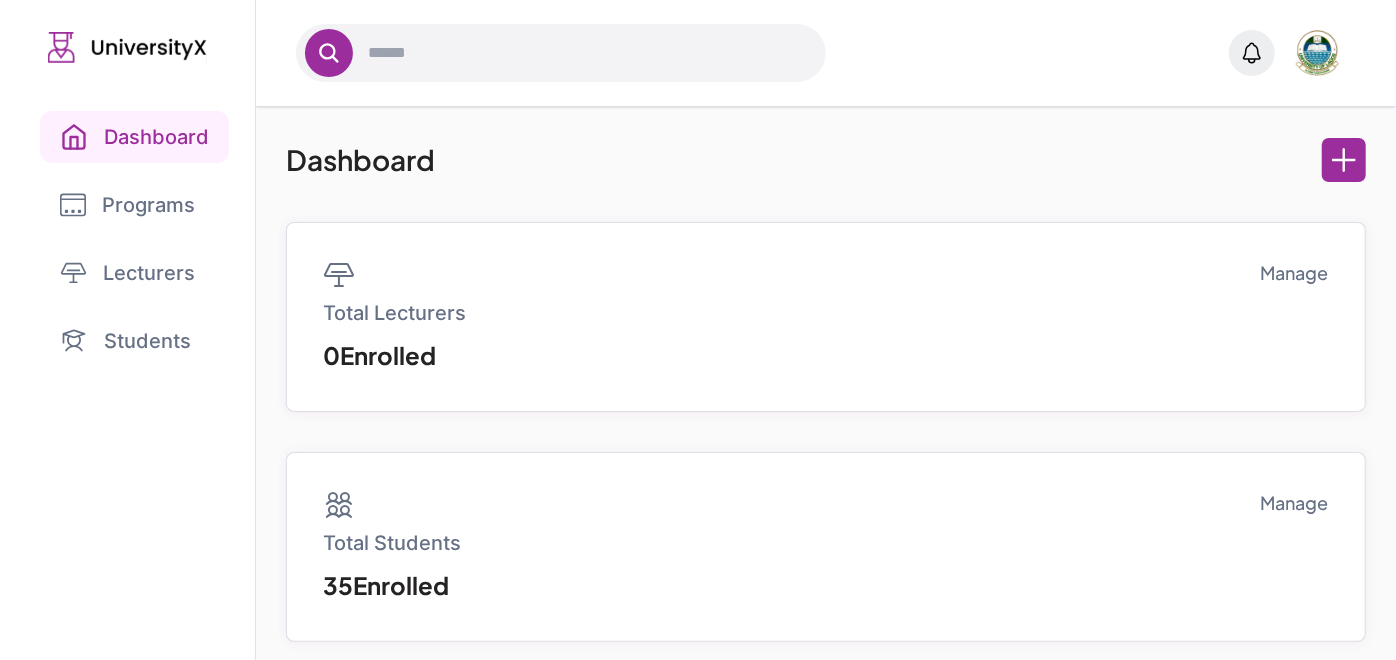 click on "Programs" at bounding box center [127, 205] 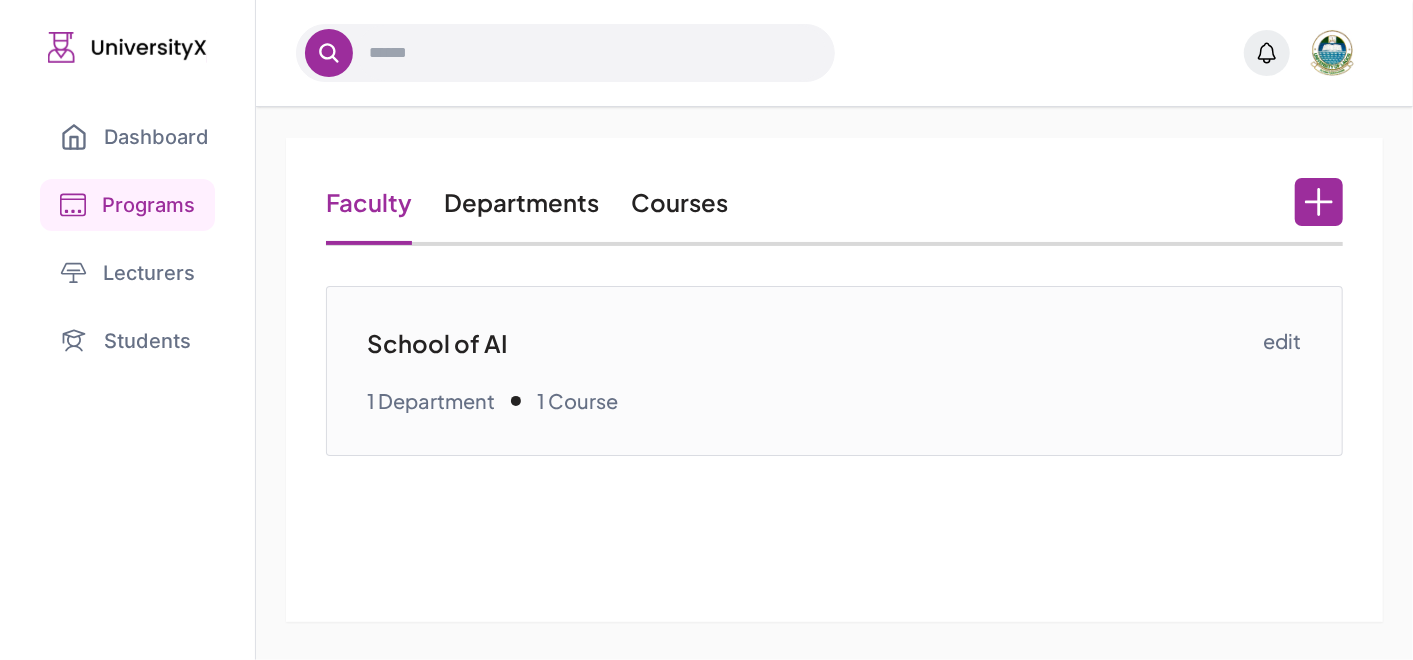 click at bounding box center (834, 53) 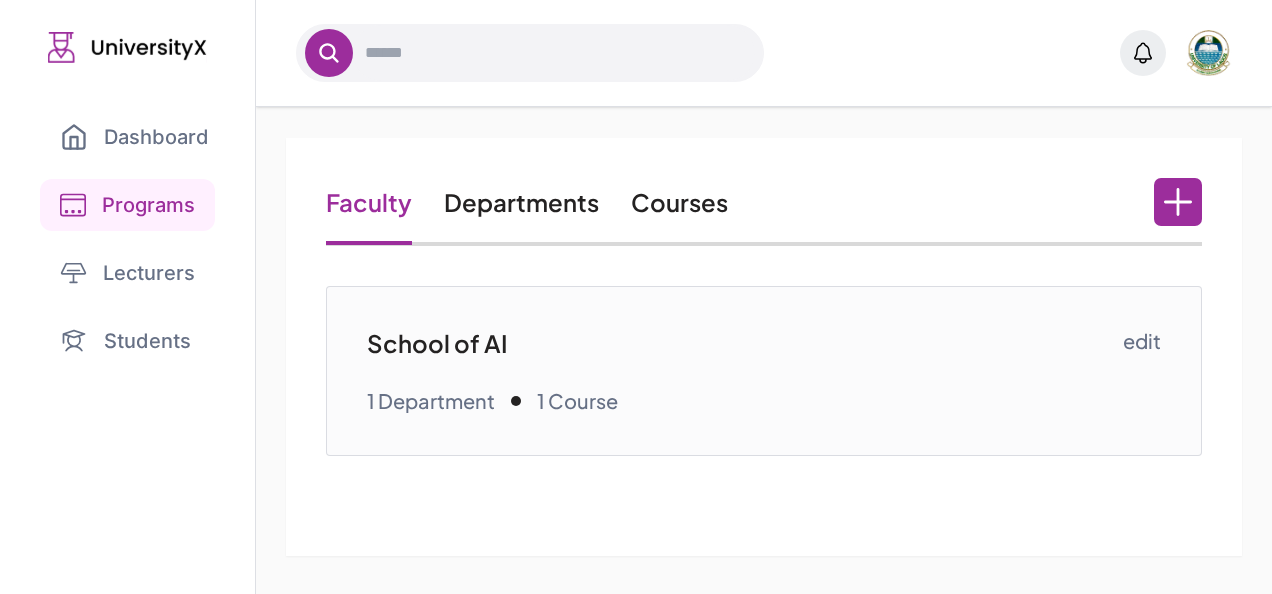 click on "Faculty Departments Courses School of AI 1 Department   1 Course   edit" at bounding box center [764, 350] 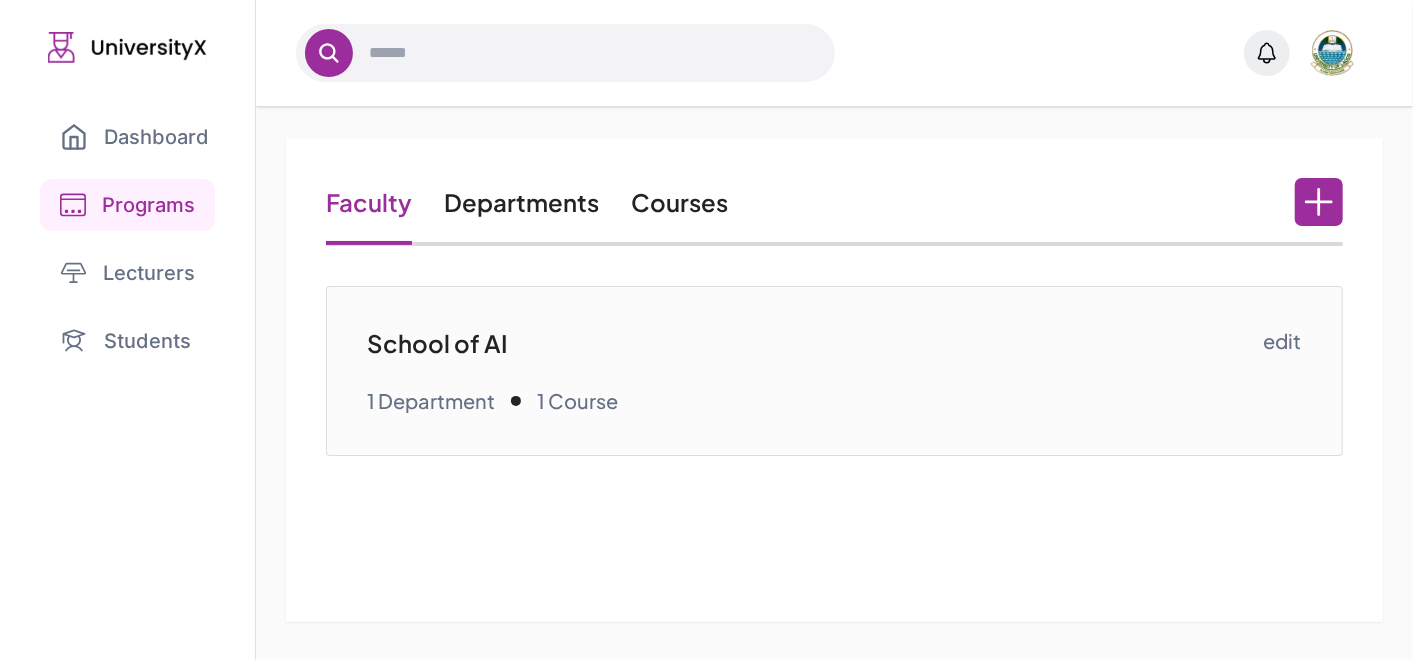 drag, startPoint x: 1039, startPoint y: 0, endPoint x: 373, endPoint y: 511, distance: 839.45044 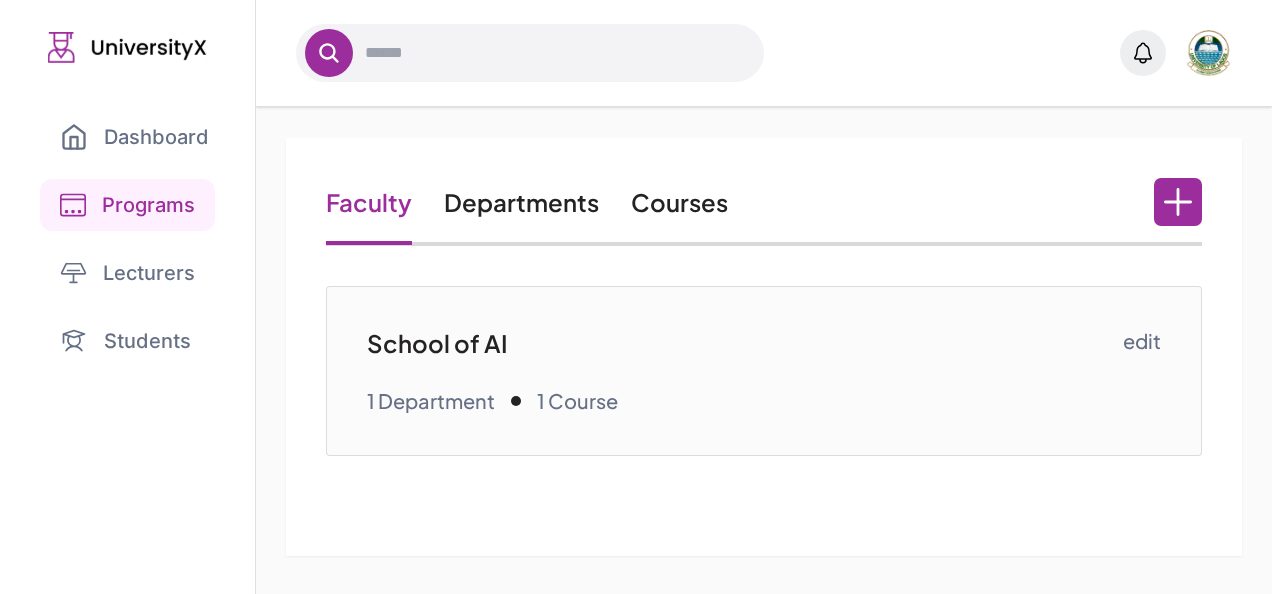 drag, startPoint x: 1285, startPoint y: 0, endPoint x: 420, endPoint y: 559, distance: 1029.9058 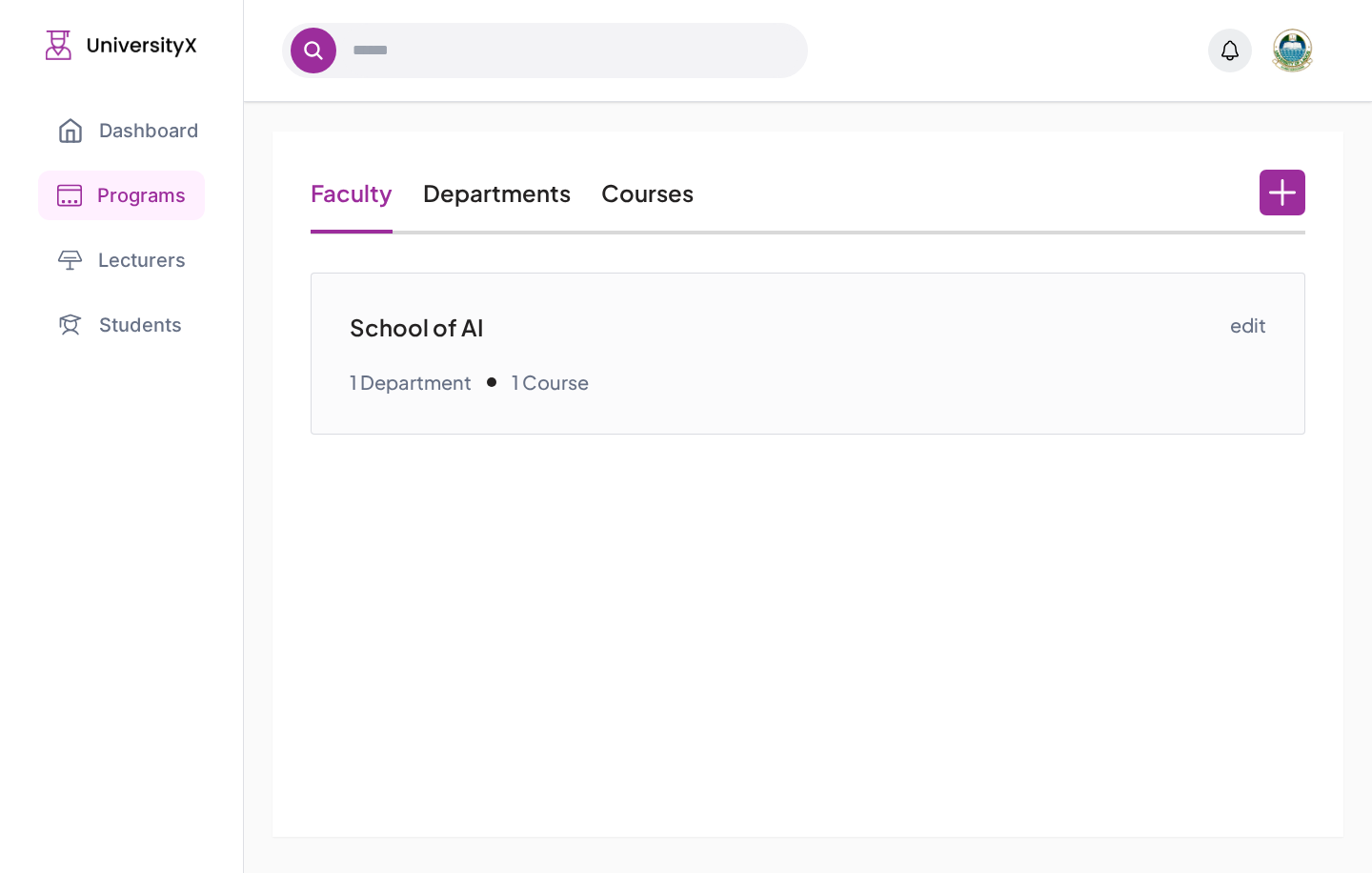 click on "Faculty Departments Courses School of AI 1 Department   1 Course   edit" at bounding box center (807, 484) 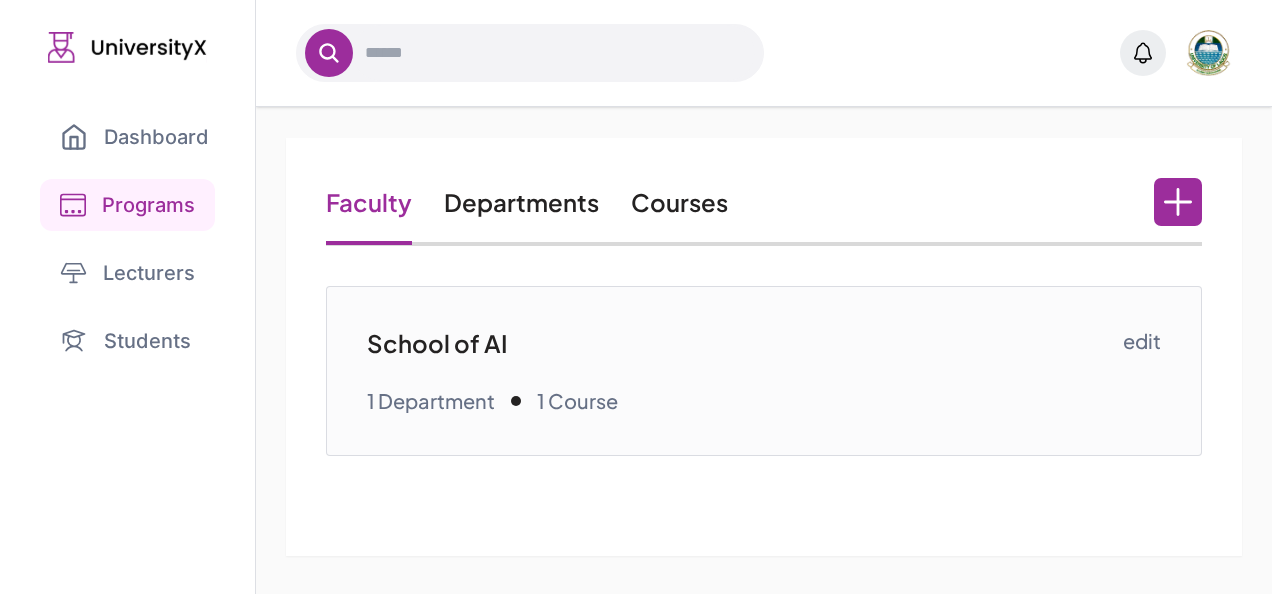 click on "Courses" at bounding box center (679, 202) 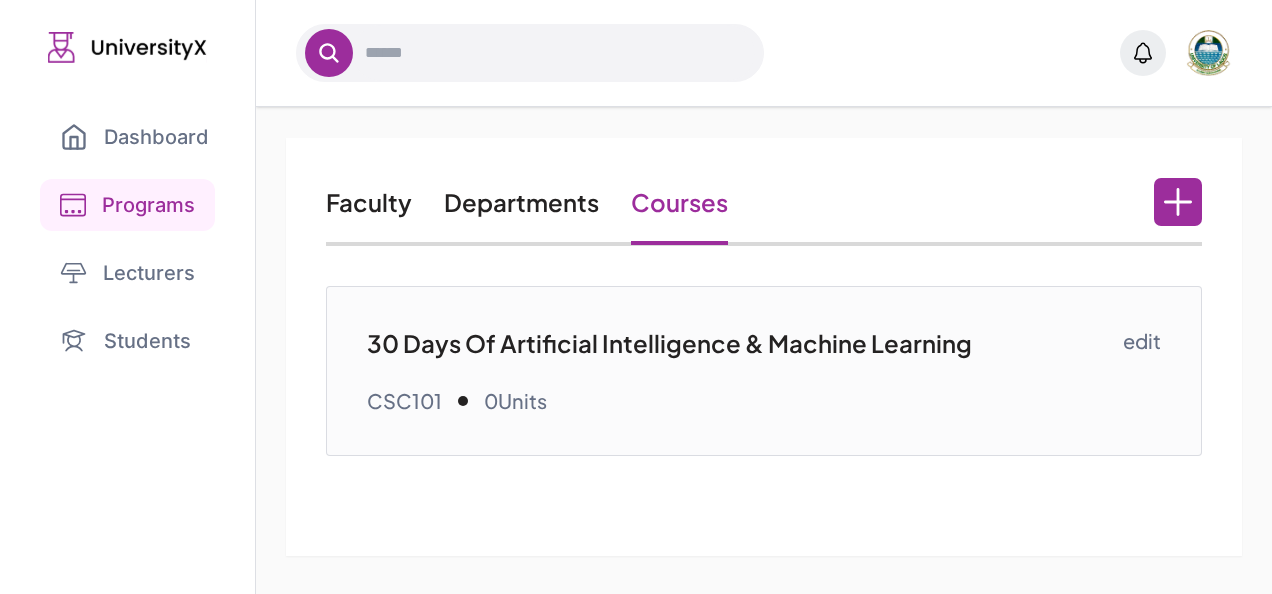 click on "edit" at bounding box center [1142, 341] 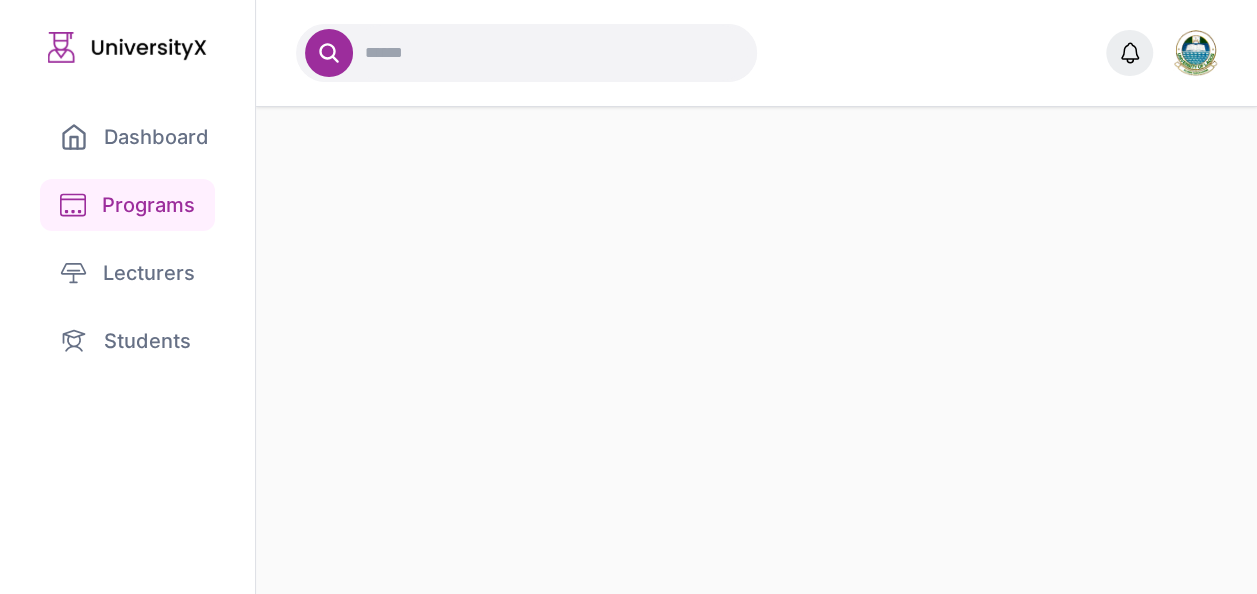 select on "**********" 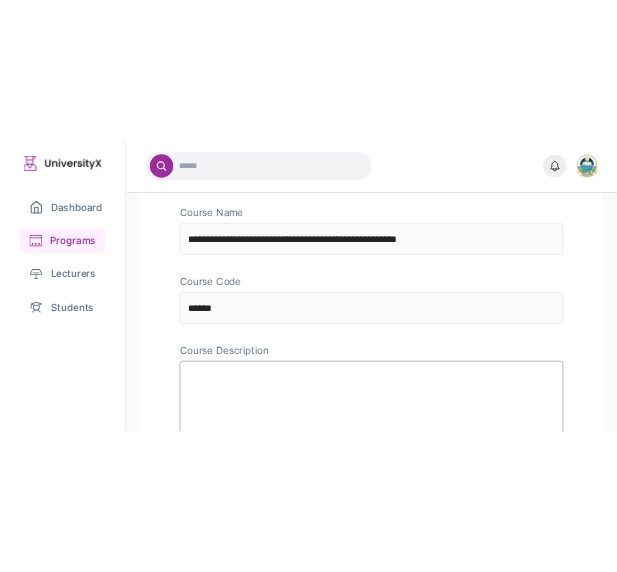 scroll, scrollTop: 0, scrollLeft: 0, axis: both 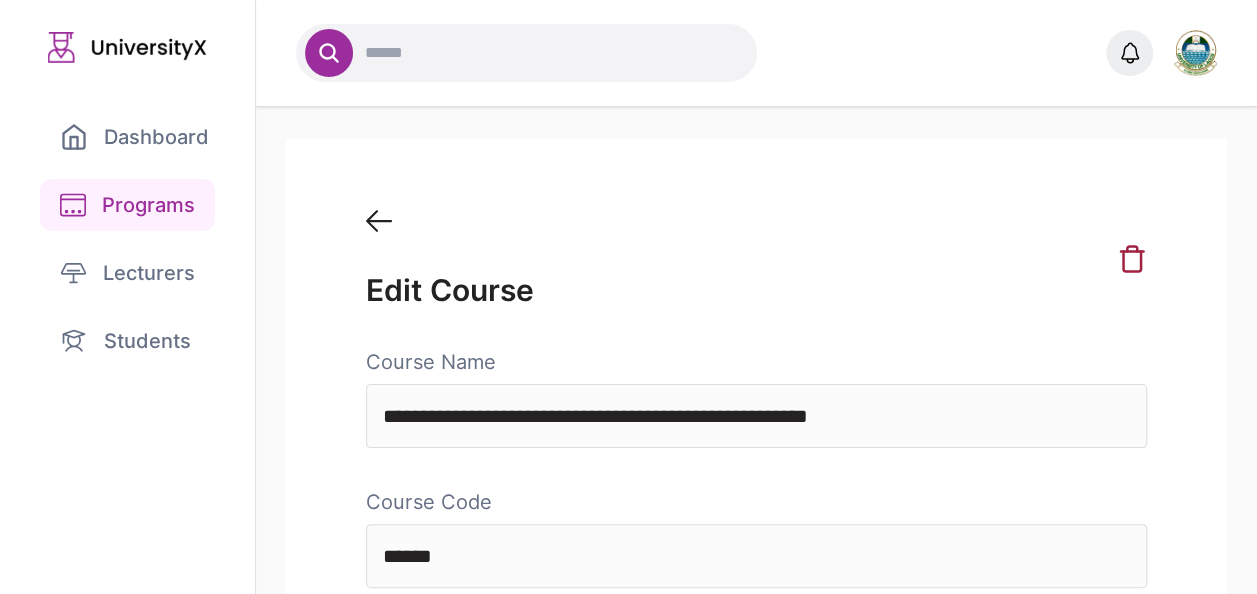 click 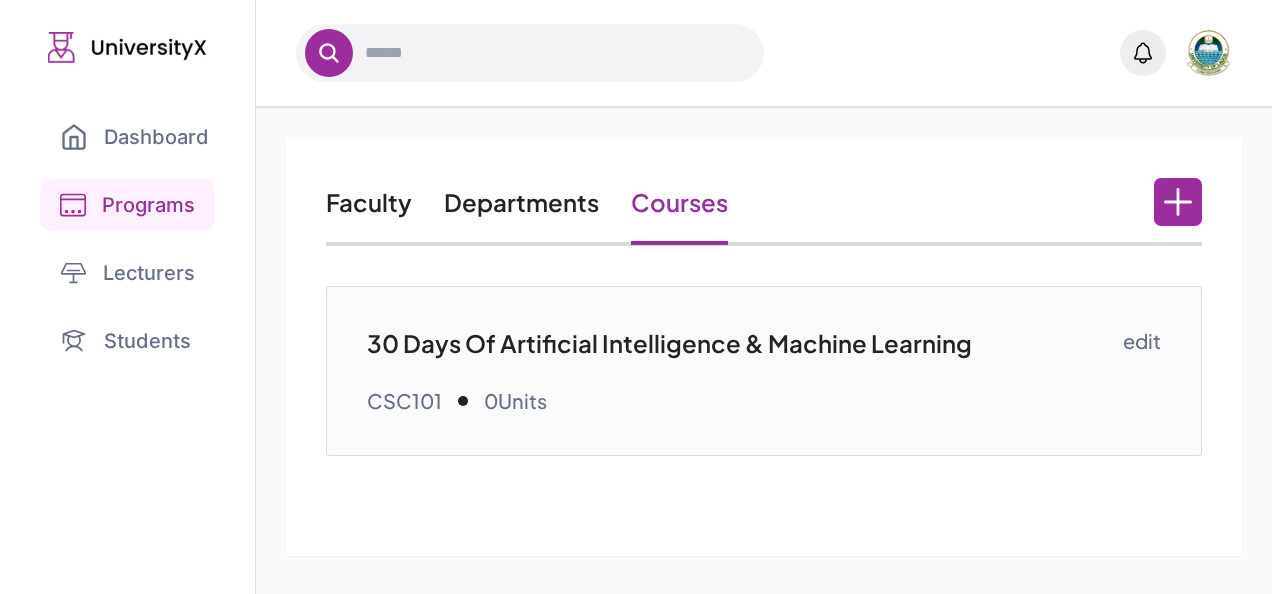 click on "30 Days Of Artificial Intelligence & Machine Learning" at bounding box center (744, 343) 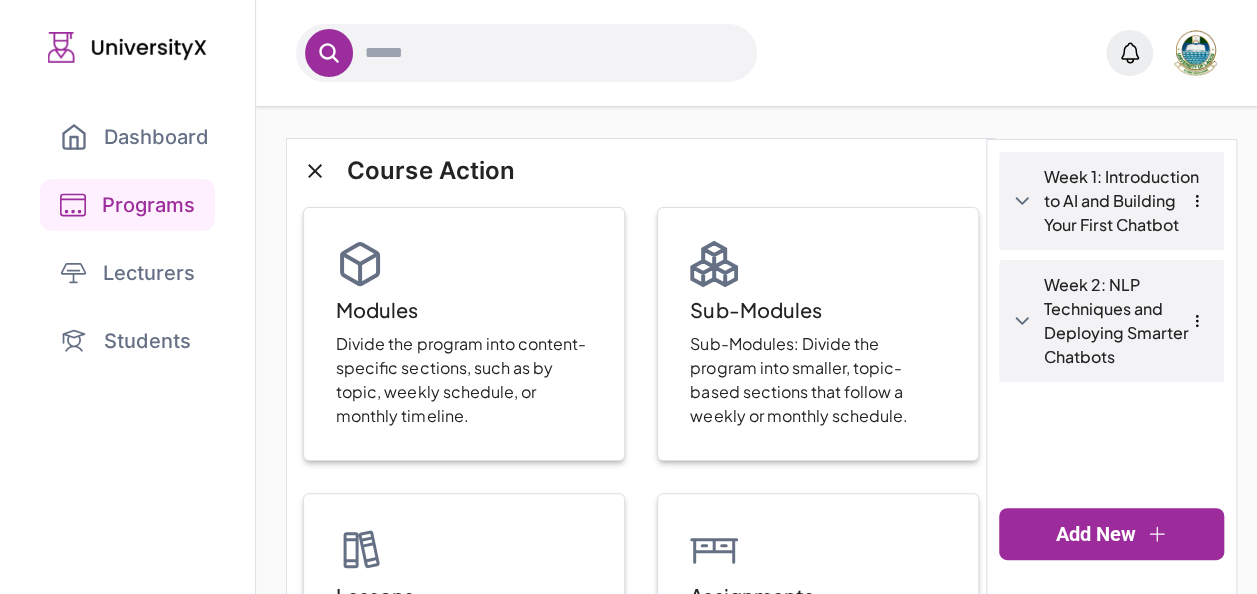 click on "Week 2: NLP Techniques and Deploying Smarter Chatbots" at bounding box center (1127, 321) 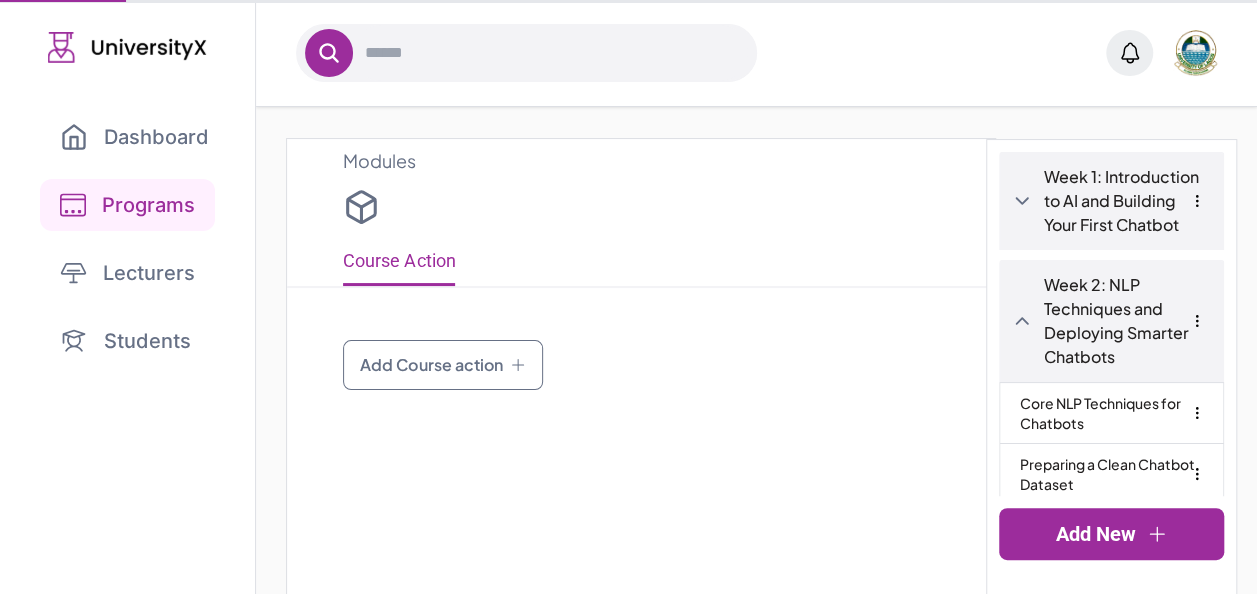 type on "**********" 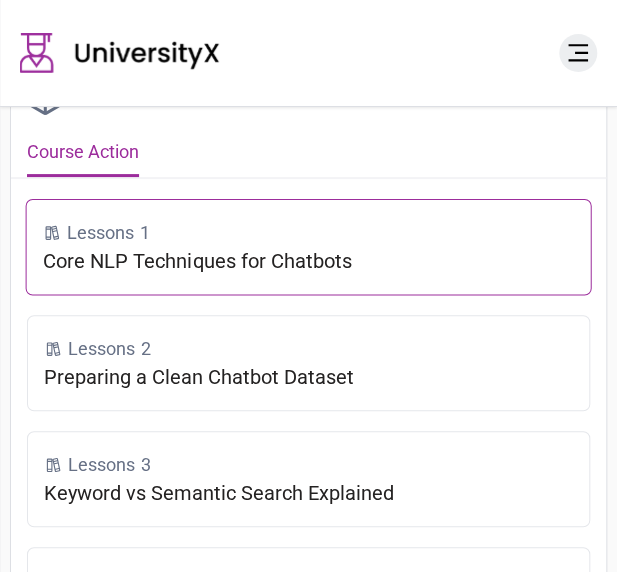 scroll, scrollTop: 0, scrollLeft: 0, axis: both 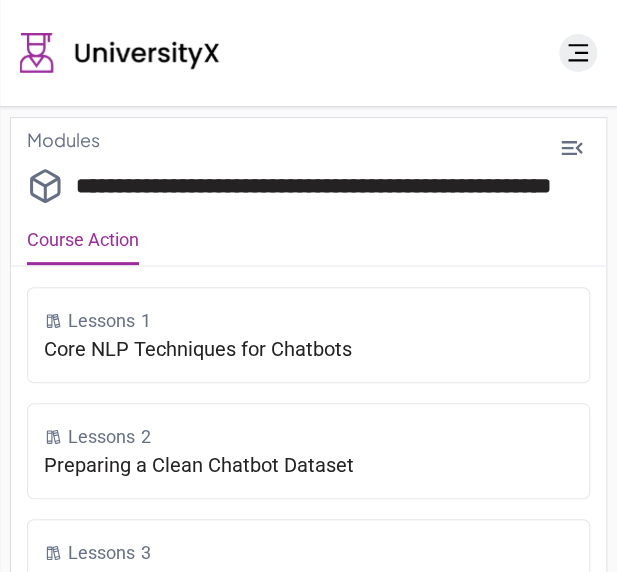 click 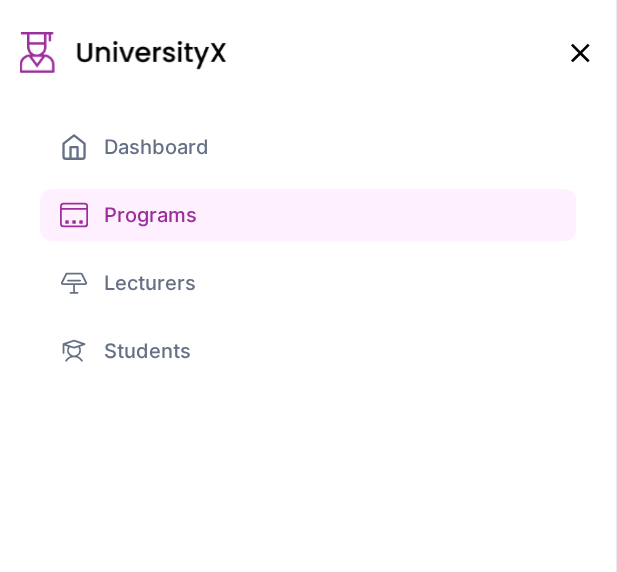 click on "Dashboard" at bounding box center [134, 147] 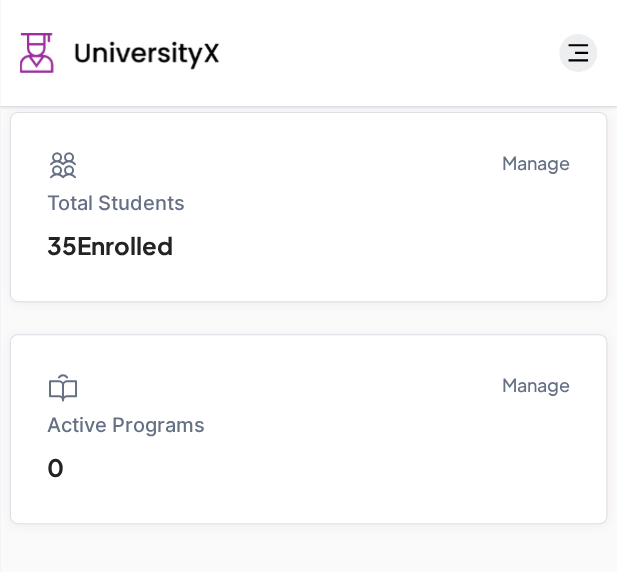 scroll, scrollTop: 0, scrollLeft: 0, axis: both 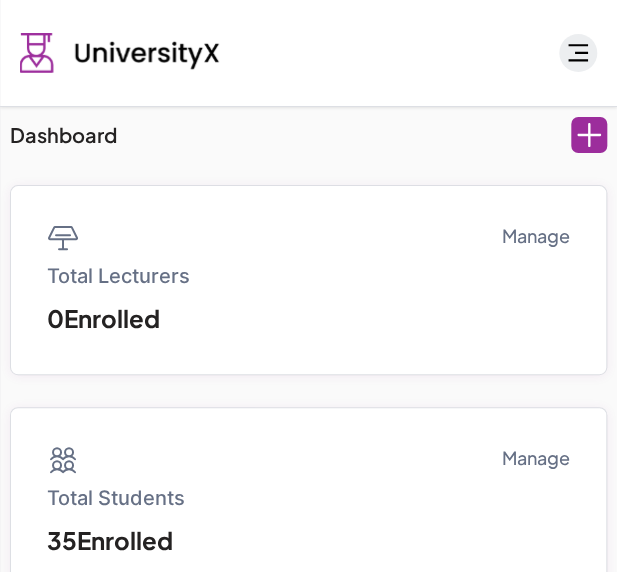 click 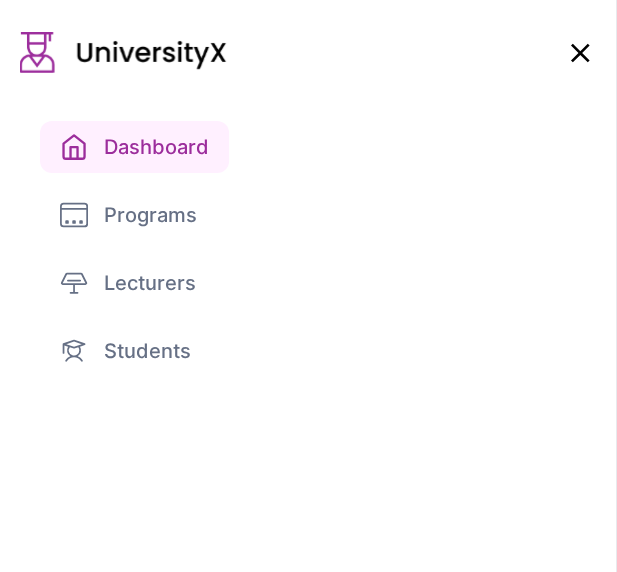 click on "Programs" at bounding box center (308, 215) 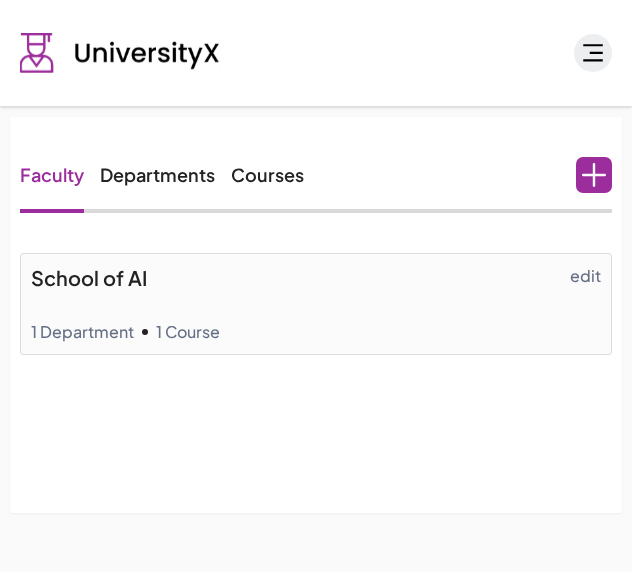click on "Courses" at bounding box center (267, 175) 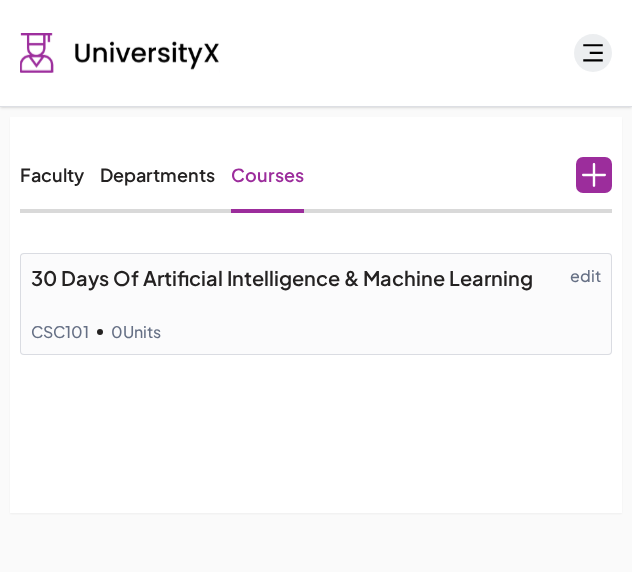 click on "30 Days Of Artificial Intelligence & Machine Learning" at bounding box center (300, 278) 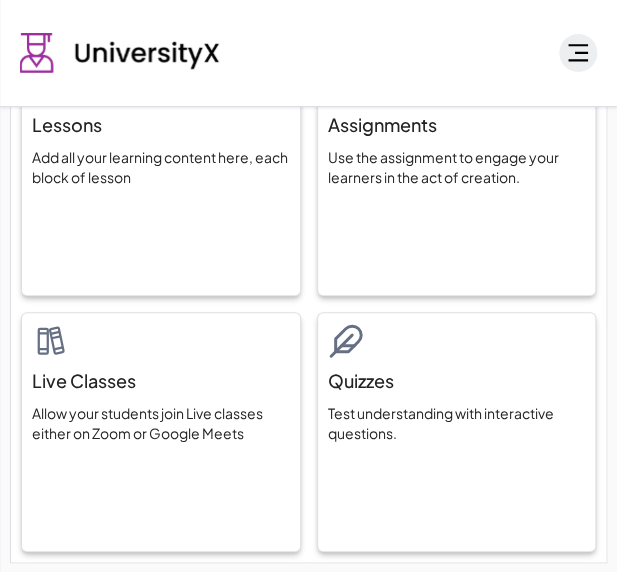scroll, scrollTop: 0, scrollLeft: 0, axis: both 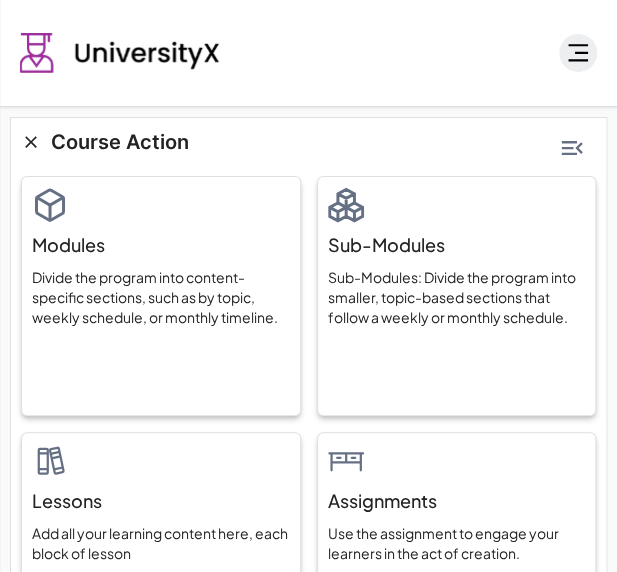 click 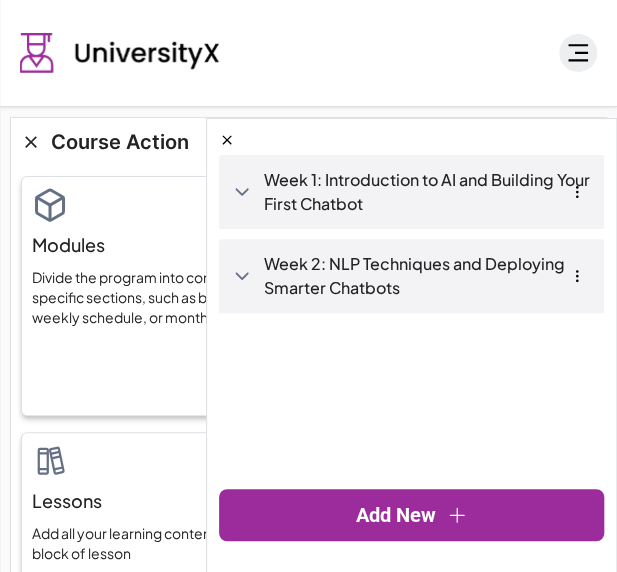 click on "Week 2: NLP Techniques and Deploying Smarter Chatbots" at bounding box center [427, 276] 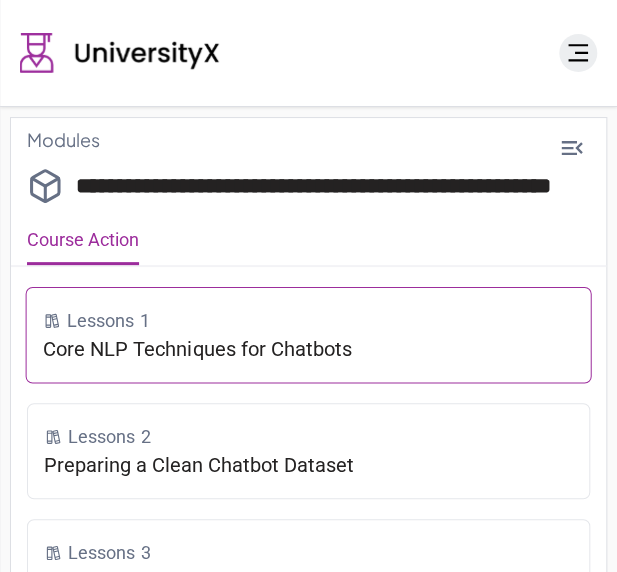 click on "Core NLP Techniques for Chatbots" at bounding box center (309, 349) 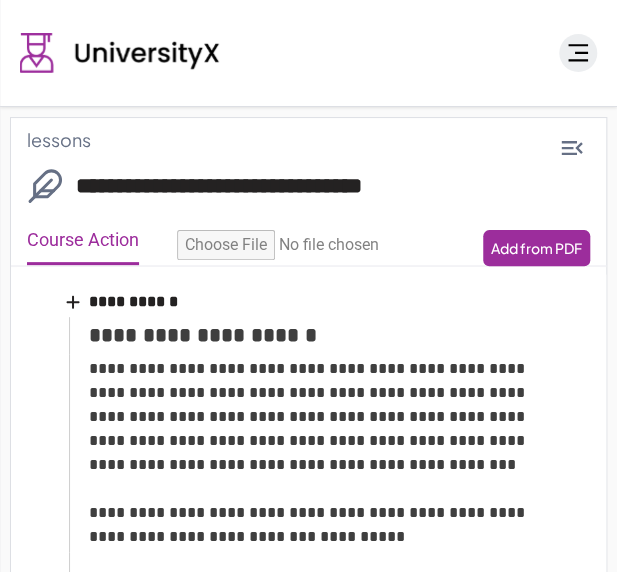 type on "**********" 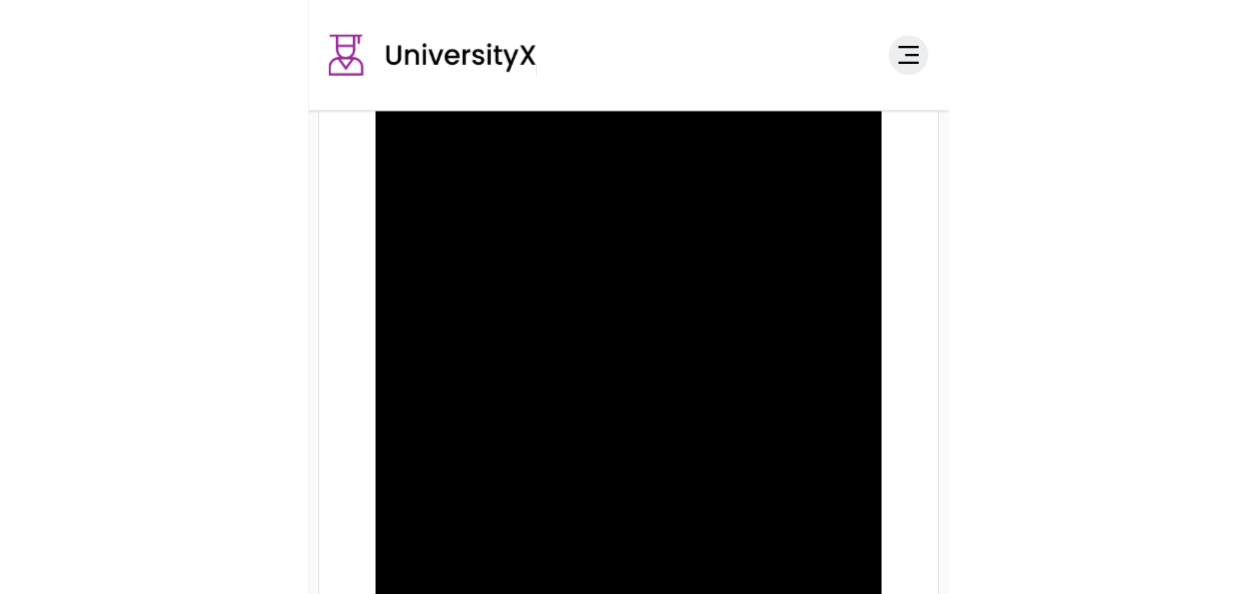 scroll, scrollTop: 0, scrollLeft: 0, axis: both 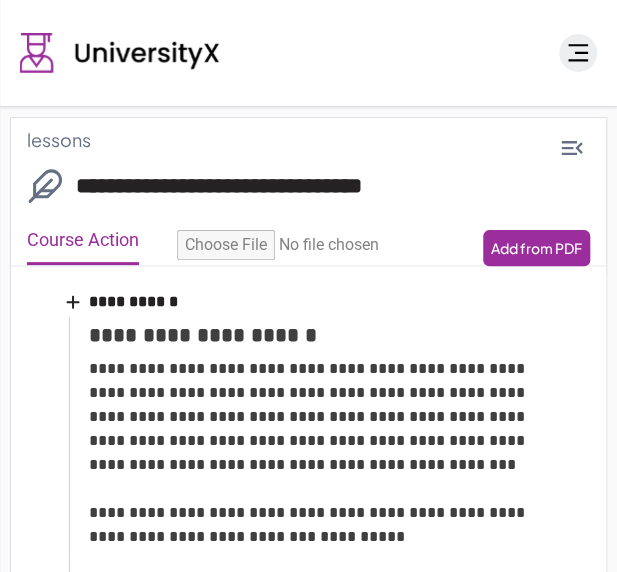 click 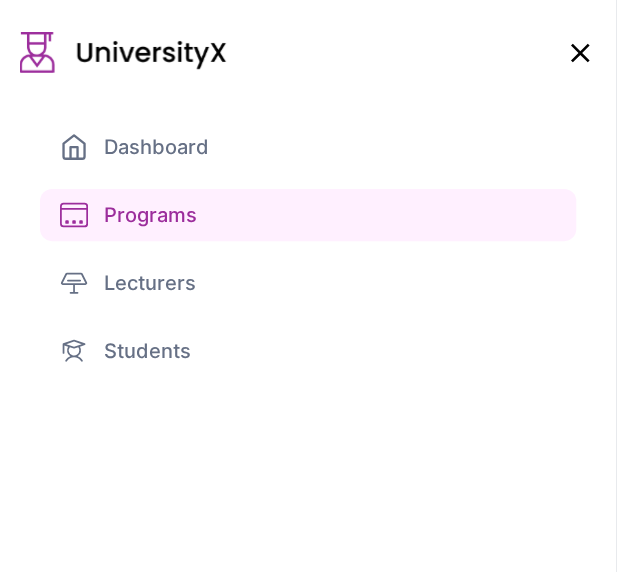 click on "Dashboard" at bounding box center [134, 147] 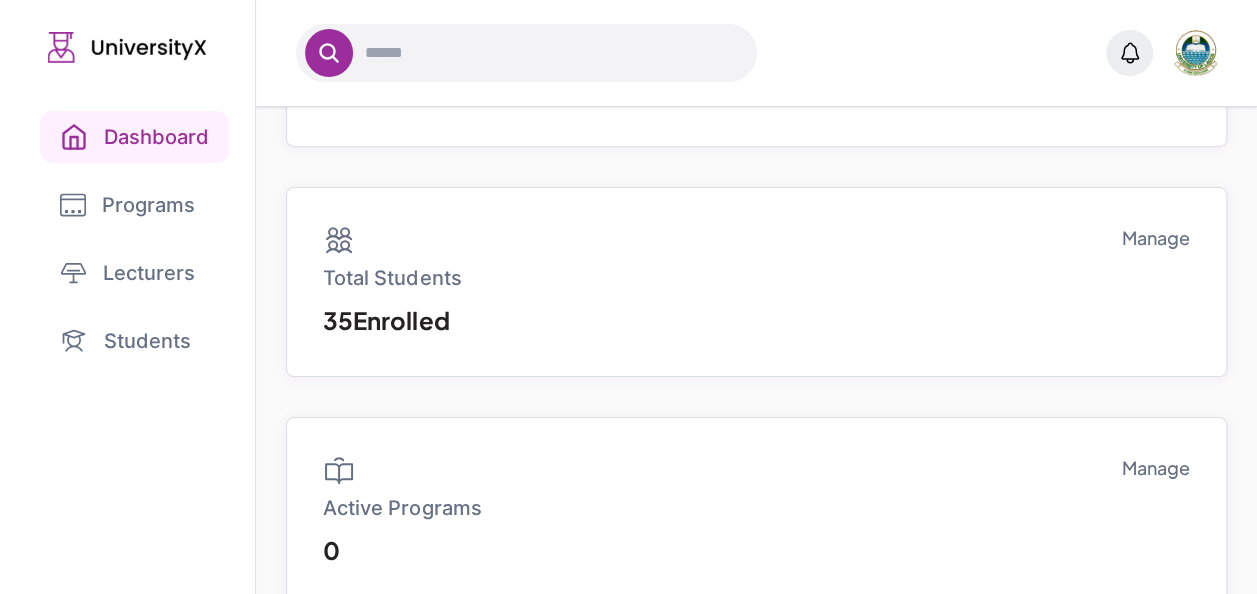 scroll, scrollTop: 346, scrollLeft: 0, axis: vertical 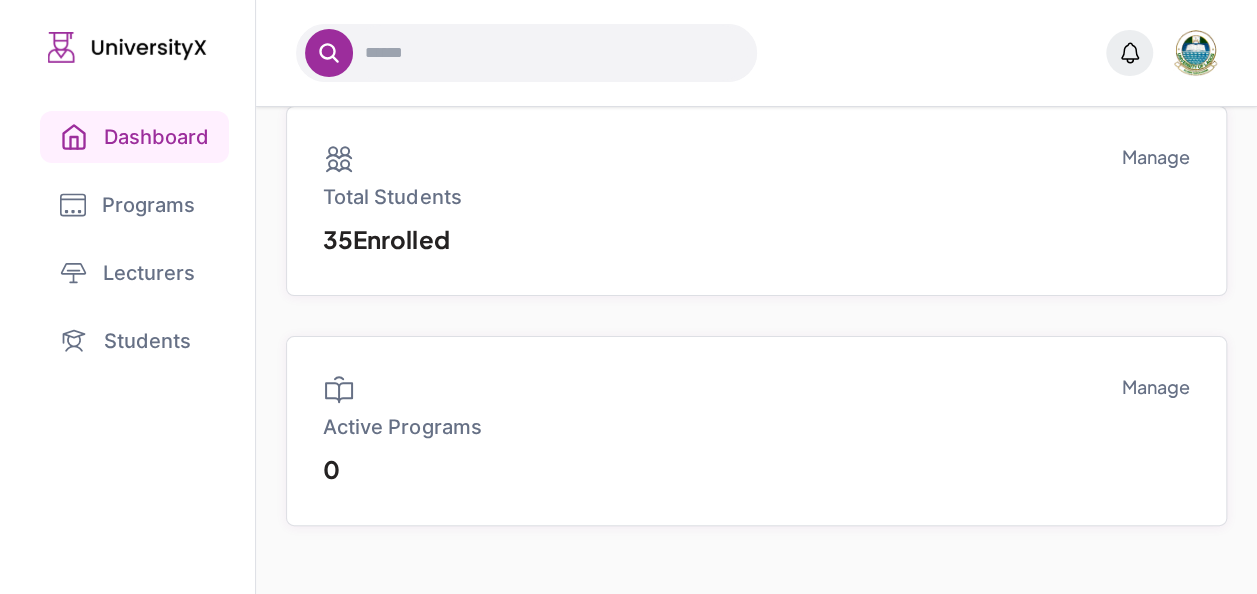 click on "Programs" at bounding box center [127, 205] 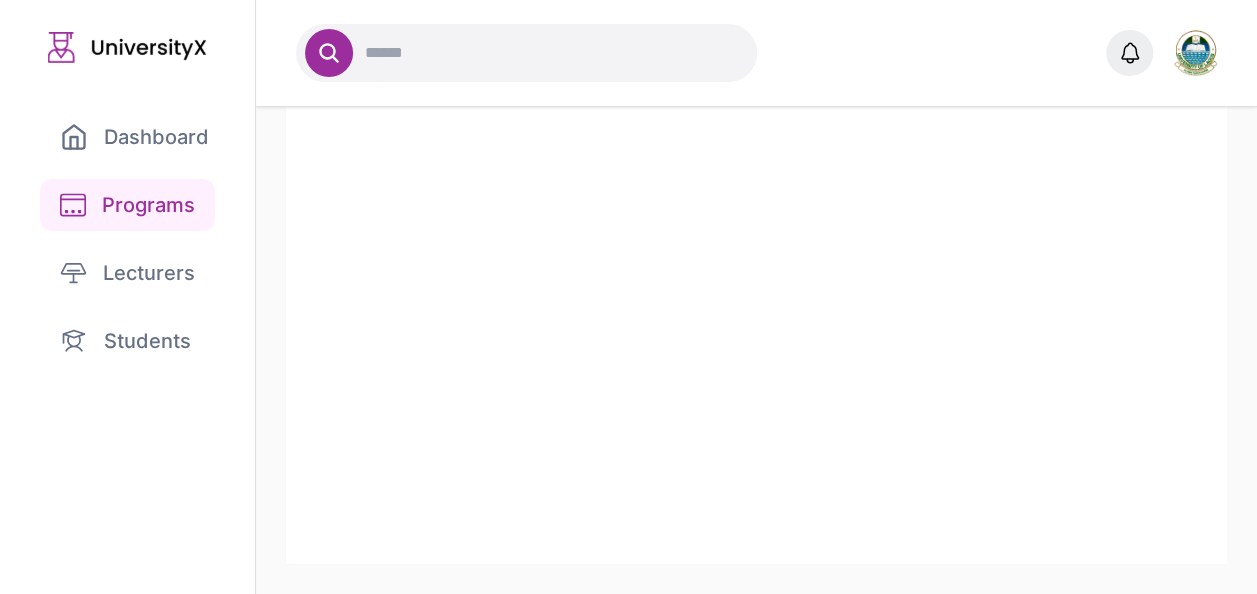 scroll, scrollTop: 0, scrollLeft: 0, axis: both 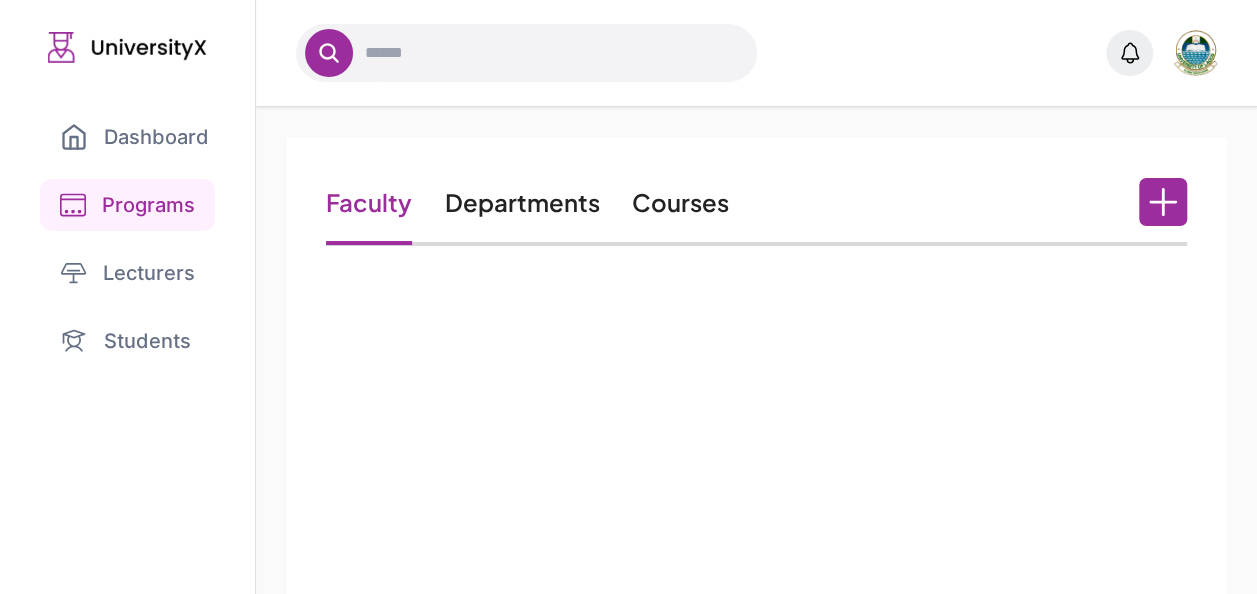 click on "Courses" at bounding box center (679, 202) 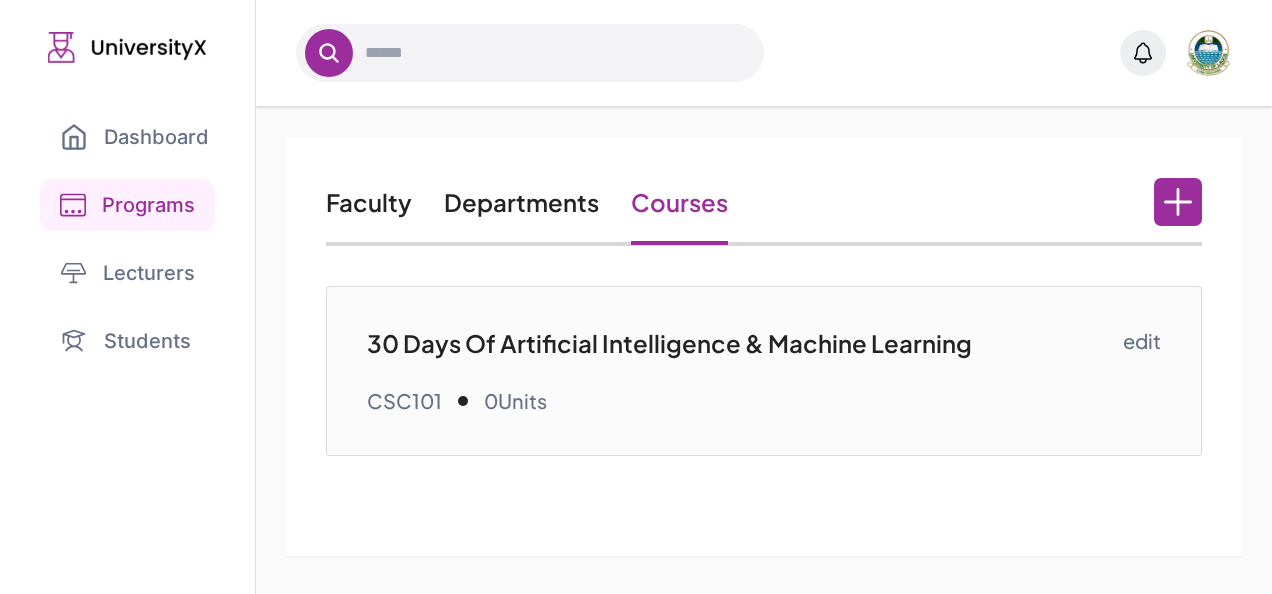 click on "30 Days Of Artificial Intelligence & Machine Learning" at bounding box center [744, 343] 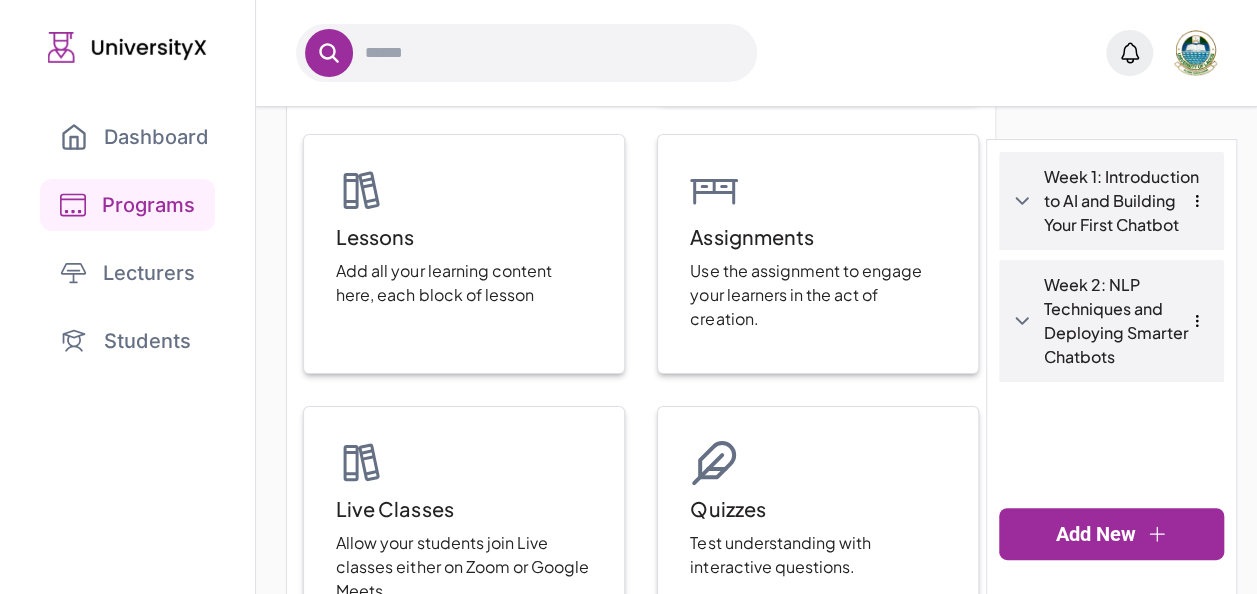 scroll, scrollTop: 372, scrollLeft: 0, axis: vertical 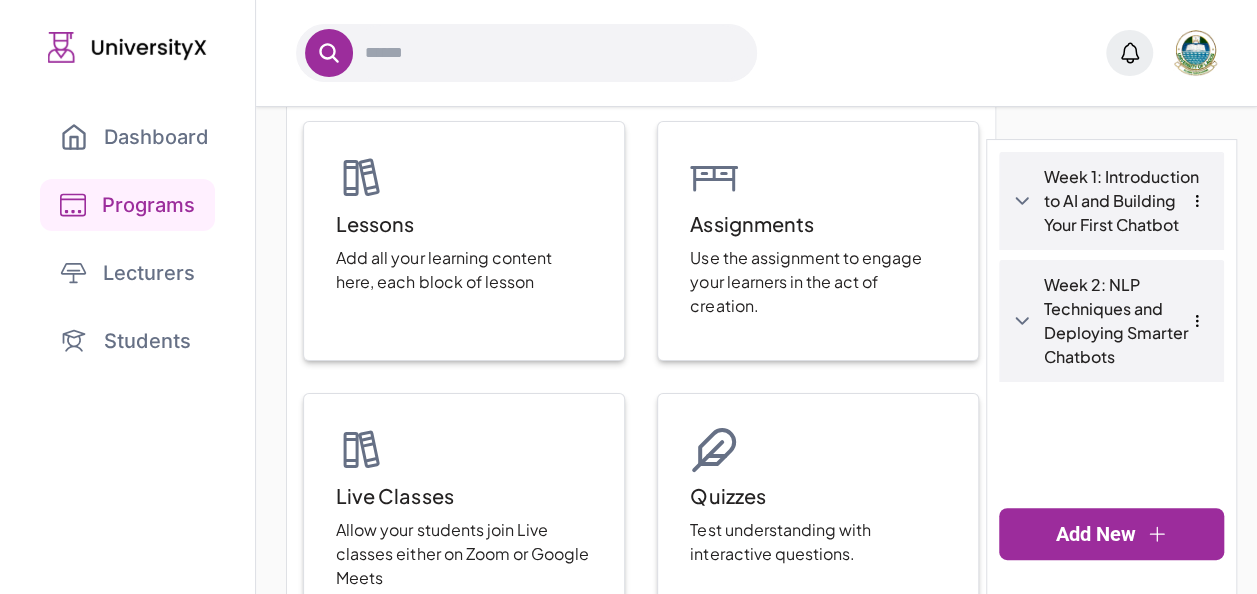 click on "Week 2: NLP Techniques and Deploying Smarter Chatbots" at bounding box center [1127, 321] 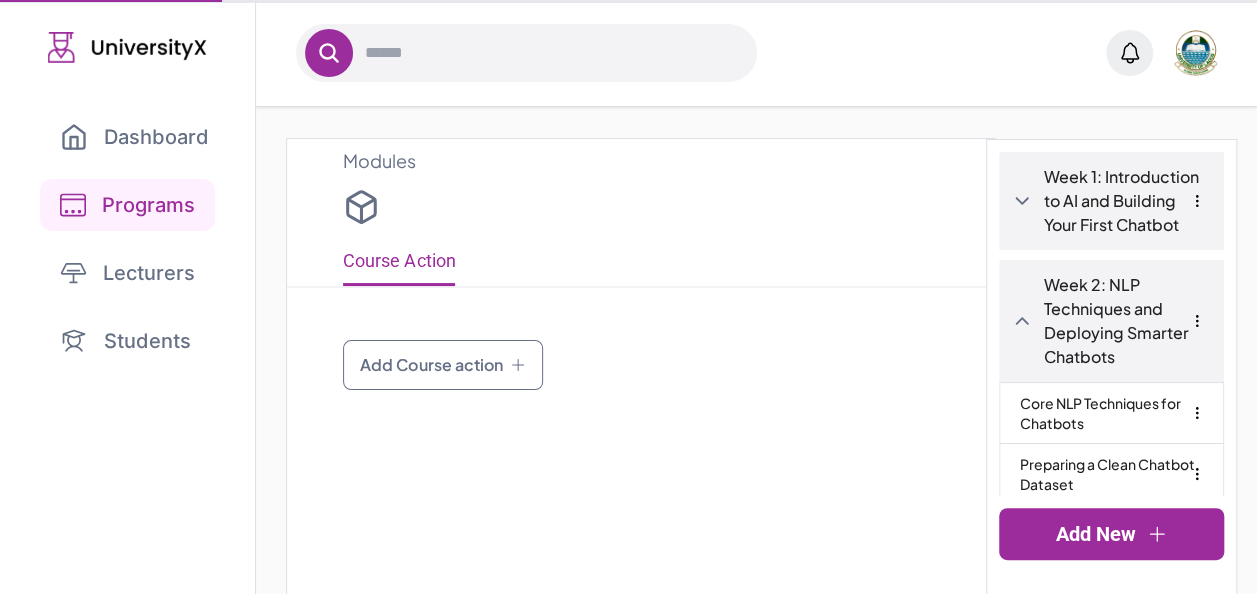 click on "Core NLP Techniques for Chatbots" at bounding box center (1111, 413) 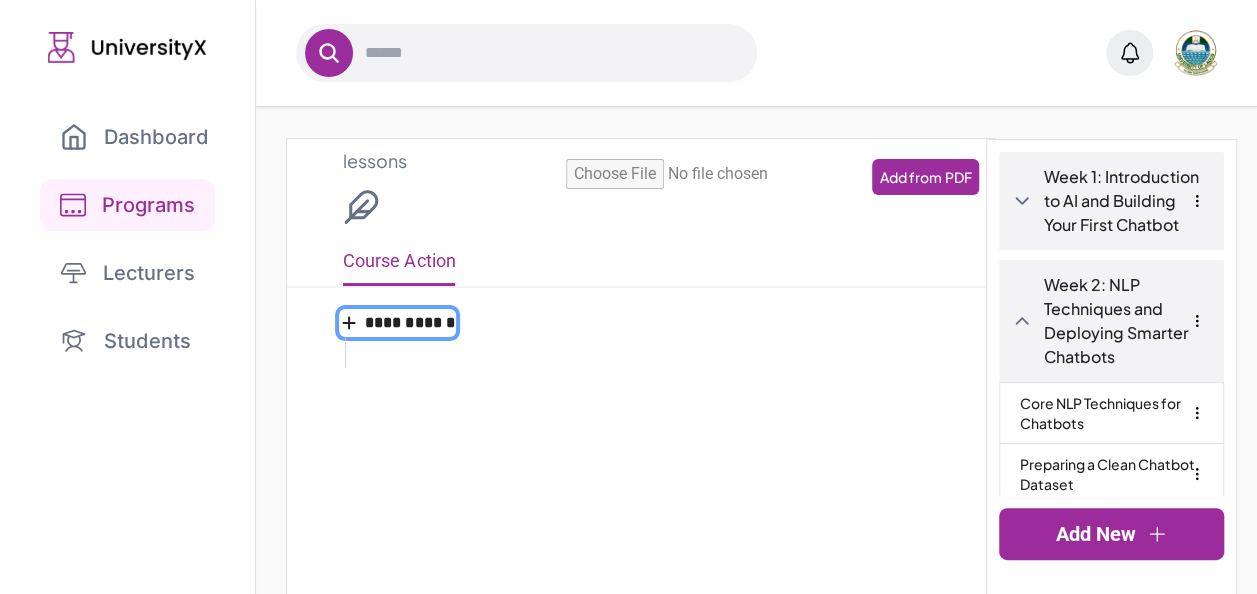 type on "**********" 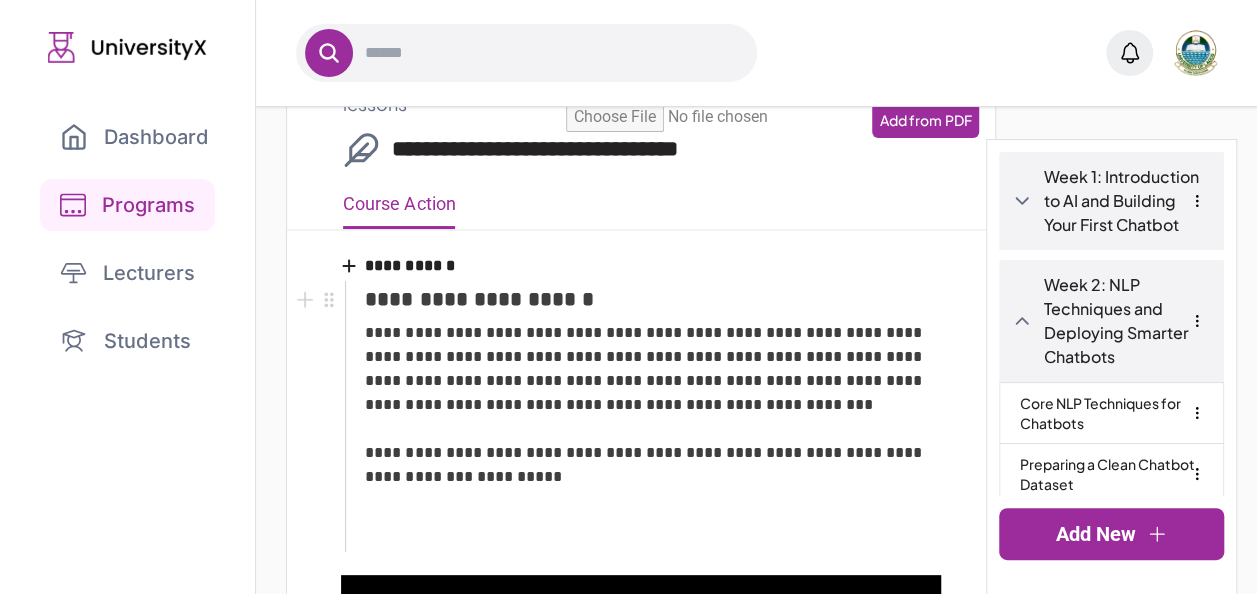 scroll, scrollTop: 54, scrollLeft: 0, axis: vertical 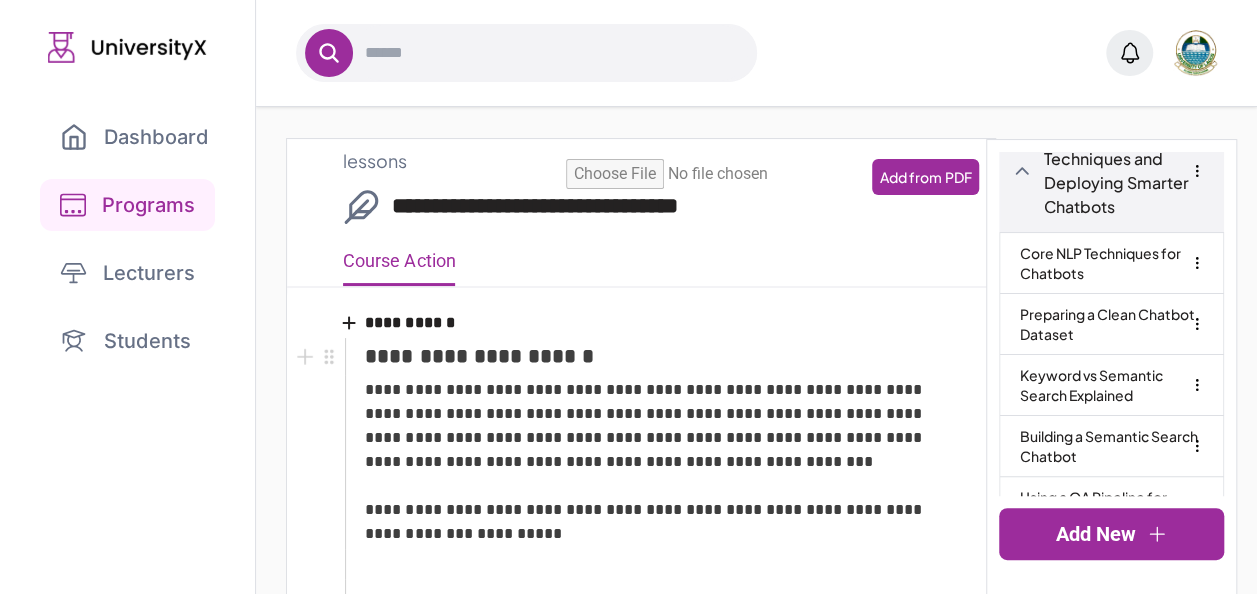 click on "Preparing a Clean Chatbot Dataset" at bounding box center [1111, 324] 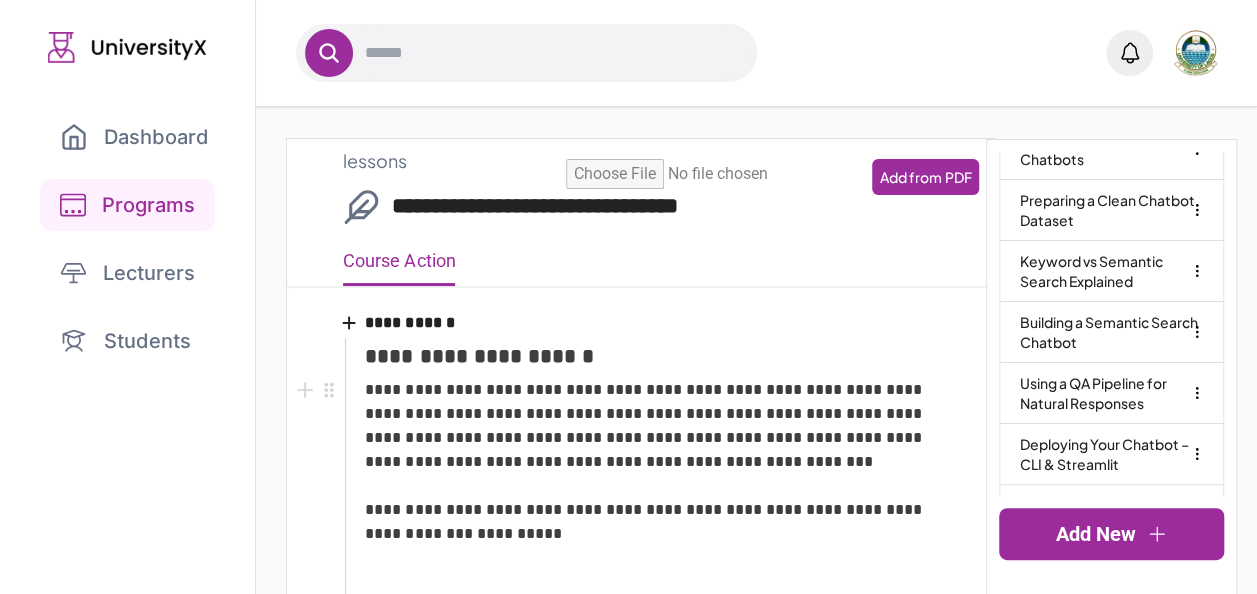 type on "**********" 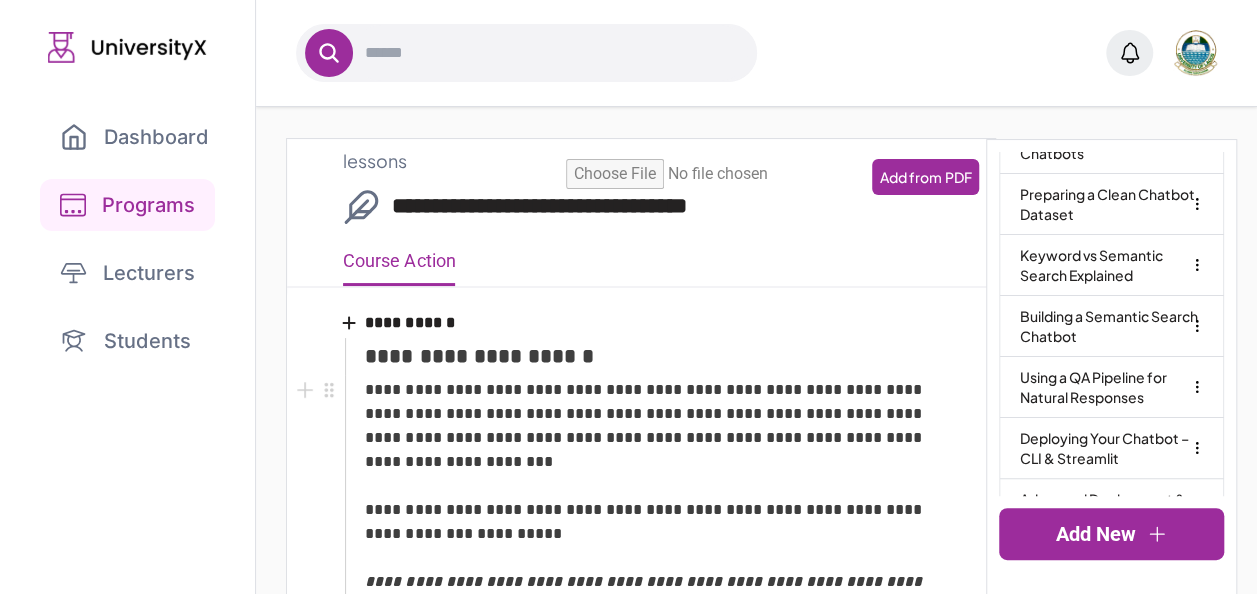 scroll, scrollTop: 280, scrollLeft: 0, axis: vertical 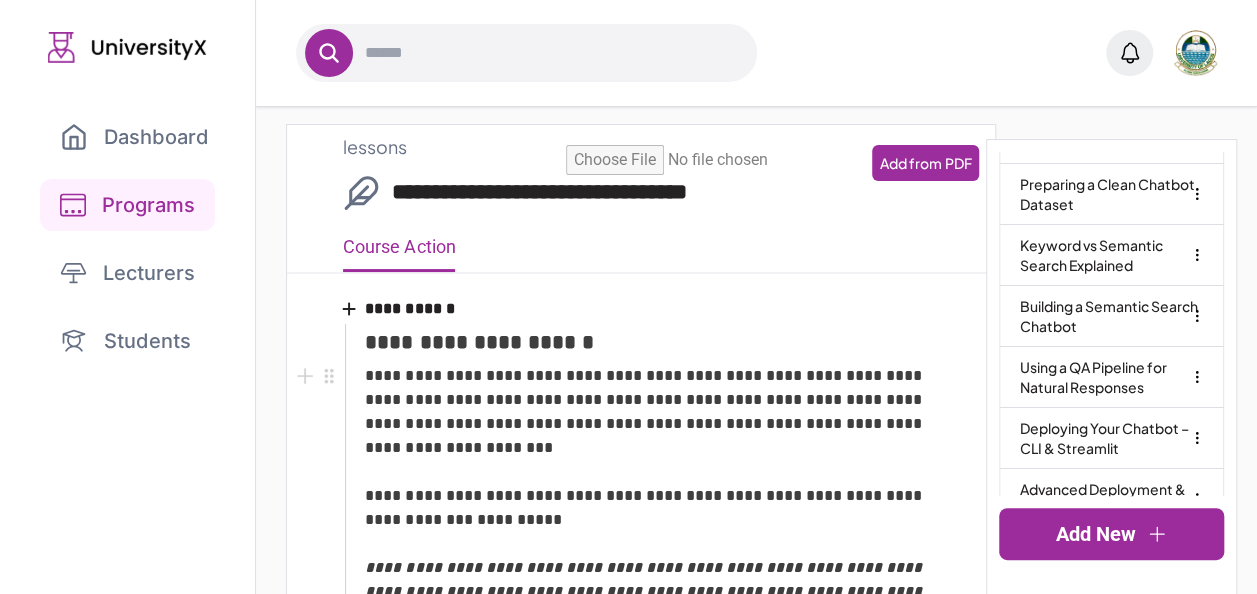 click on "**********" at bounding box center [653, 496] 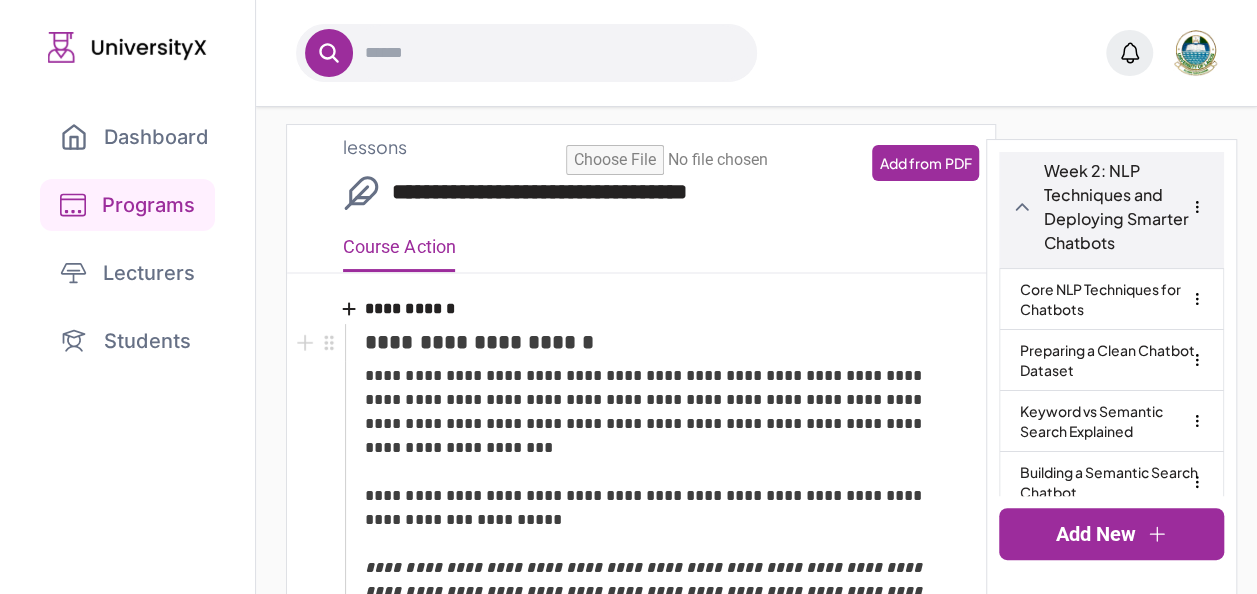 scroll, scrollTop: 102, scrollLeft: 0, axis: vertical 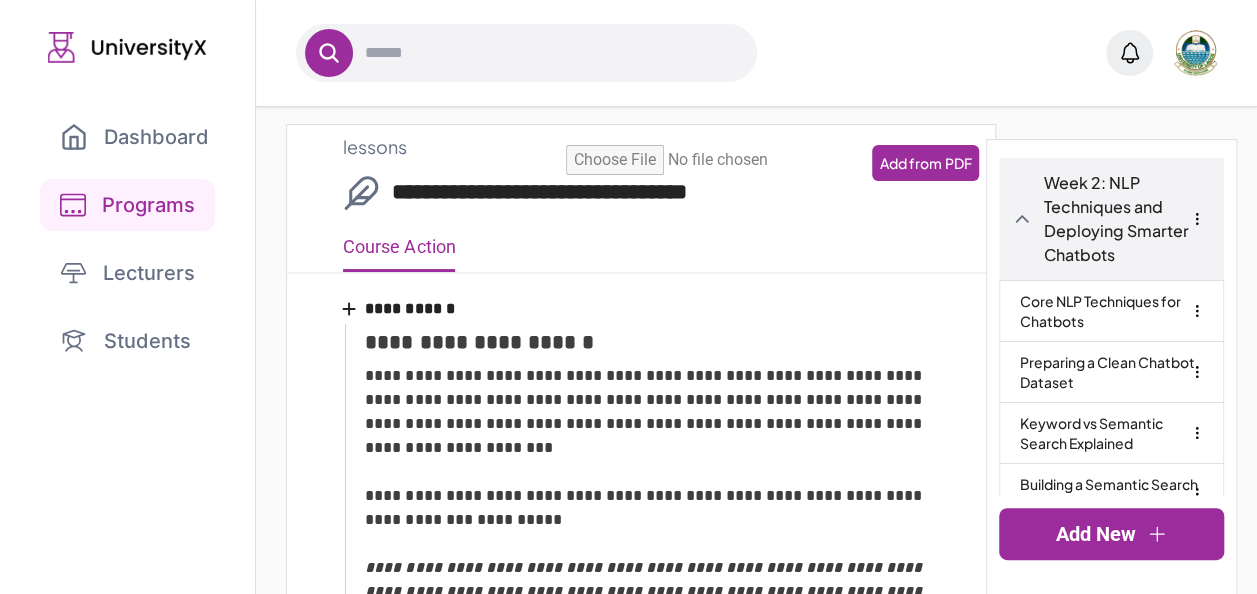 click on "Week 2: NLP Techniques and Deploying Smarter Chatbots" at bounding box center (1127, 219) 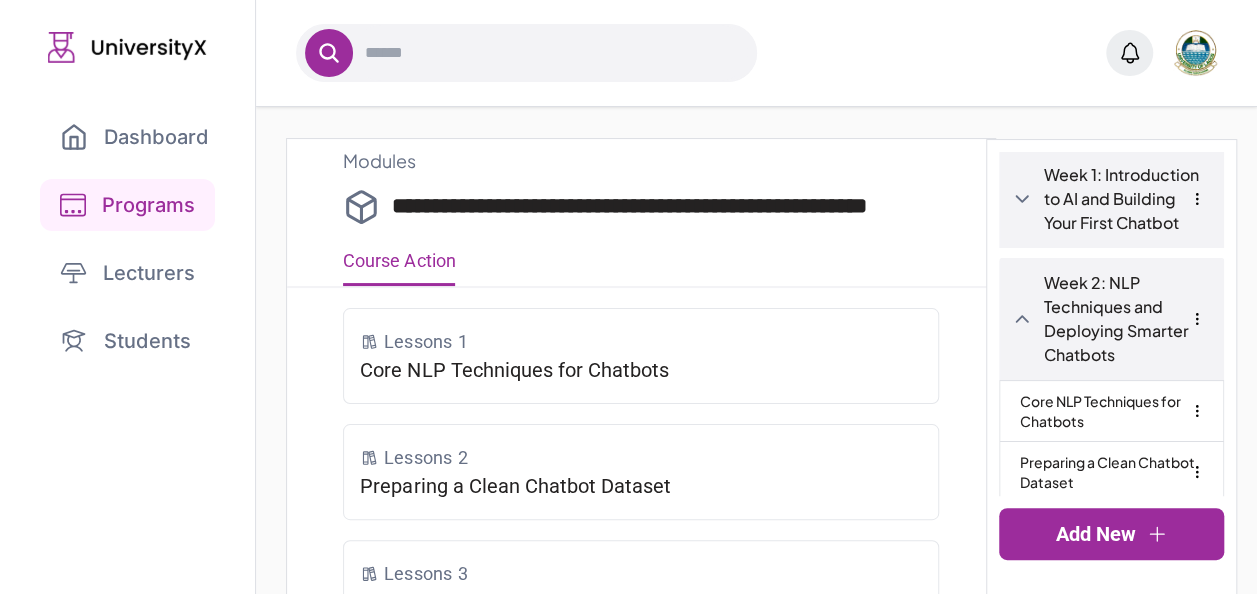 scroll, scrollTop: 0, scrollLeft: 0, axis: both 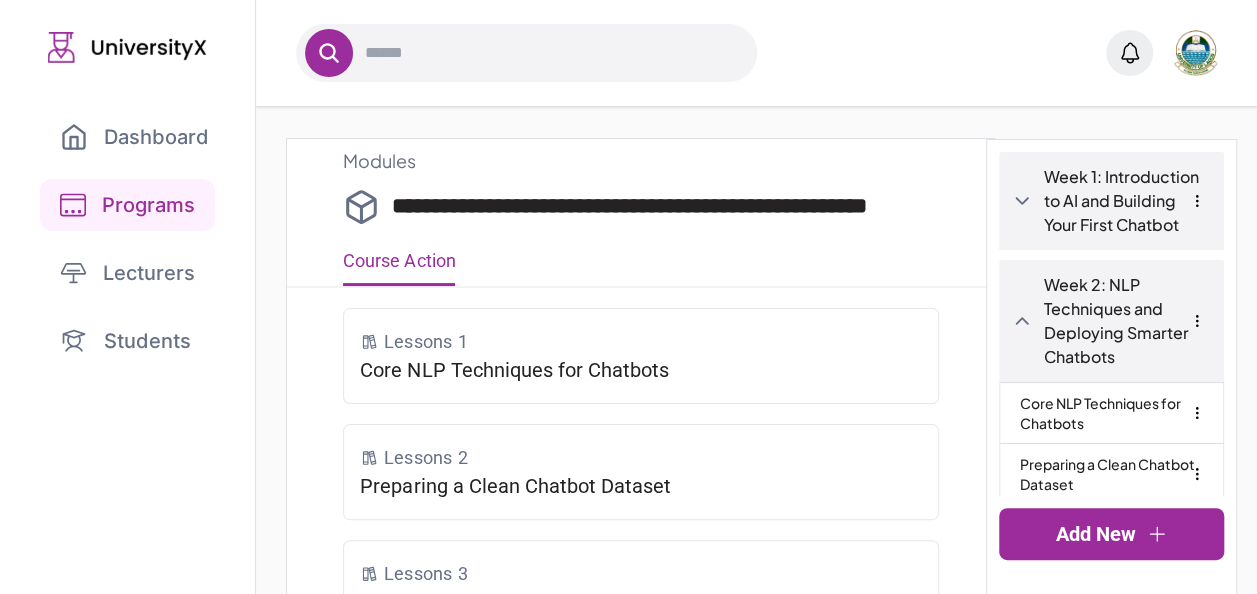 click on "Lessons 1 Core NLP Techniques for Chatbots Lessons 2 Preparing a Clean Chatbot Dataset Lessons 3 Keyword vs Semantic Search Explained Lessons 4 Building a Semantic Search Chatbot Lessons 5 Using a QA Pipeline for Natural Responses Lessons 6 Deploying Your Chatbot – CLI & Streamlit Lessons 7 Advanced Deployment & Real Business Use Add Course action" at bounding box center (641, 745) 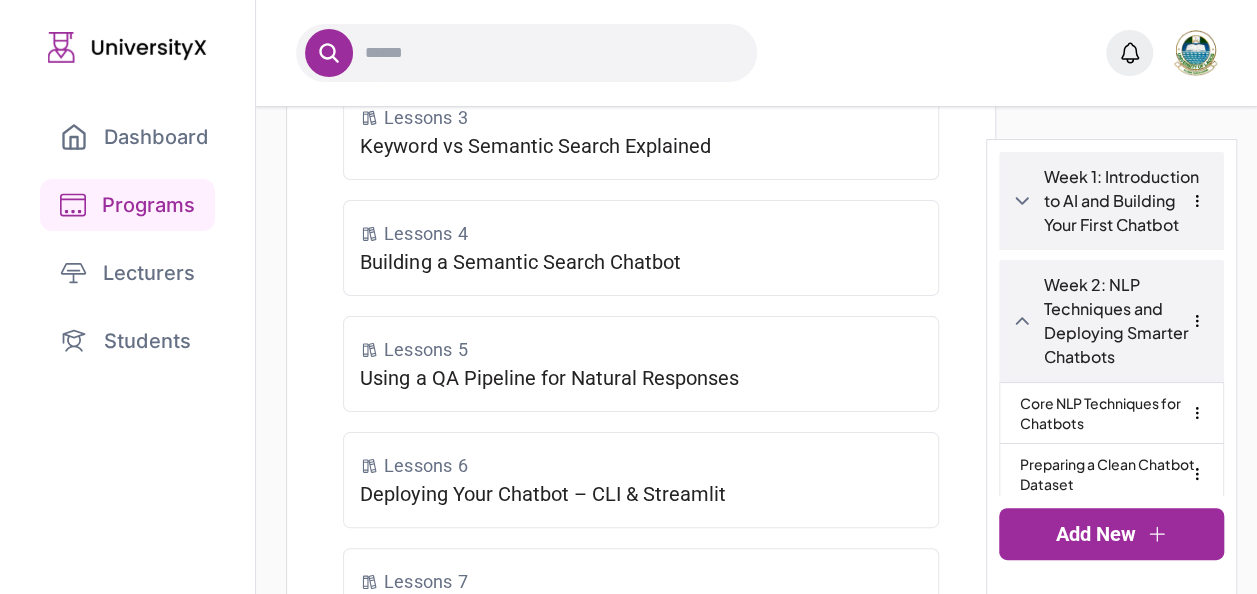 scroll, scrollTop: 637, scrollLeft: 0, axis: vertical 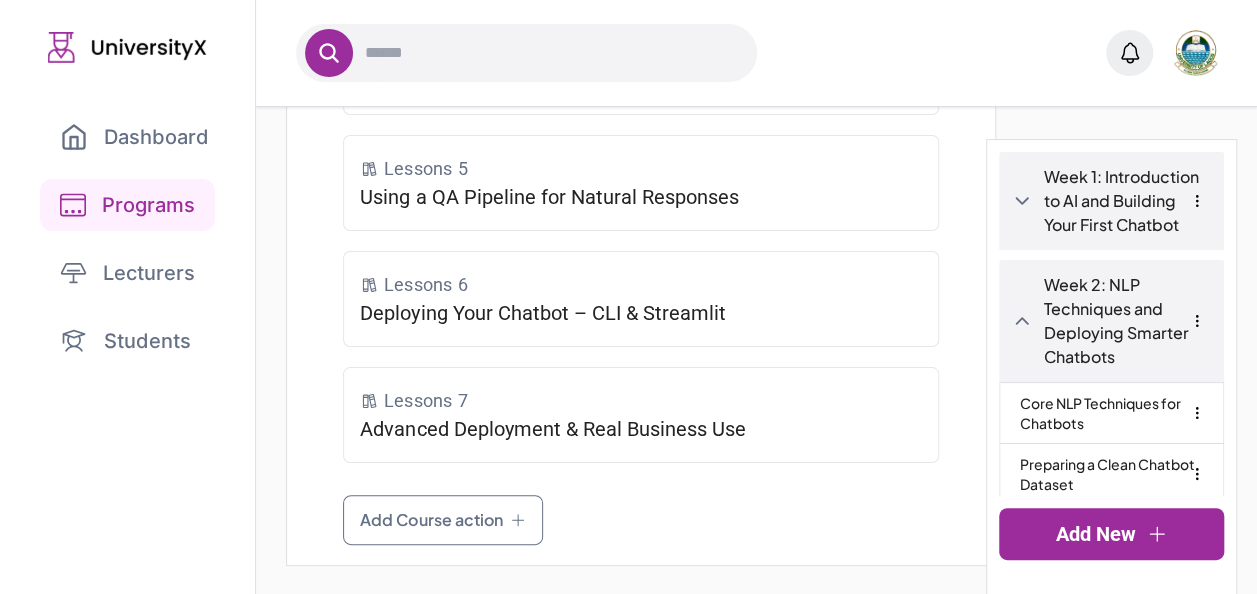 click on "Add Course action" at bounding box center [443, 520] 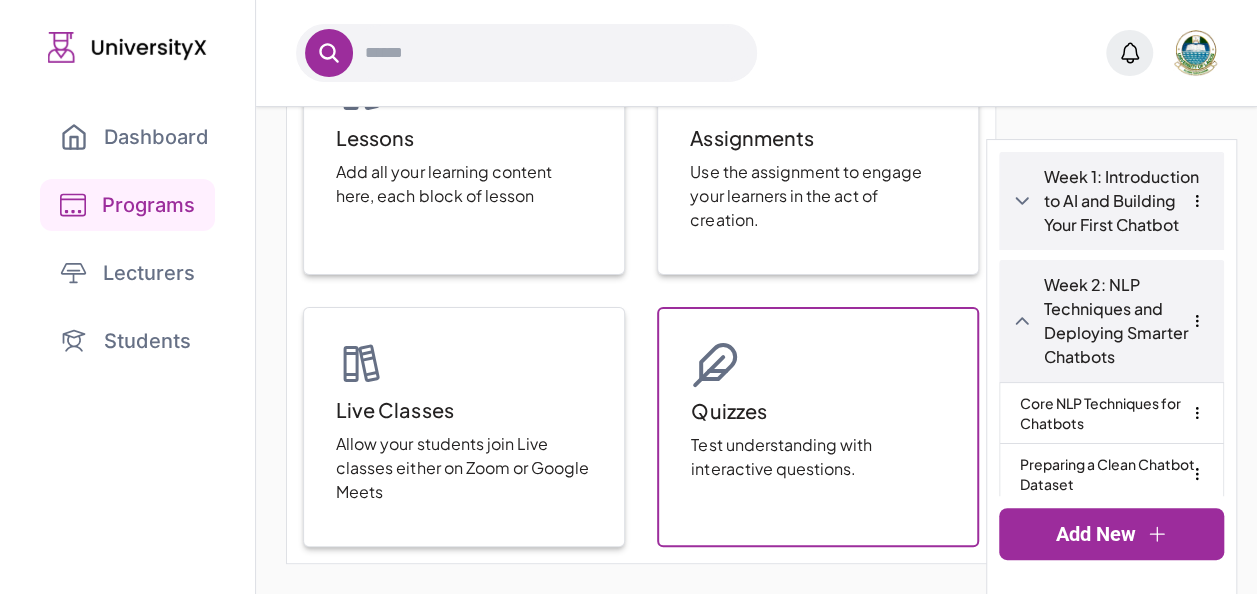scroll, scrollTop: 456, scrollLeft: 0, axis: vertical 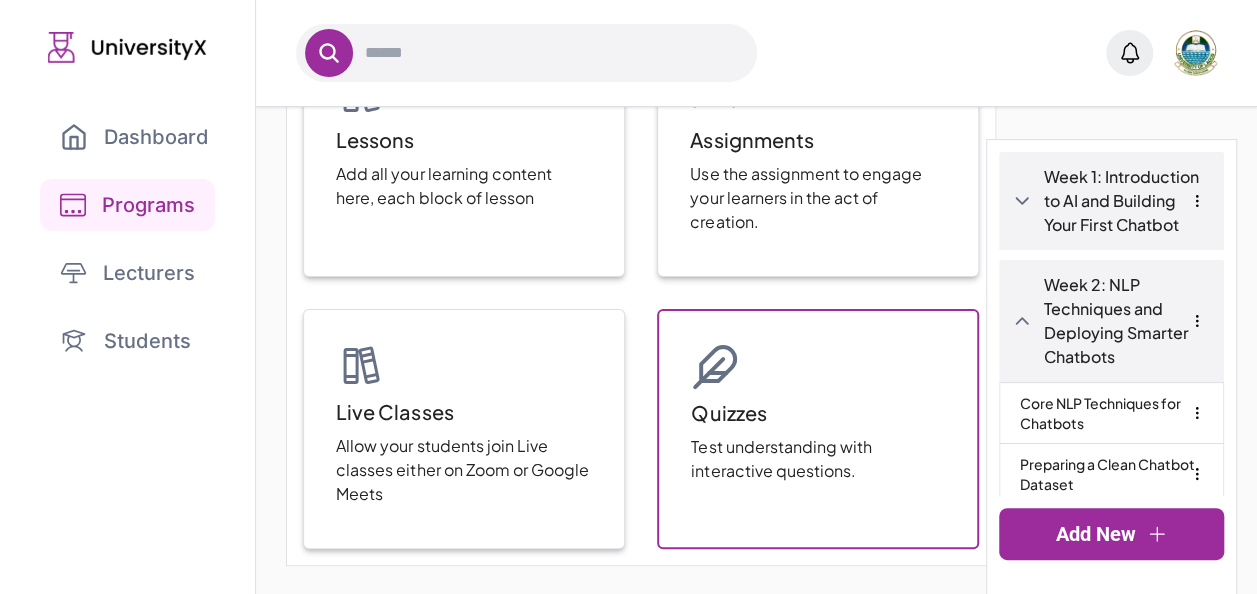 click on "Quizzes Test understanding with interactive questions." at bounding box center [818, 429] 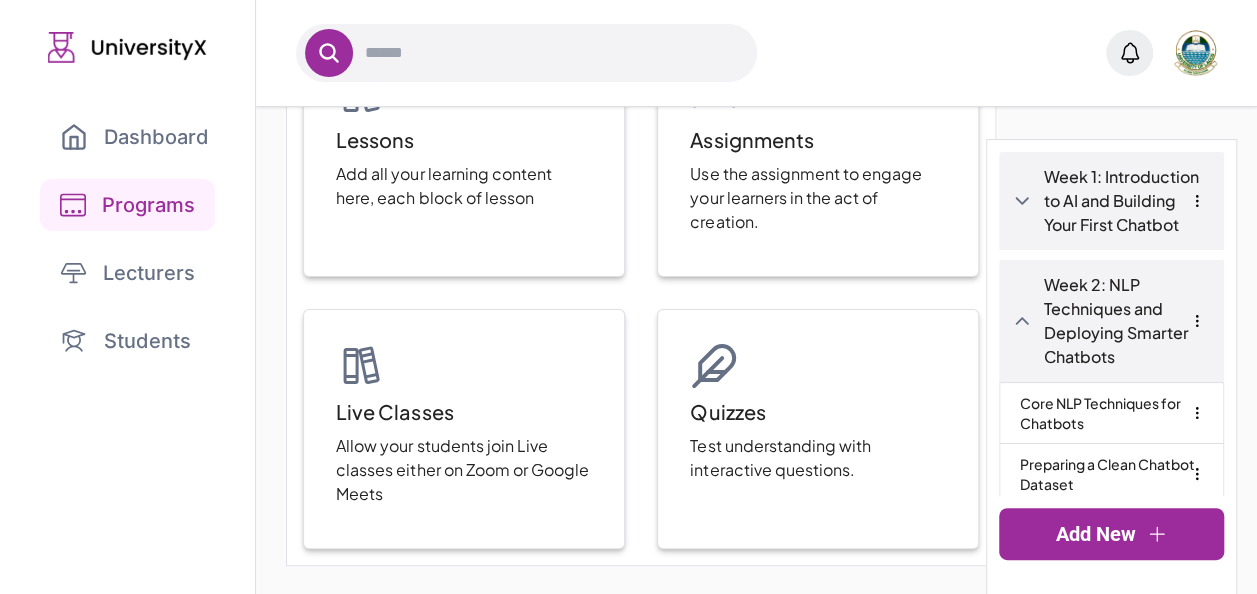 click on "Week 2: NLP Techniques and Deploying Smarter Chatbots" at bounding box center [1127, 321] 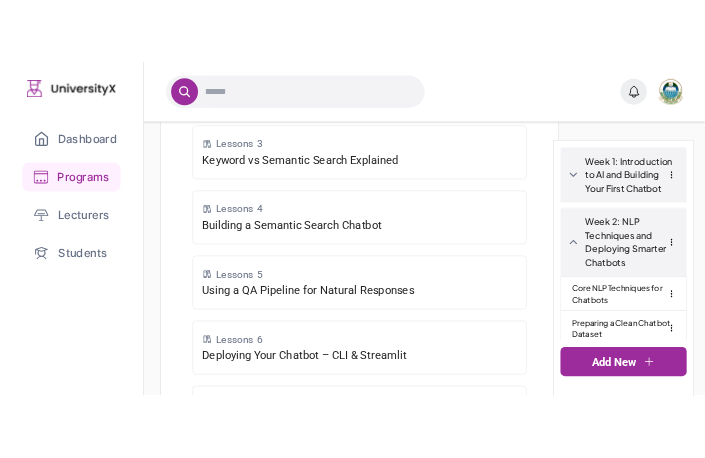 scroll, scrollTop: 637, scrollLeft: 0, axis: vertical 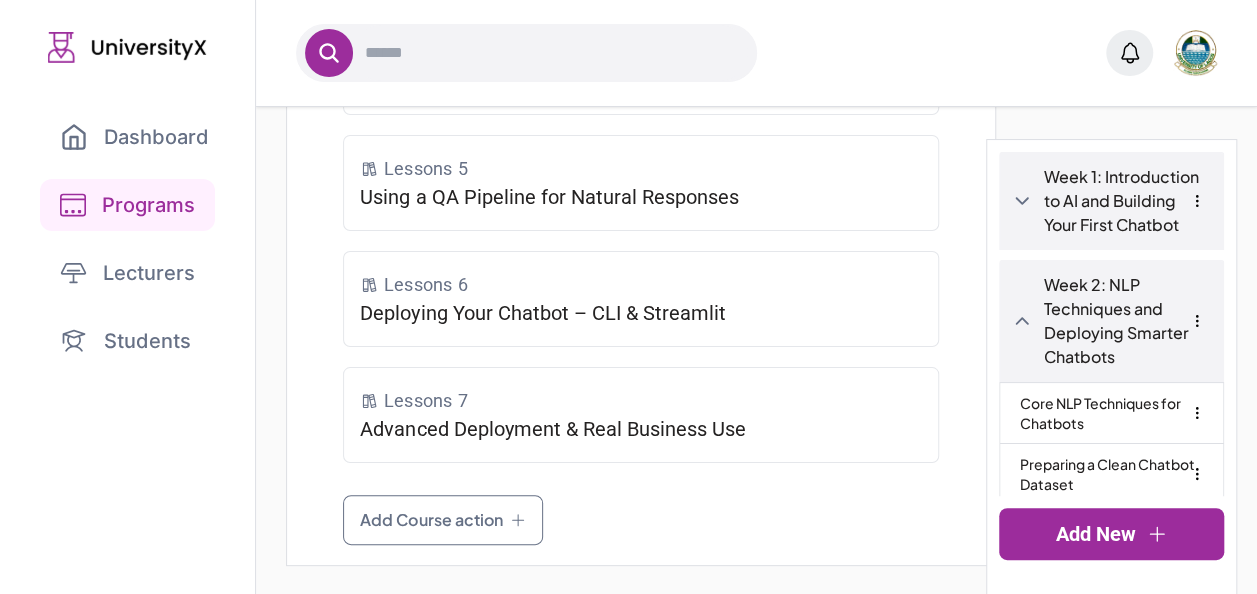 click on "Lessons 1 Core NLP Techniques for Chatbots Lessons 2 Preparing a Clean Chatbot Dataset Lessons 3 Keyword vs Semantic Search Explained Lessons 4 Building a Semantic Search Chatbot Lessons 5 Using a QA Pipeline for Natural Responses Lessons 6 Deploying Your Chatbot – CLI & Streamlit Lessons 7 Advanced Deployment & Real Business Use Add Course action" at bounding box center [641, 108] 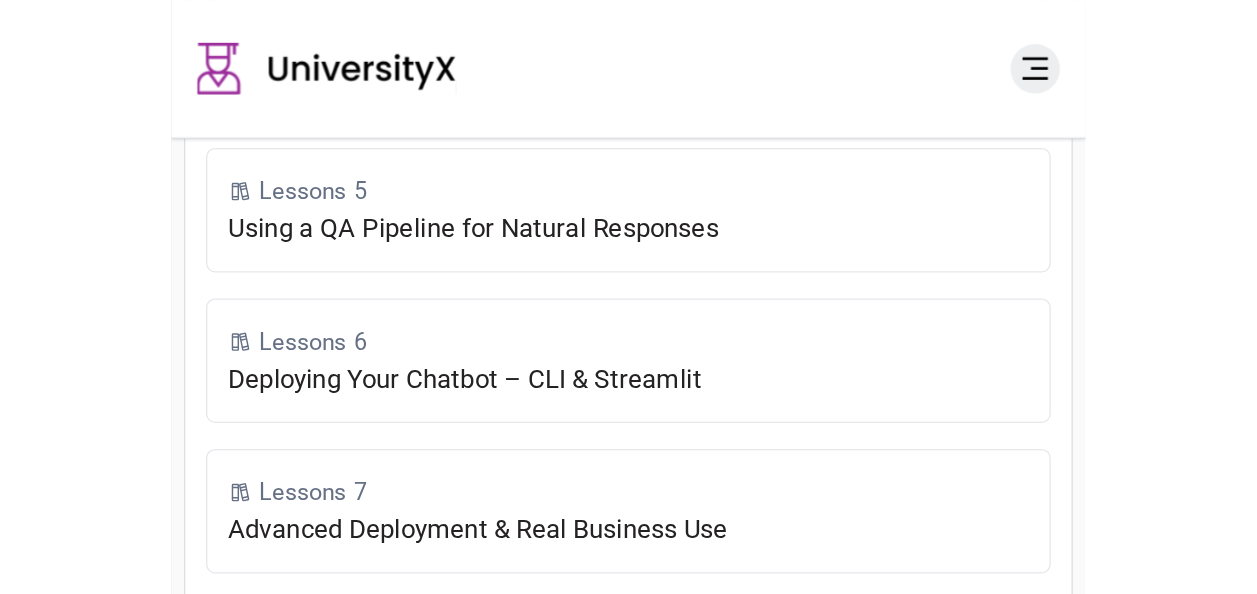 scroll, scrollTop: 315, scrollLeft: 0, axis: vertical 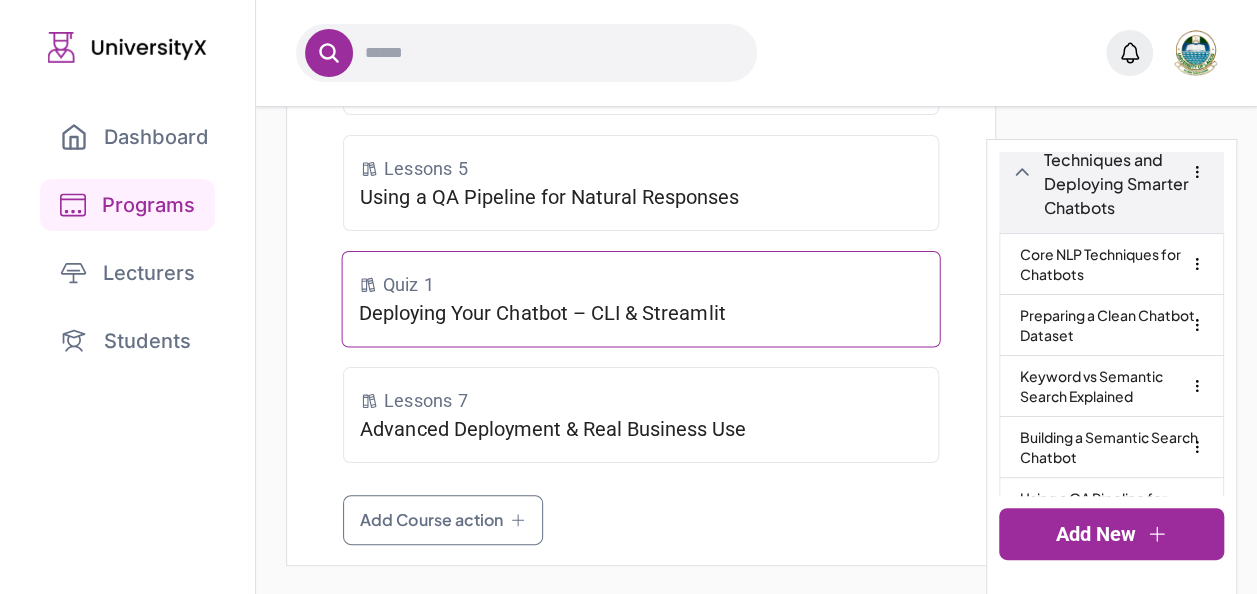 click on "Quiz  1" at bounding box center (641, 284) 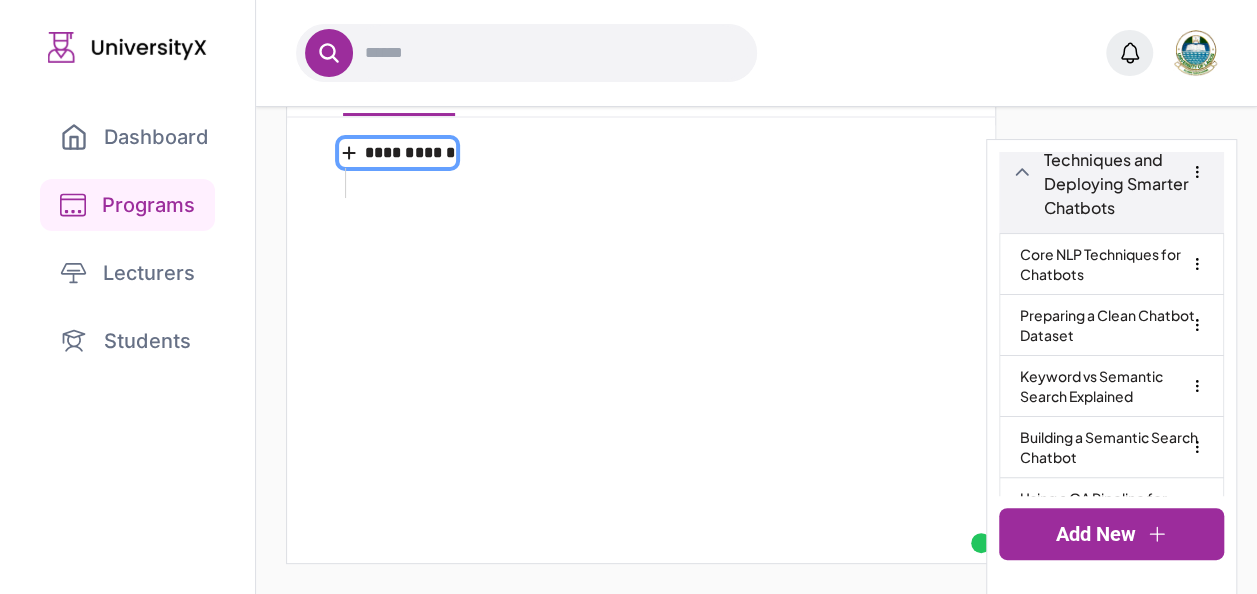 scroll, scrollTop: 0, scrollLeft: 0, axis: both 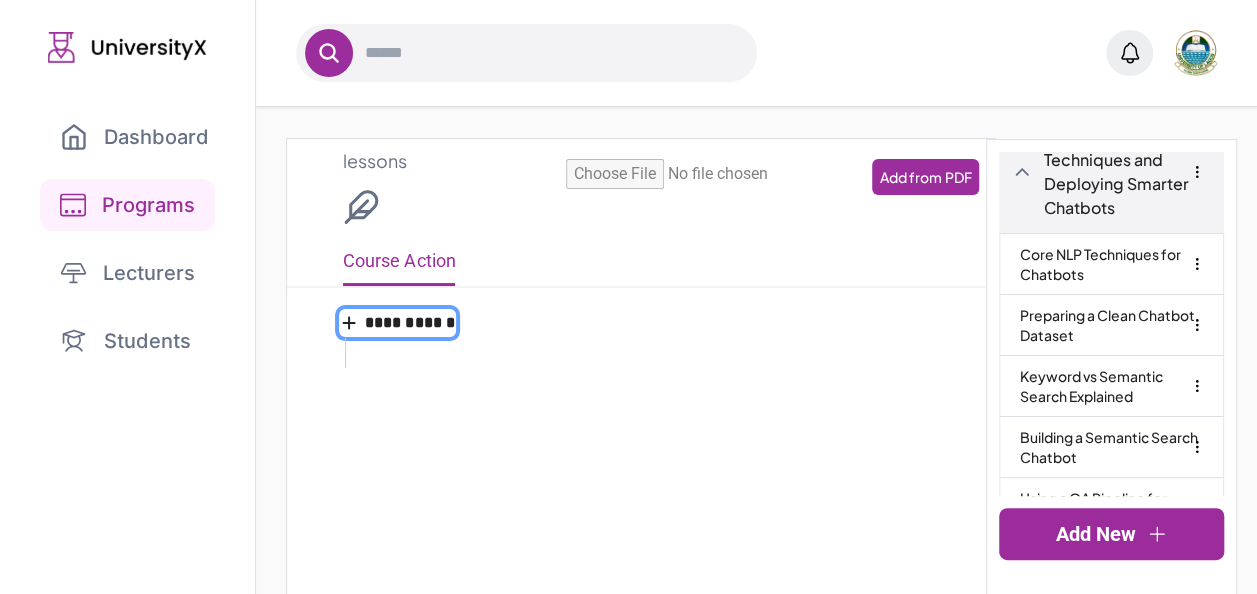 type on "**********" 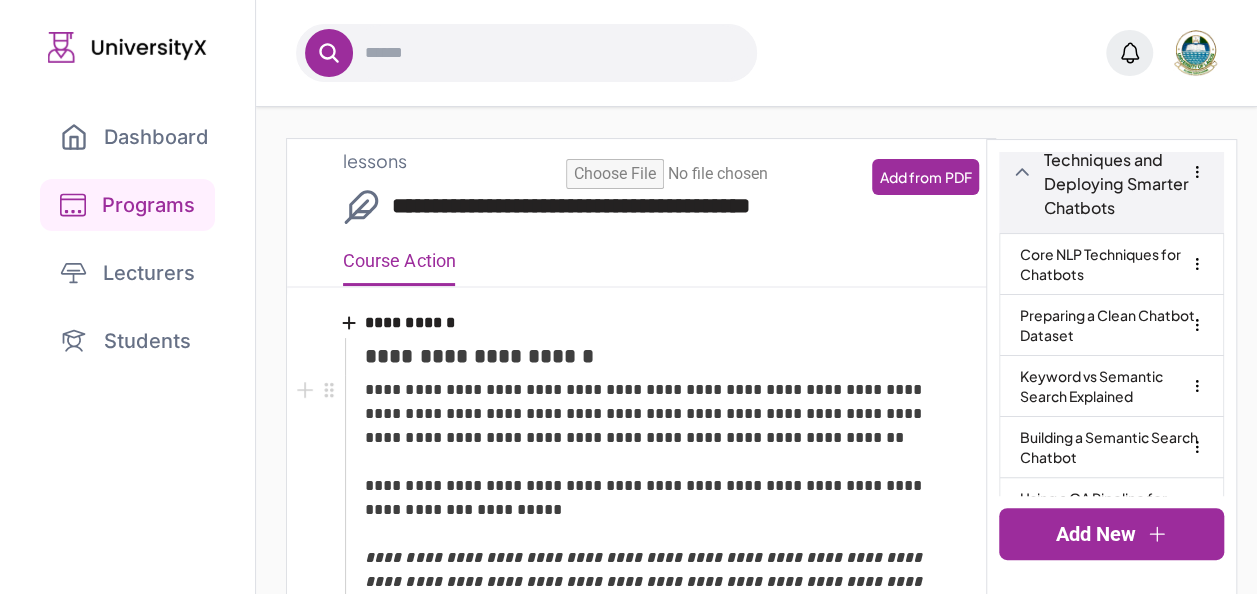 click on "**********" at bounding box center [653, 498] 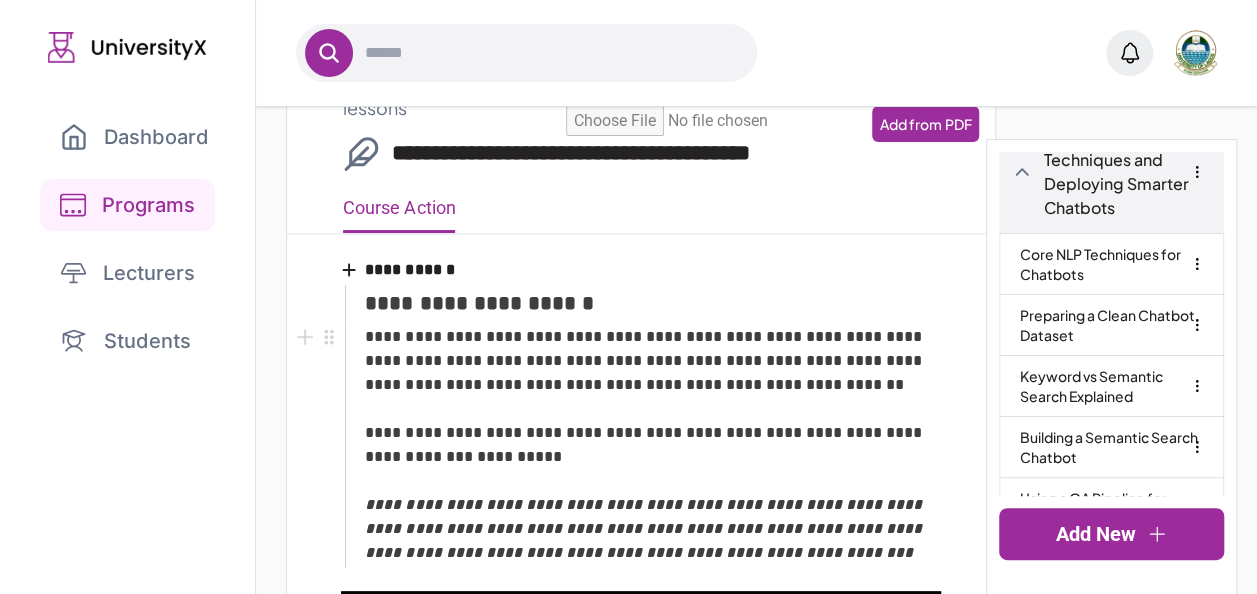 scroll, scrollTop: 52, scrollLeft: 0, axis: vertical 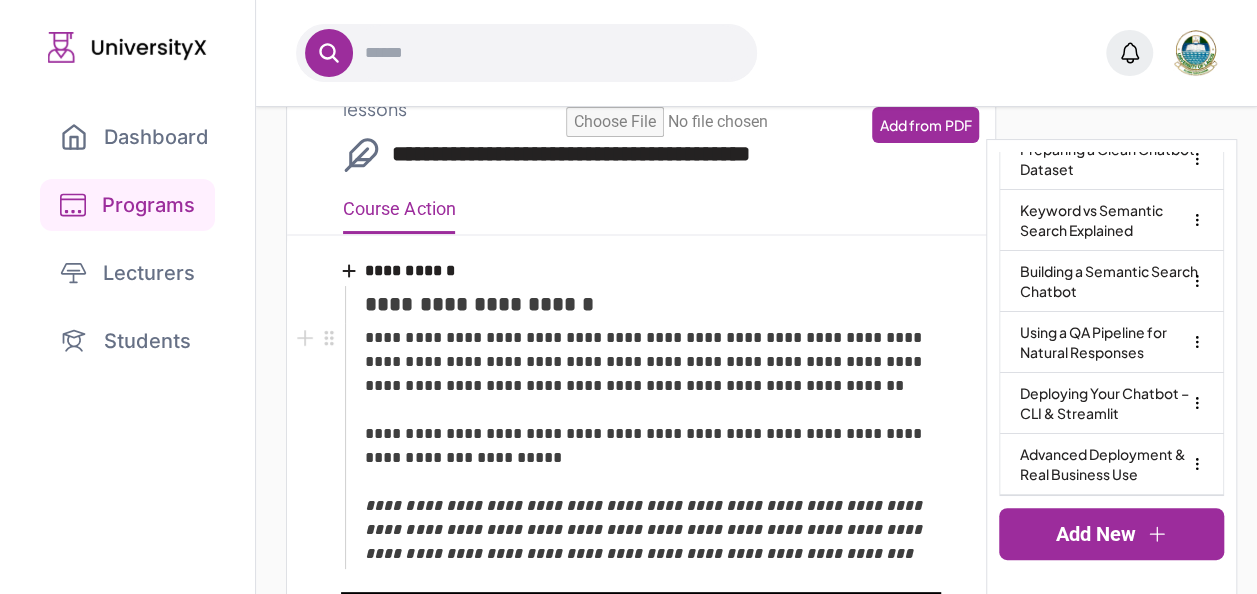 click on "**********" at bounding box center (653, 446) 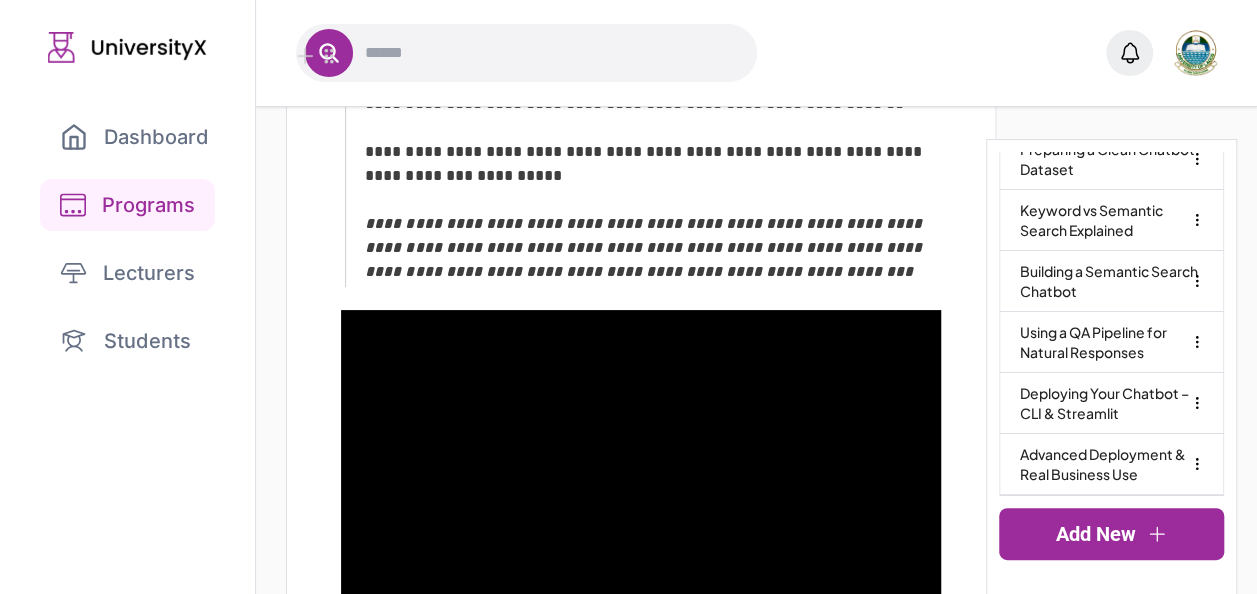 scroll, scrollTop: 340, scrollLeft: 0, axis: vertical 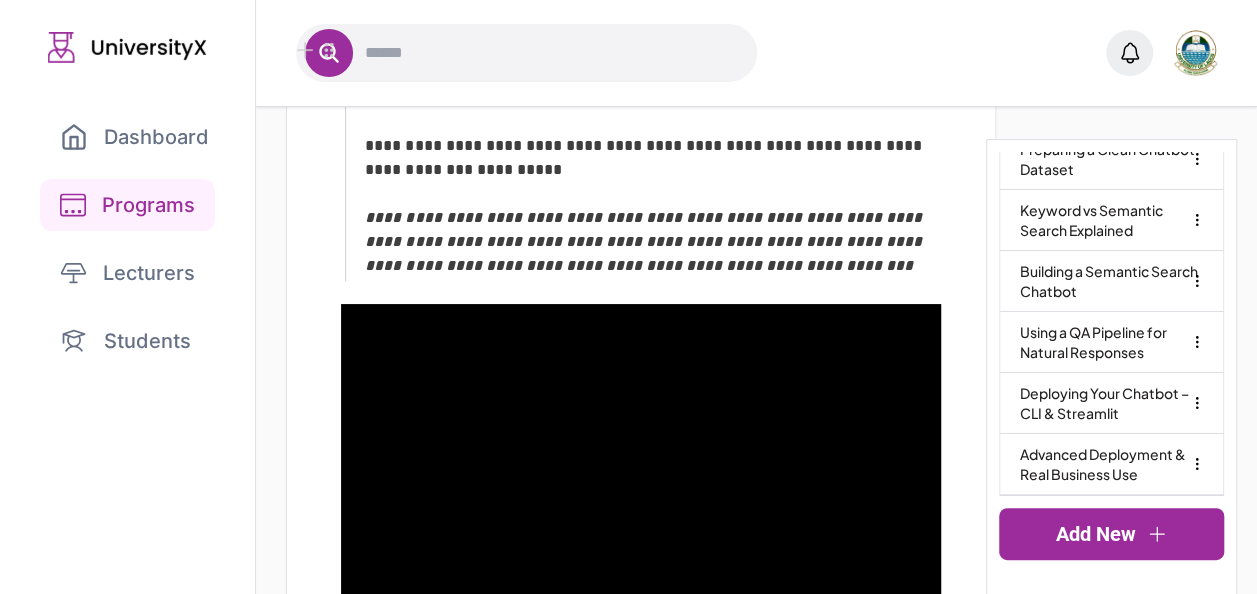 click on "**********" at bounding box center (645, 241) 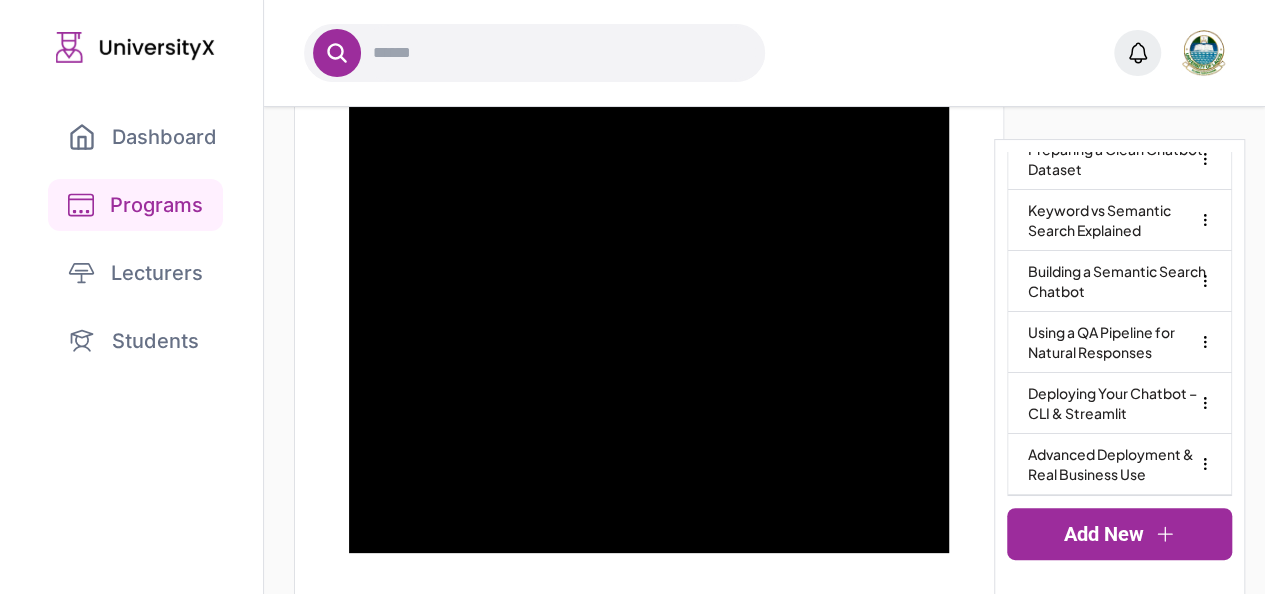 scroll, scrollTop: 1048, scrollLeft: 0, axis: vertical 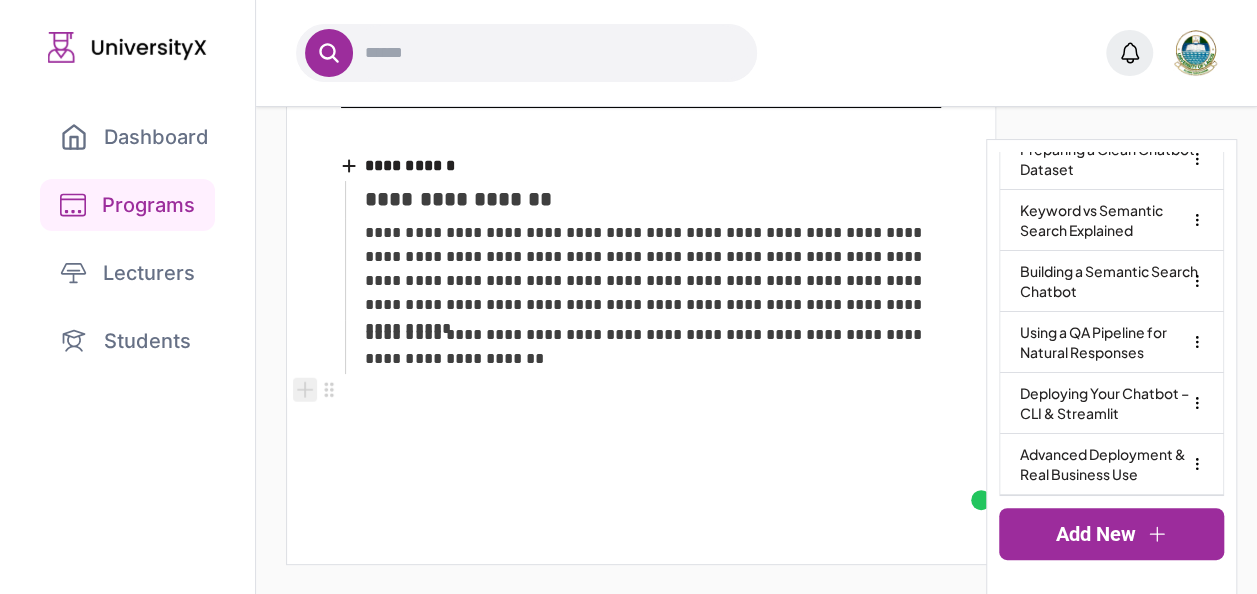click 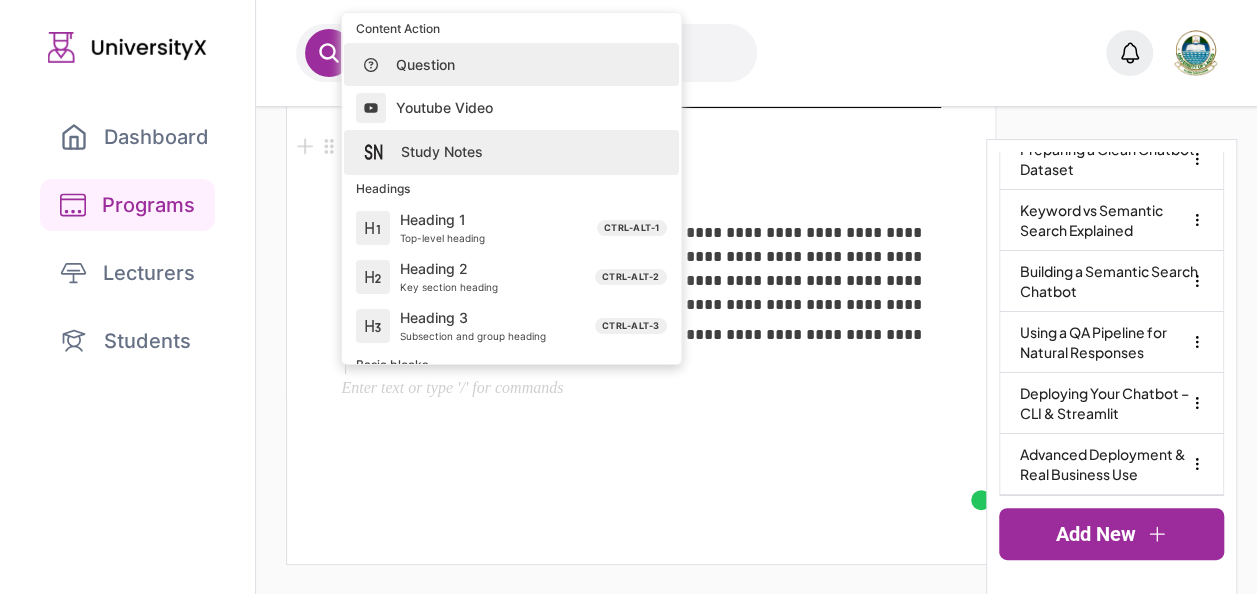 click on "Study Notes" at bounding box center [526, 152] 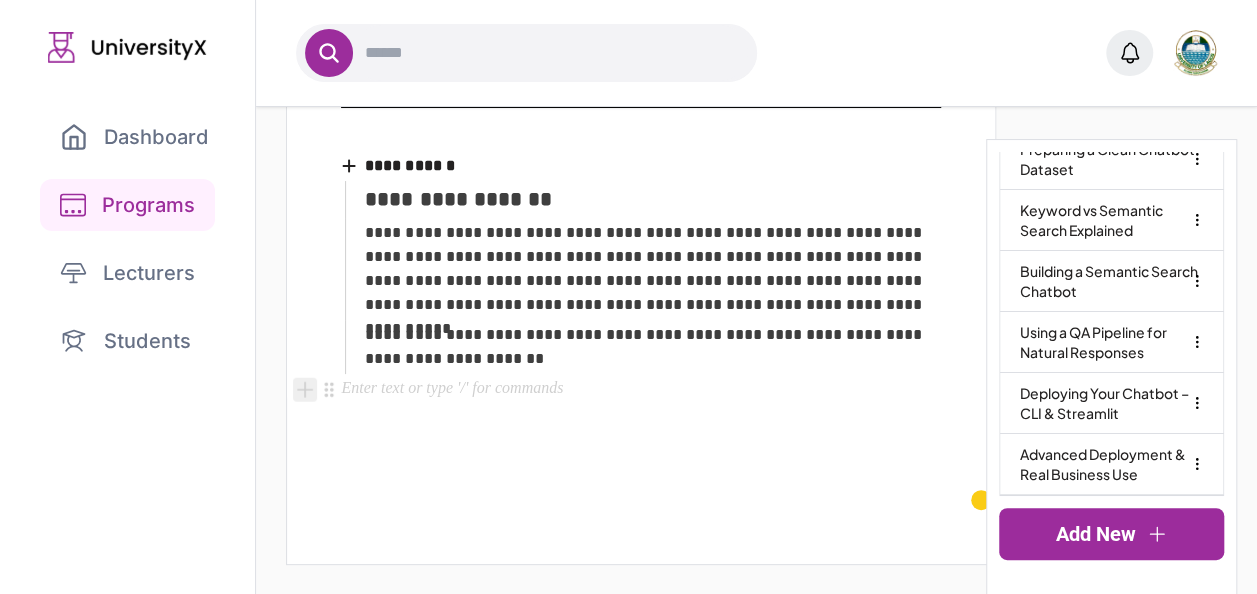 click 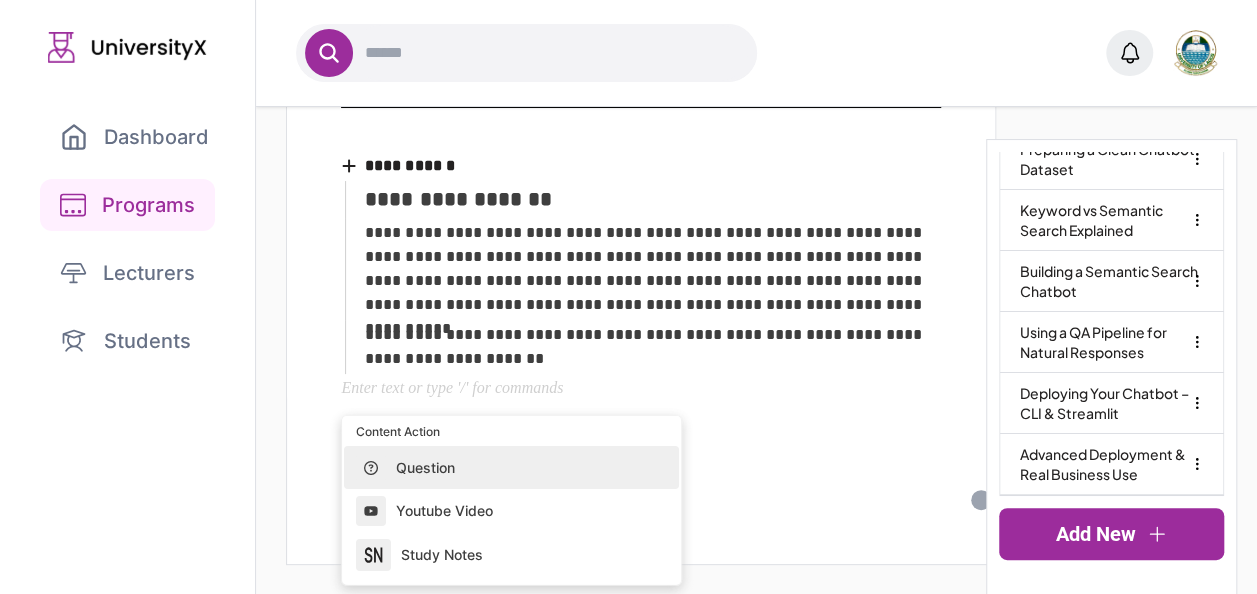 click on "Question" at bounding box center [511, 466] 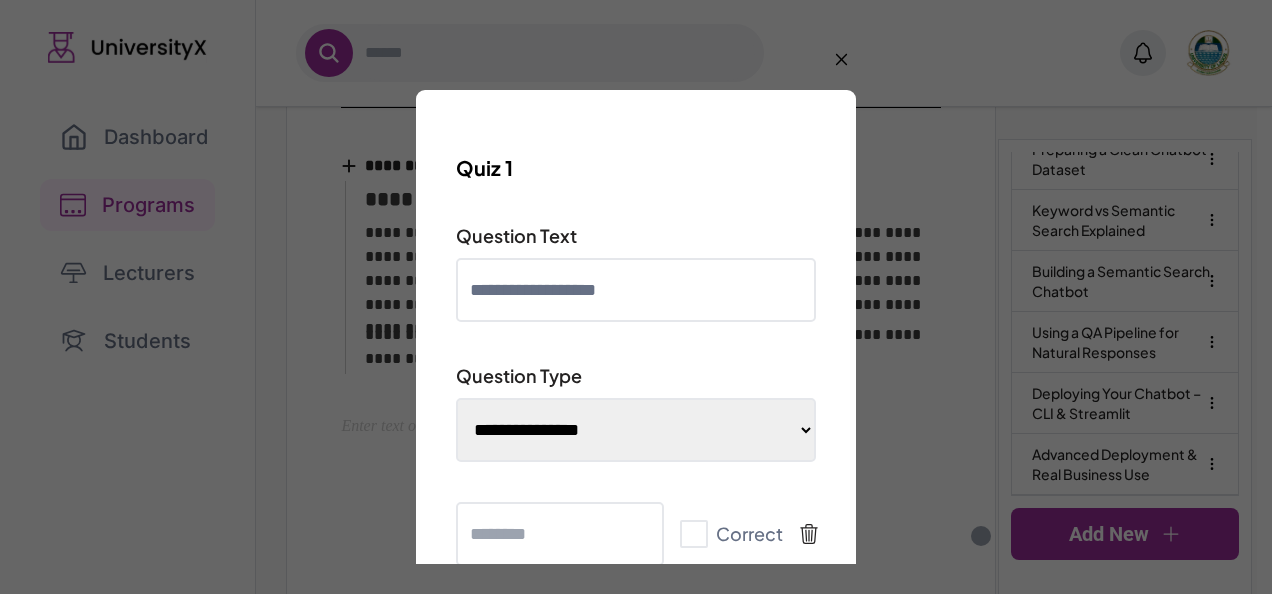 scroll, scrollTop: 309, scrollLeft: 0, axis: vertical 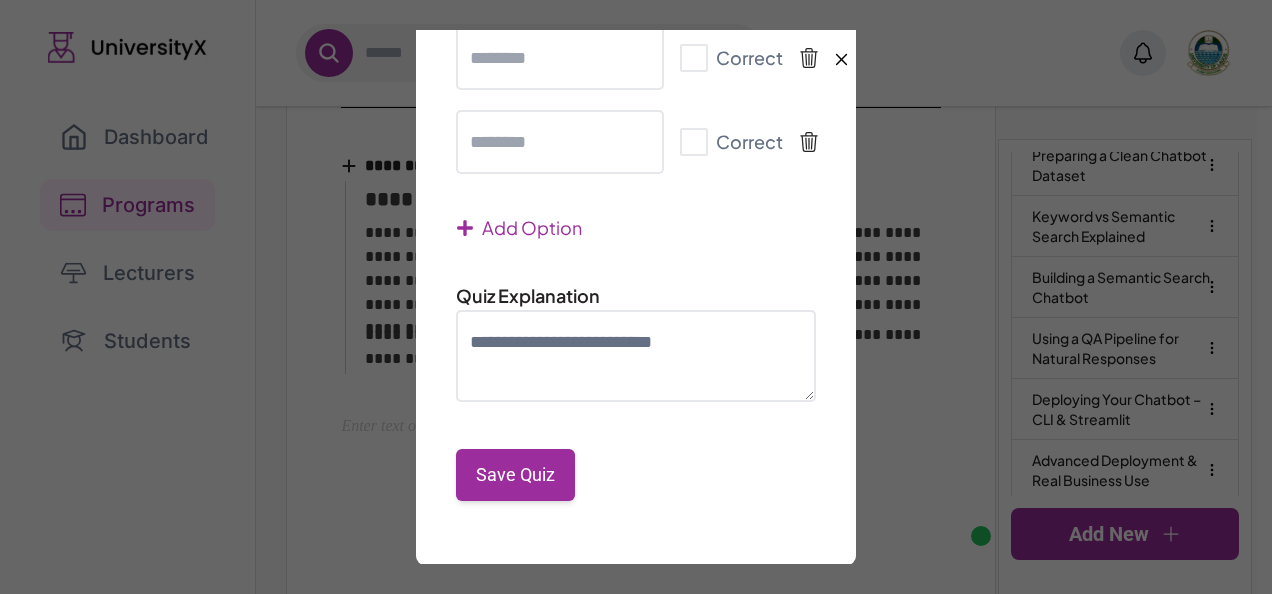 click on "Save Quiz" at bounding box center (515, 475) 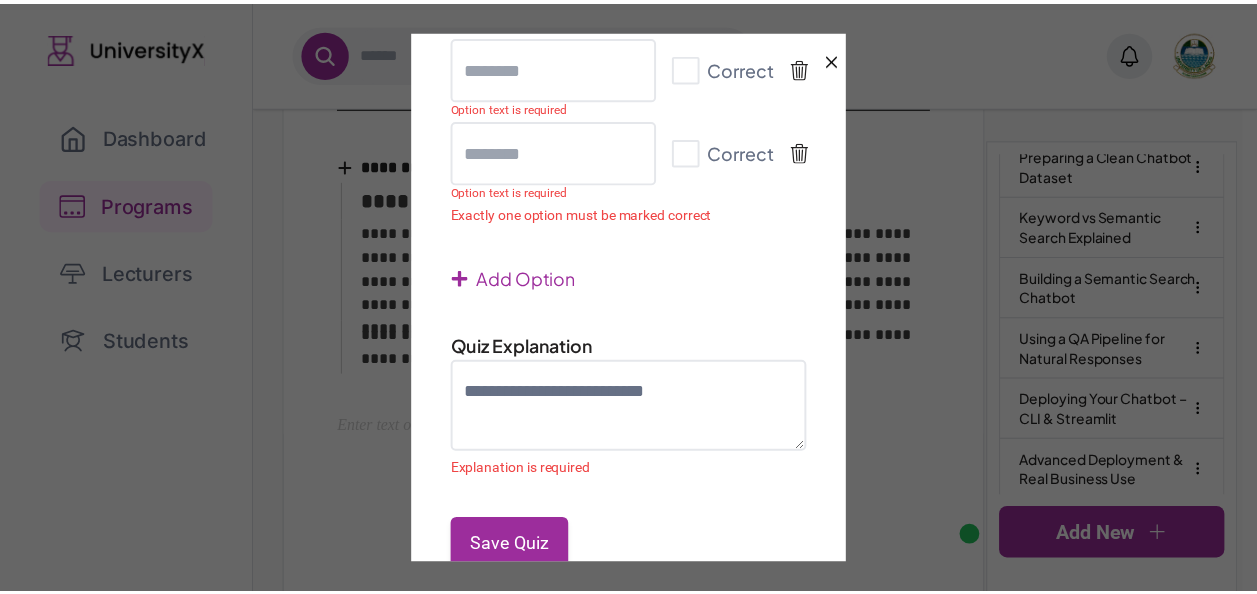 scroll, scrollTop: 0, scrollLeft: 0, axis: both 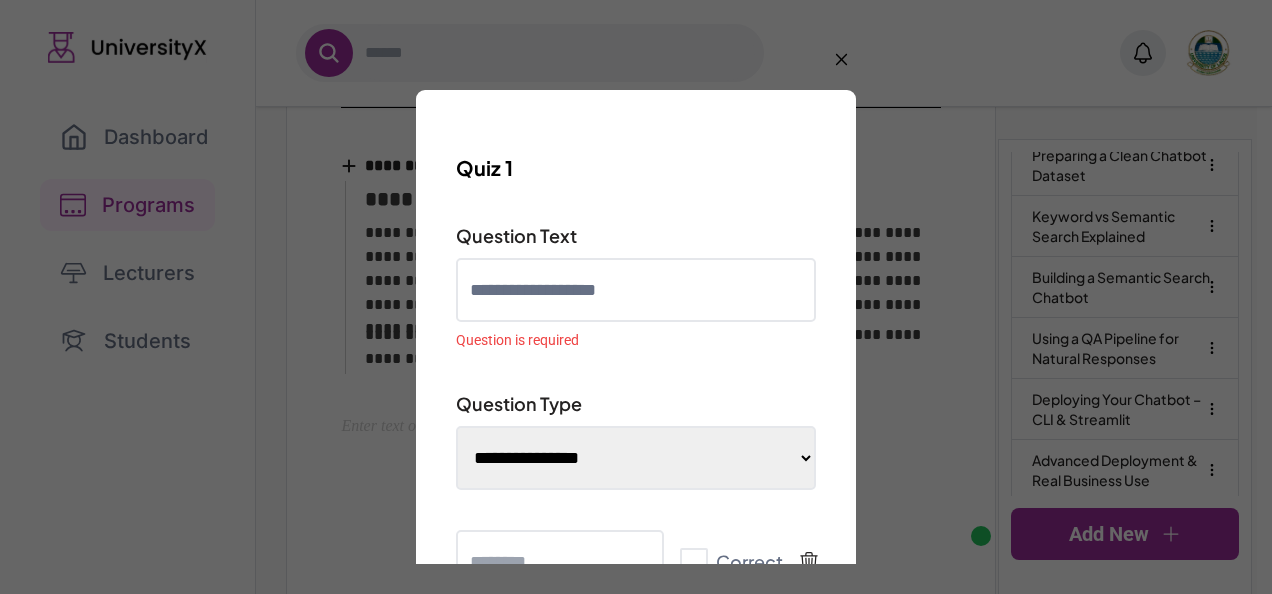 click 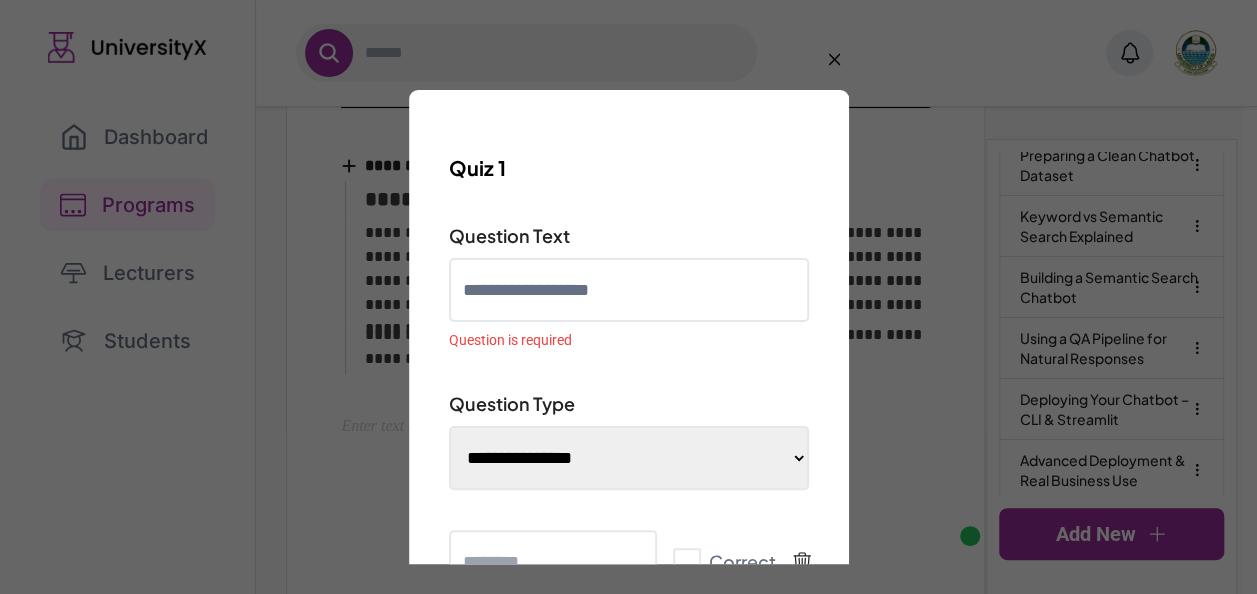 scroll, scrollTop: 333, scrollLeft: 0, axis: vertical 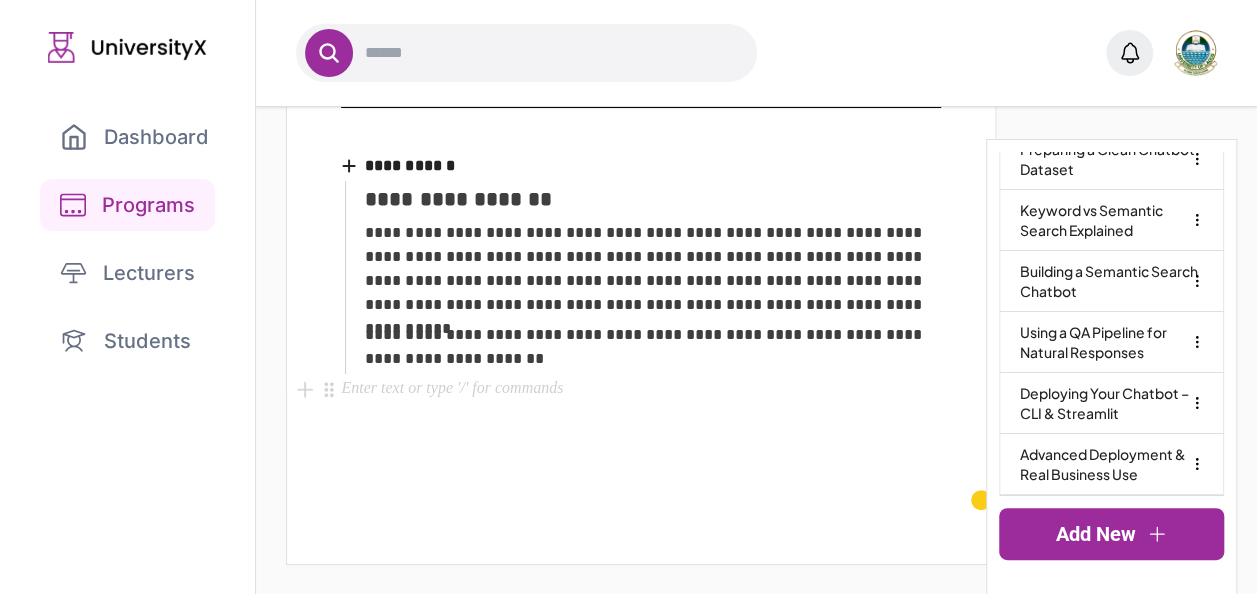 click at bounding box center (641, 389) 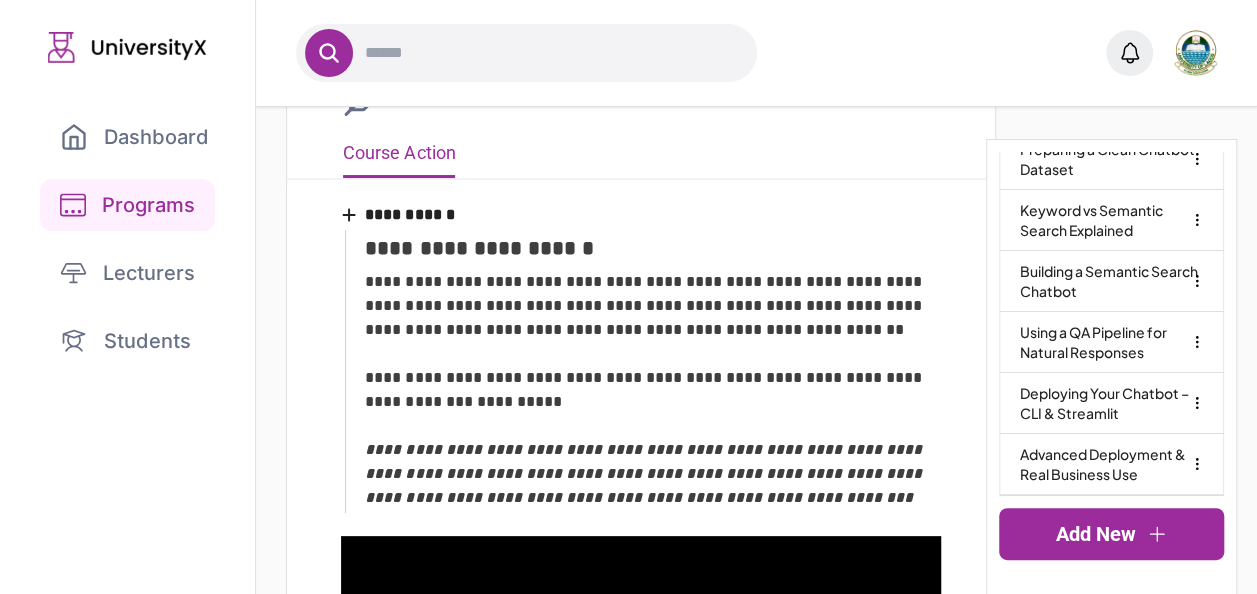 scroll, scrollTop: 0, scrollLeft: 0, axis: both 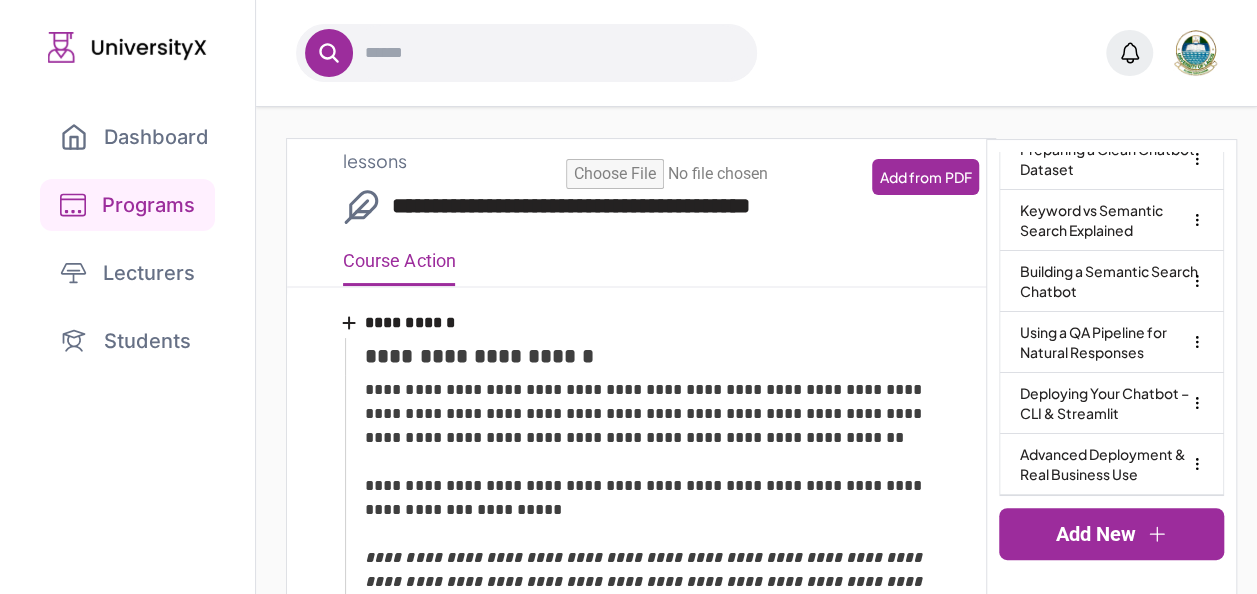 click on "Programs" at bounding box center (127, 205) 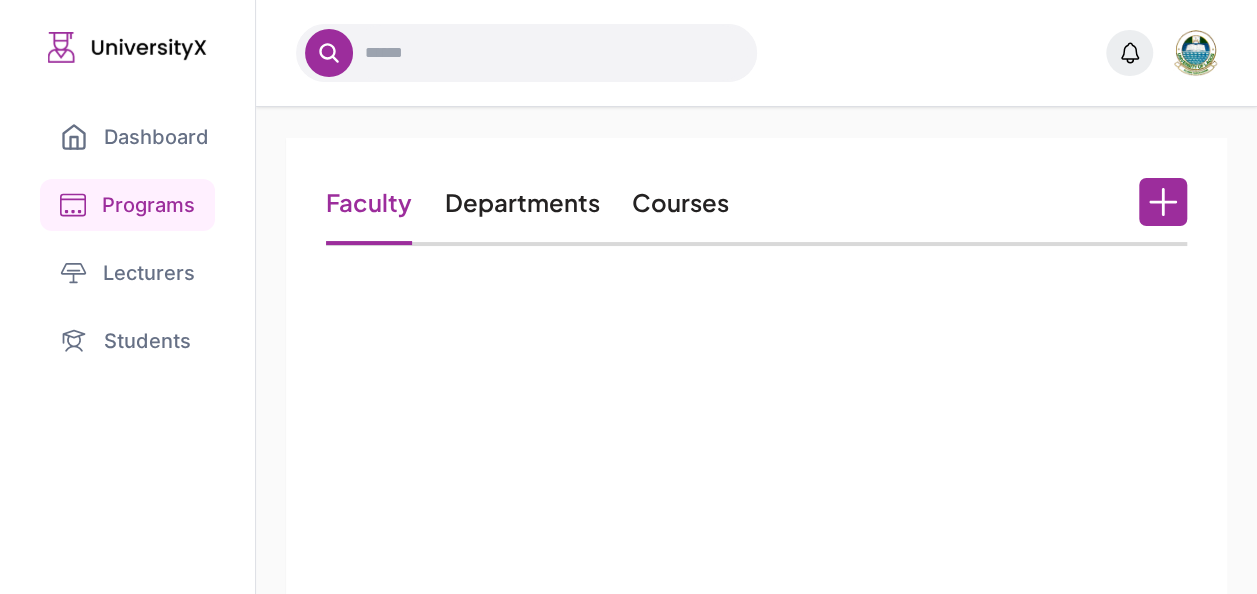 click on "Courses" at bounding box center [679, 202] 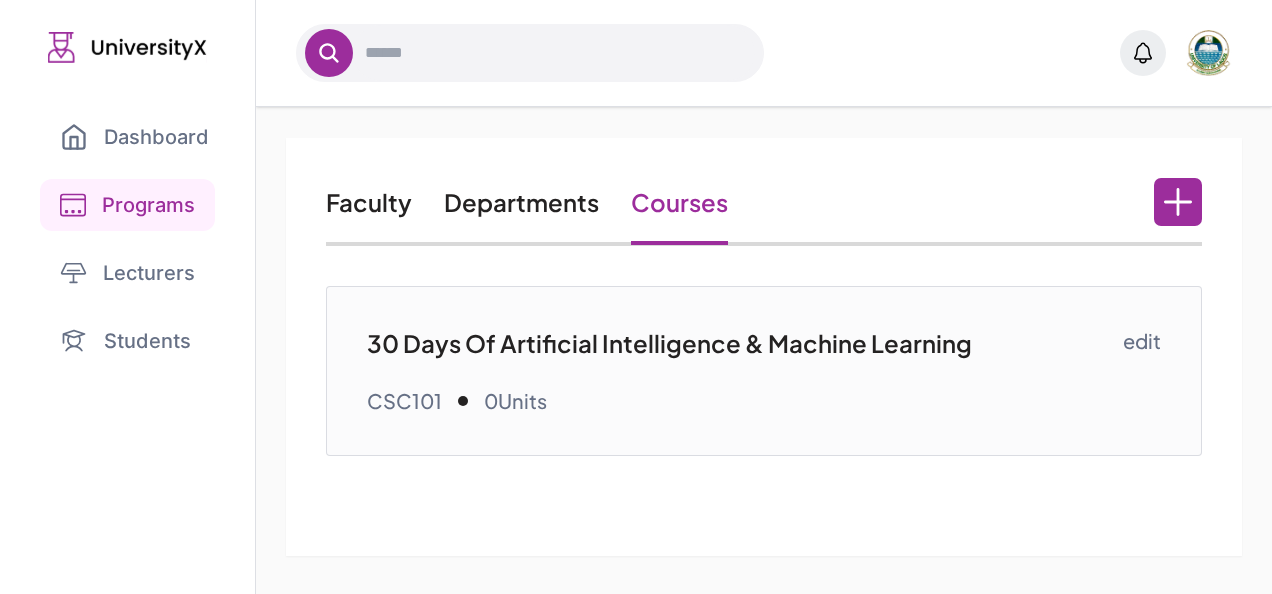 click on "30 Days Of Artificial Intelligence & Machine Learning" at bounding box center [744, 343] 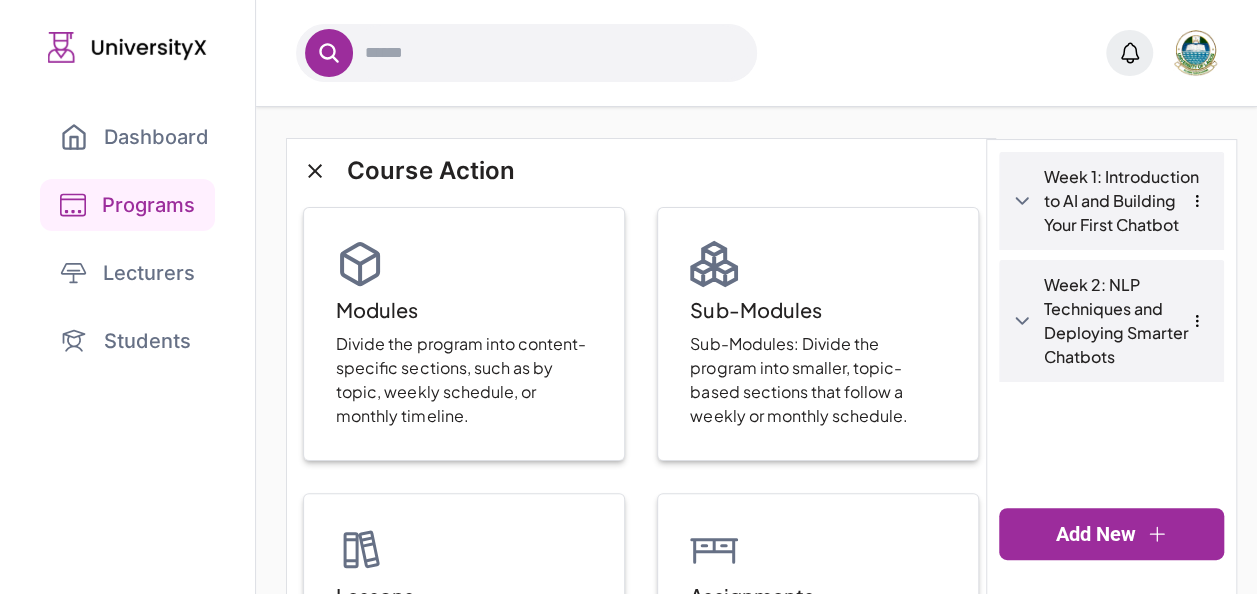 click on "Week 2: NLP Techniques and Deploying Smarter Chatbots" at bounding box center [1127, 321] 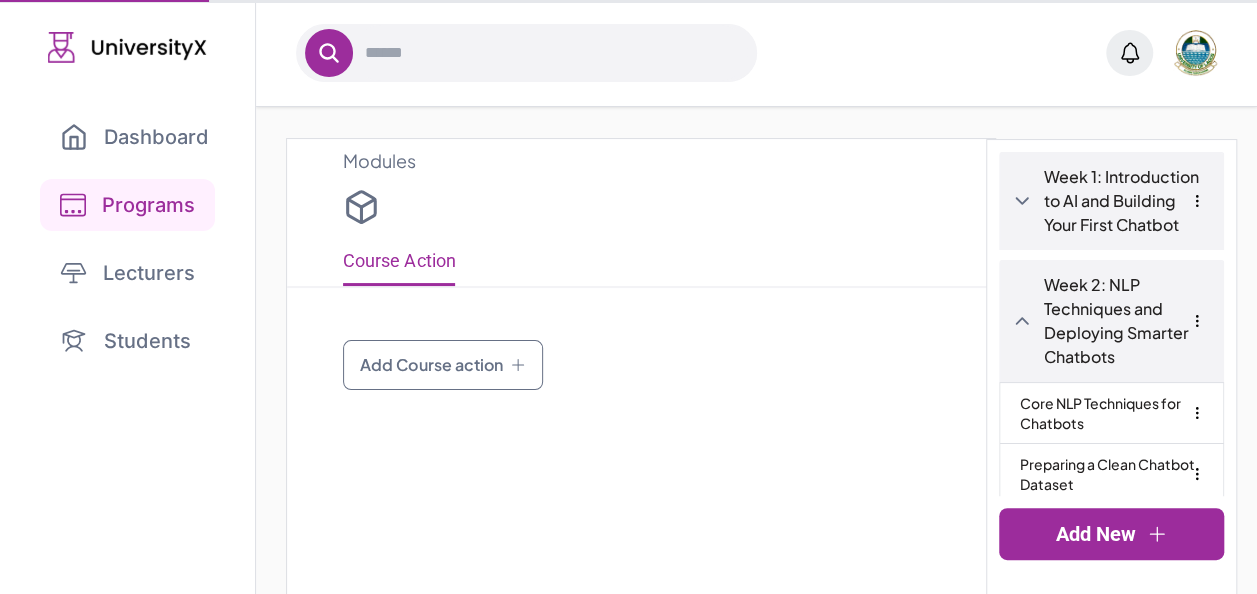 type on "**********" 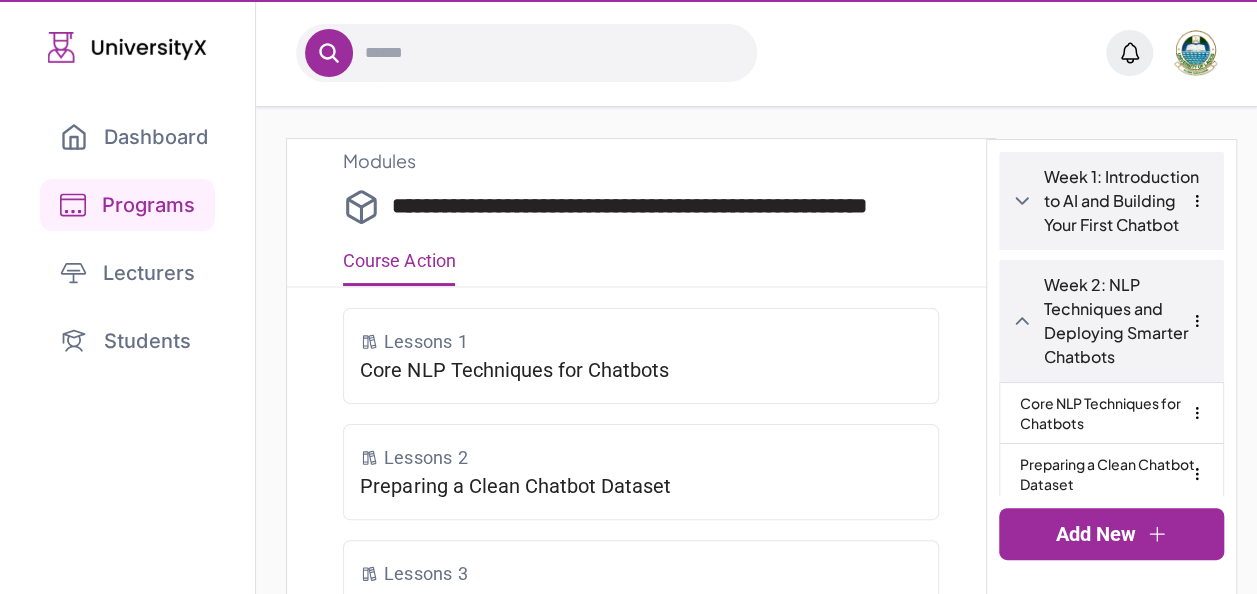 click on "Add New" at bounding box center (1111, 534) 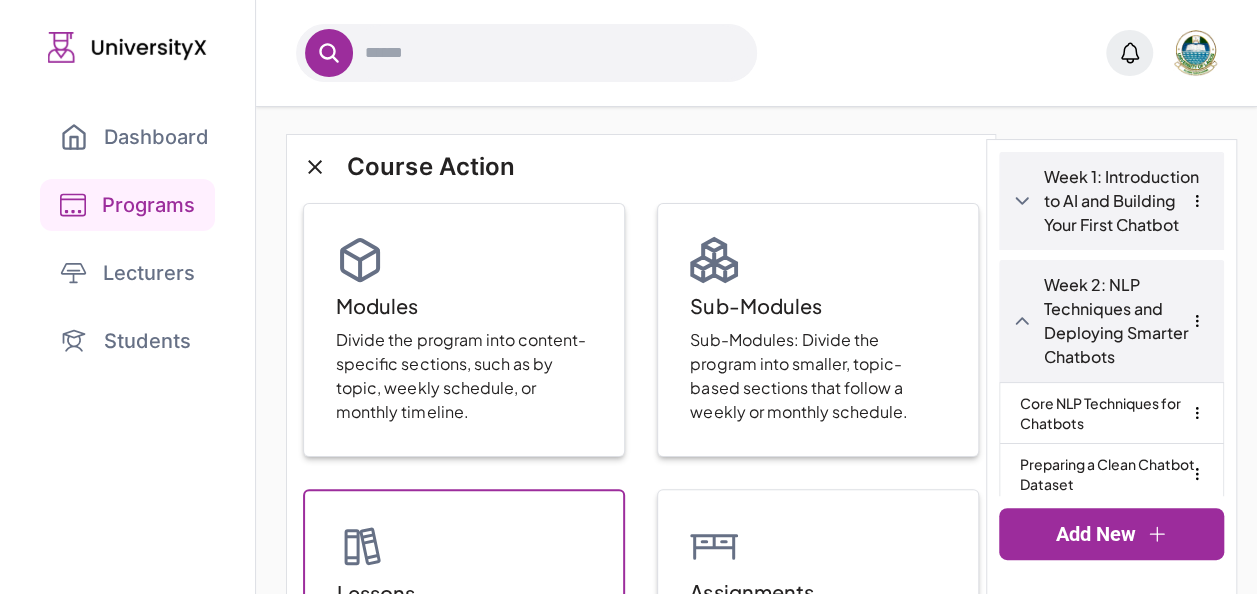 scroll, scrollTop: 0, scrollLeft: 0, axis: both 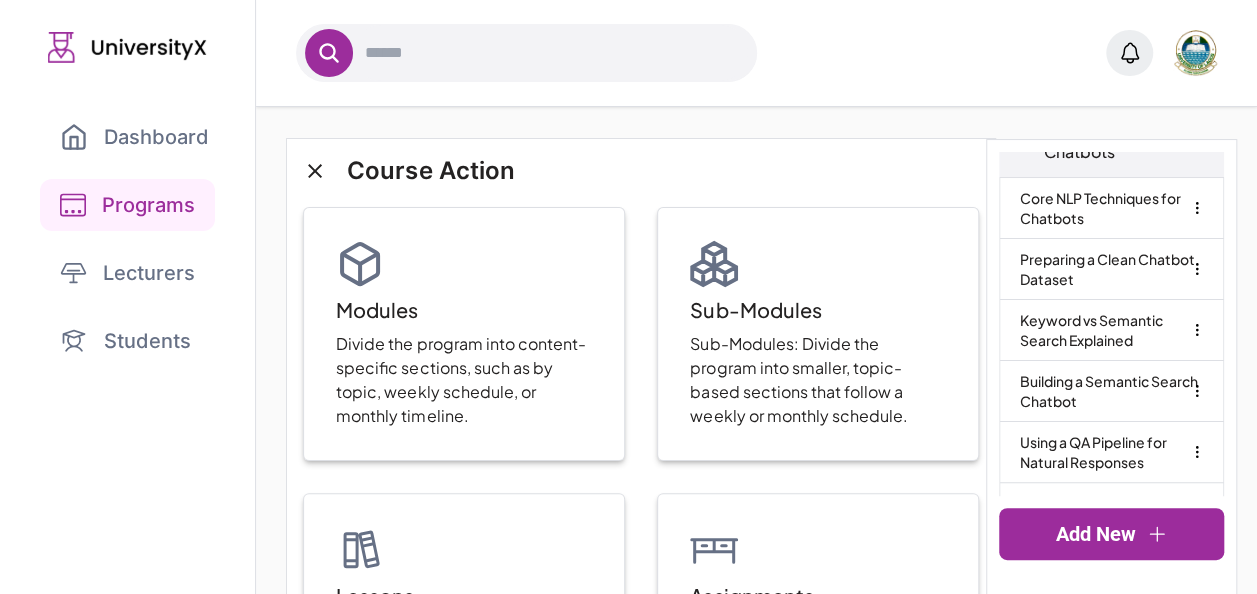 click on "Week 2: NLP Techniques and Deploying Smarter Chatbots" at bounding box center [1127, 116] 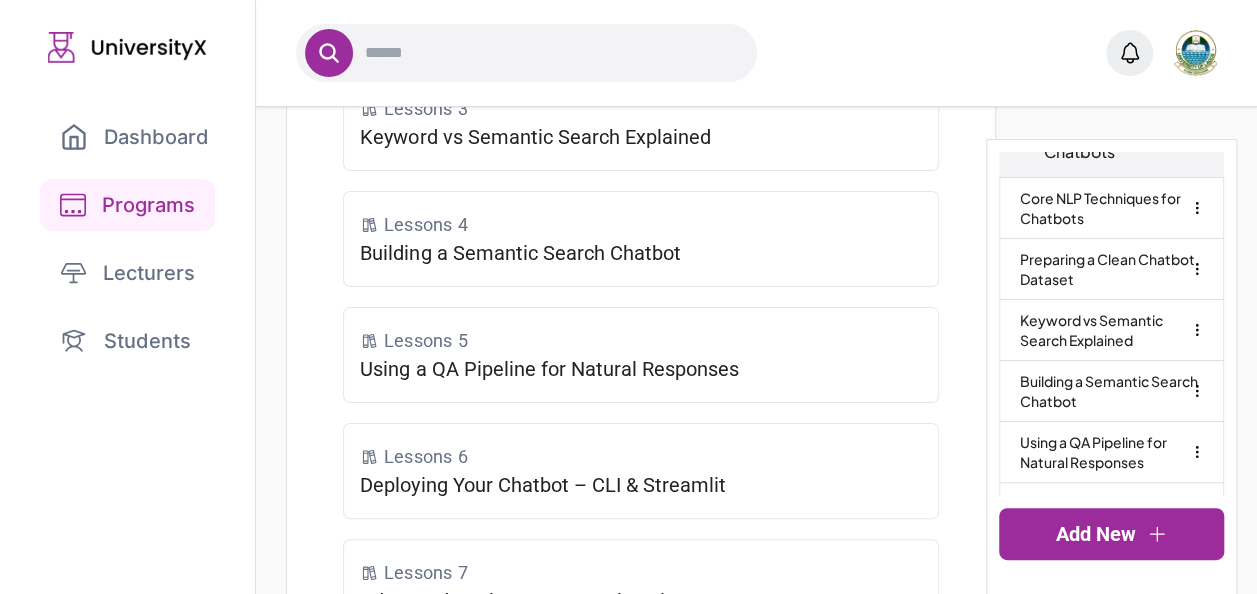 scroll, scrollTop: 637, scrollLeft: 0, axis: vertical 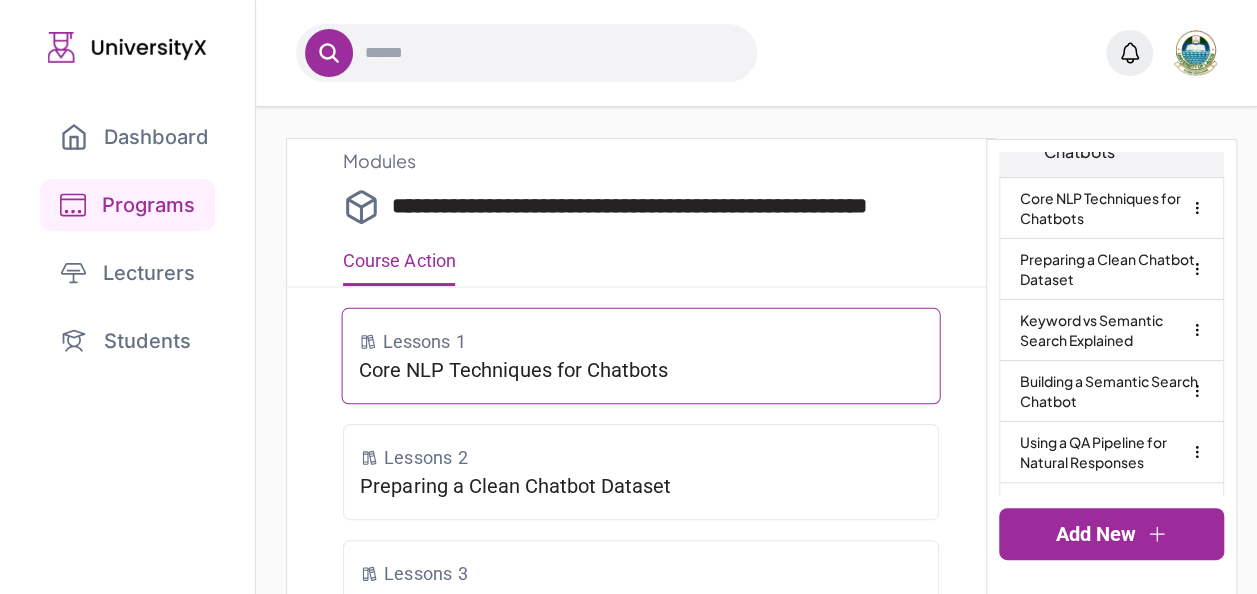 click on "Lessons 1 Core NLP Techniques for Chatbots" at bounding box center [641, 355] 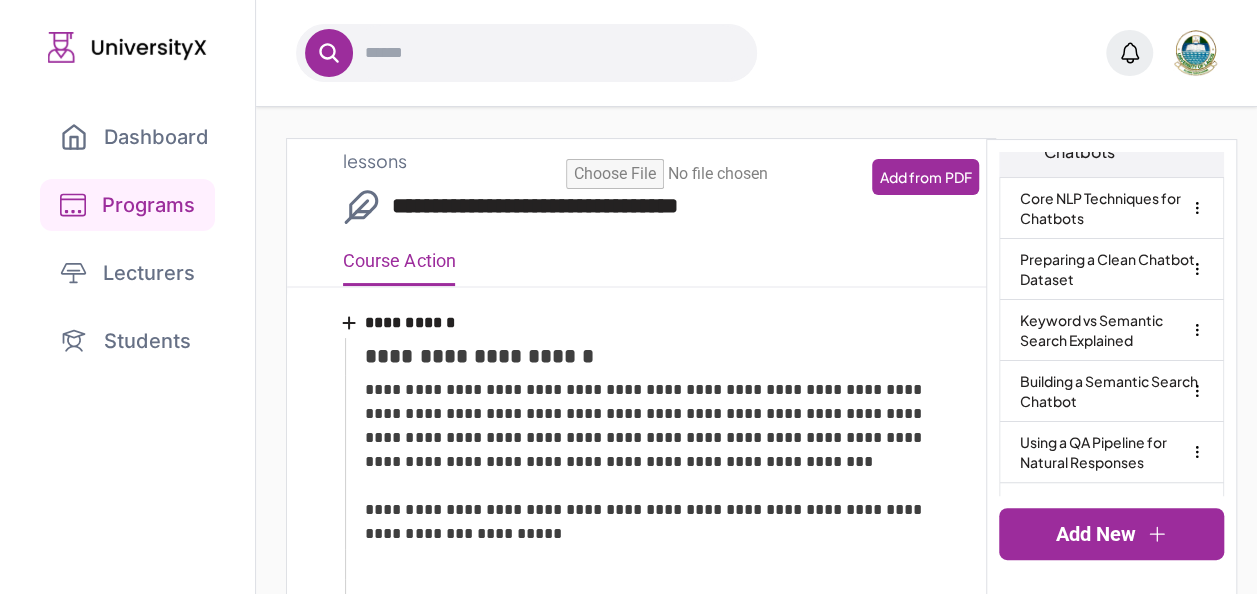type on "**********" 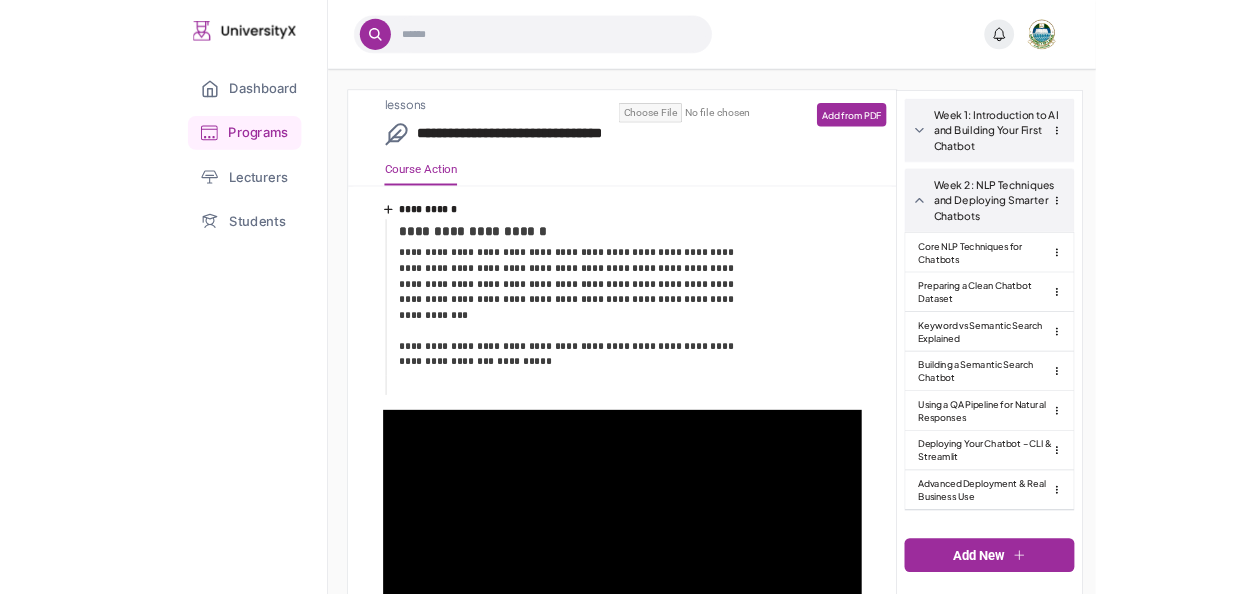 scroll, scrollTop: 0, scrollLeft: 0, axis: both 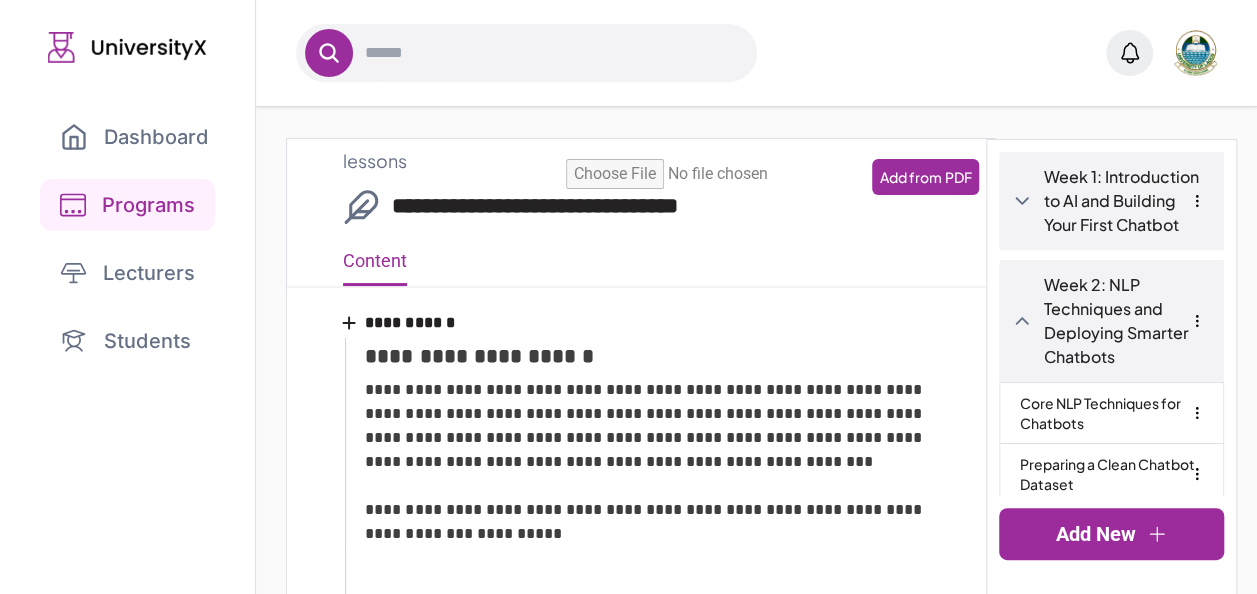 click on "Programs" at bounding box center [127, 205] 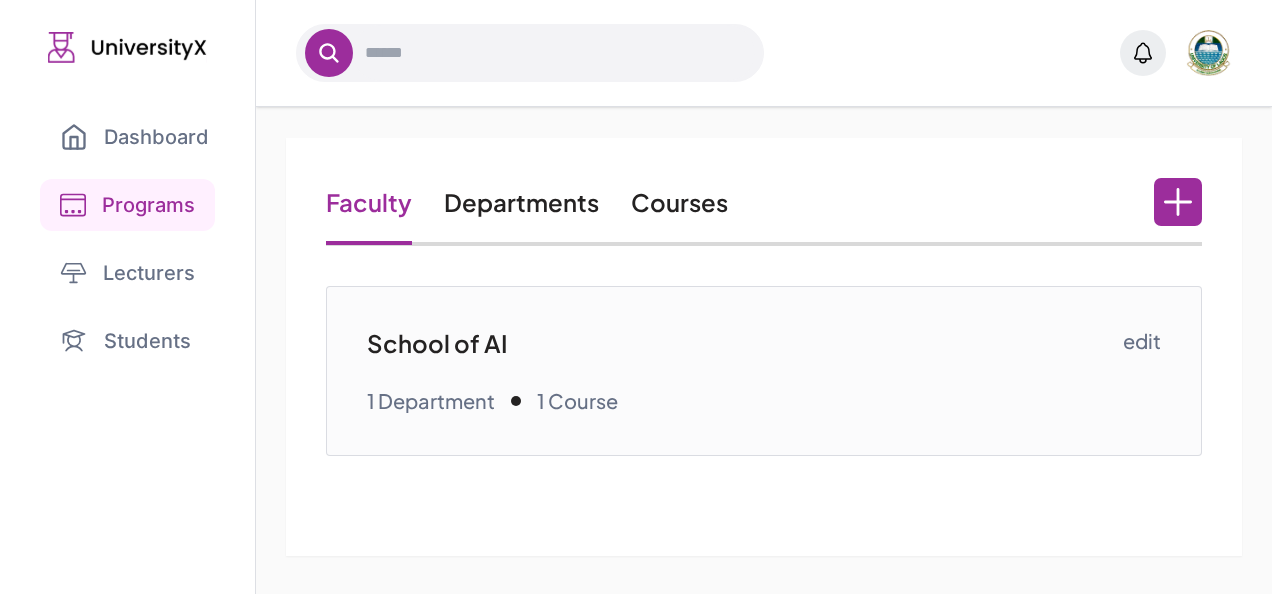 click on "Faculty Departments Courses School of AI 1 Department   1 Course   edit" at bounding box center [763, 347] 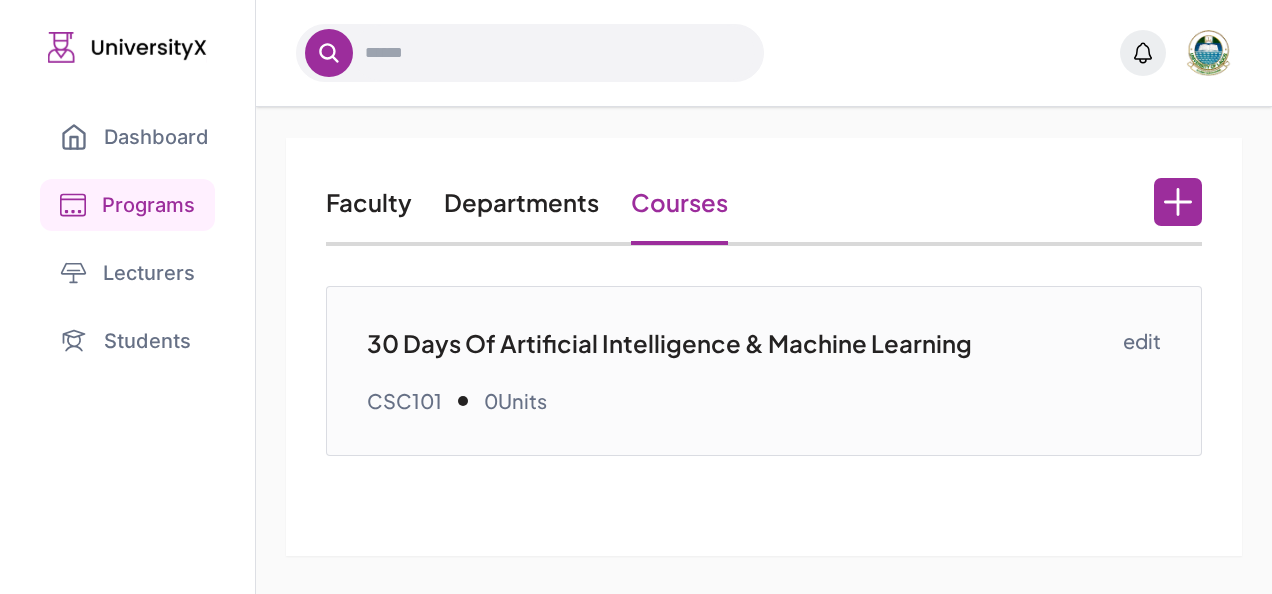 click on "Faculty Departments Courses 30 Days Of Artificial Intelligence & Machine Learning CSC101   0Units   edit" at bounding box center [764, 350] 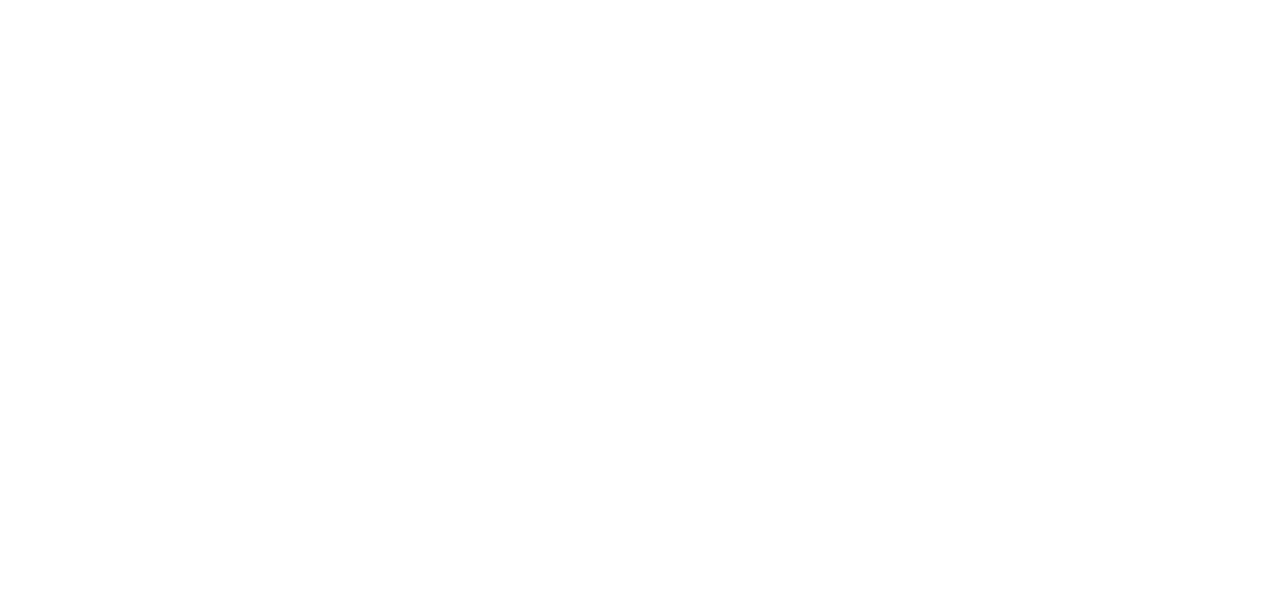 scroll, scrollTop: 0, scrollLeft: 0, axis: both 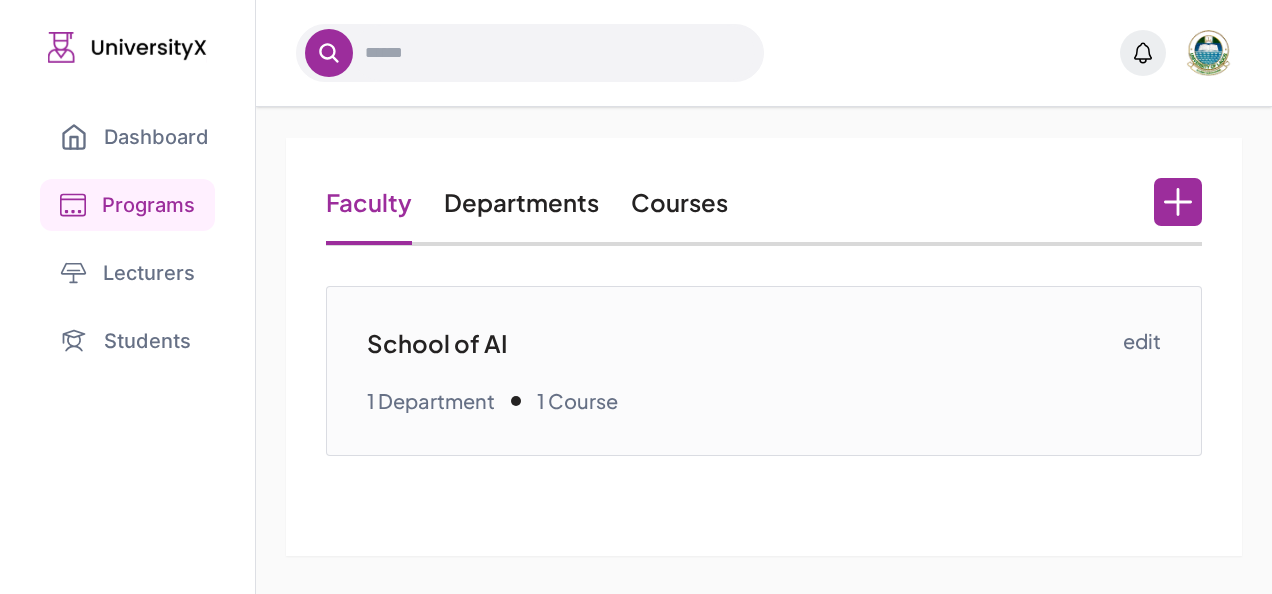 click on "Faculty Departments Courses School of AI 1 Department   1 Course   edit" at bounding box center [764, 350] 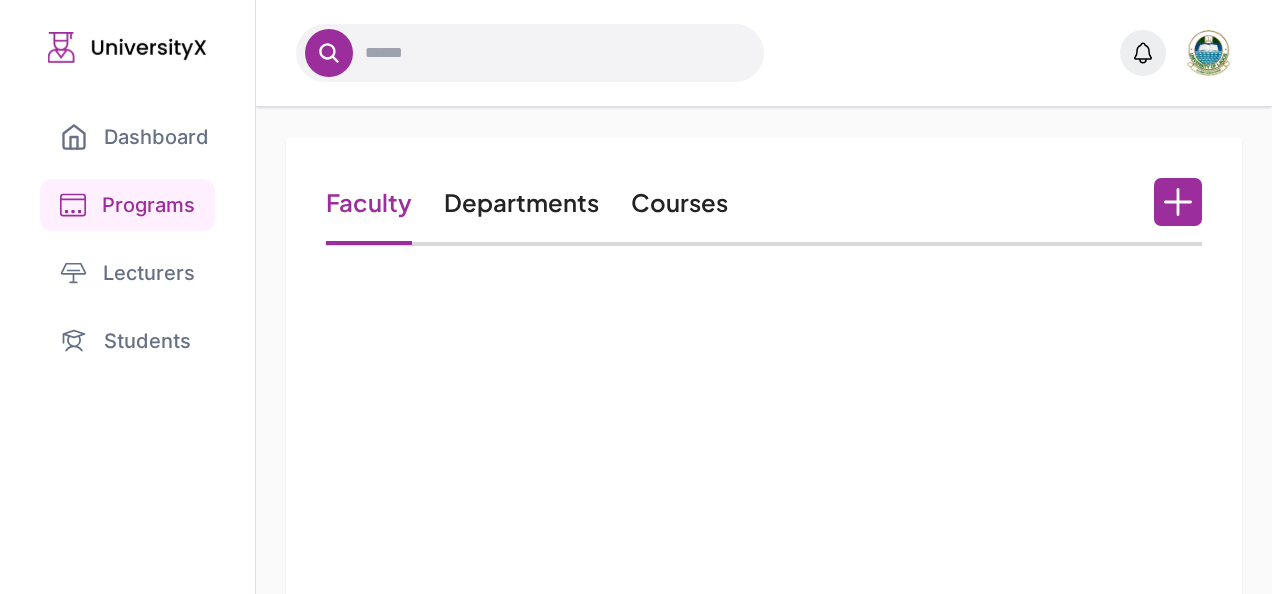 scroll, scrollTop: 0, scrollLeft: 0, axis: both 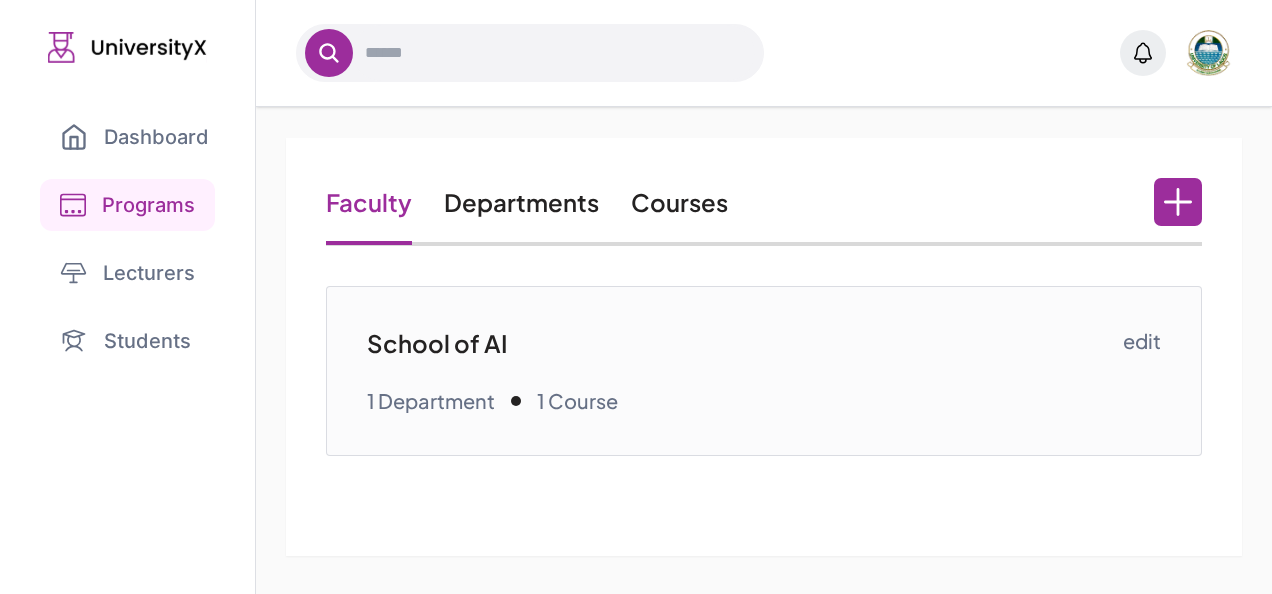 click on "Courses" at bounding box center [679, 202] 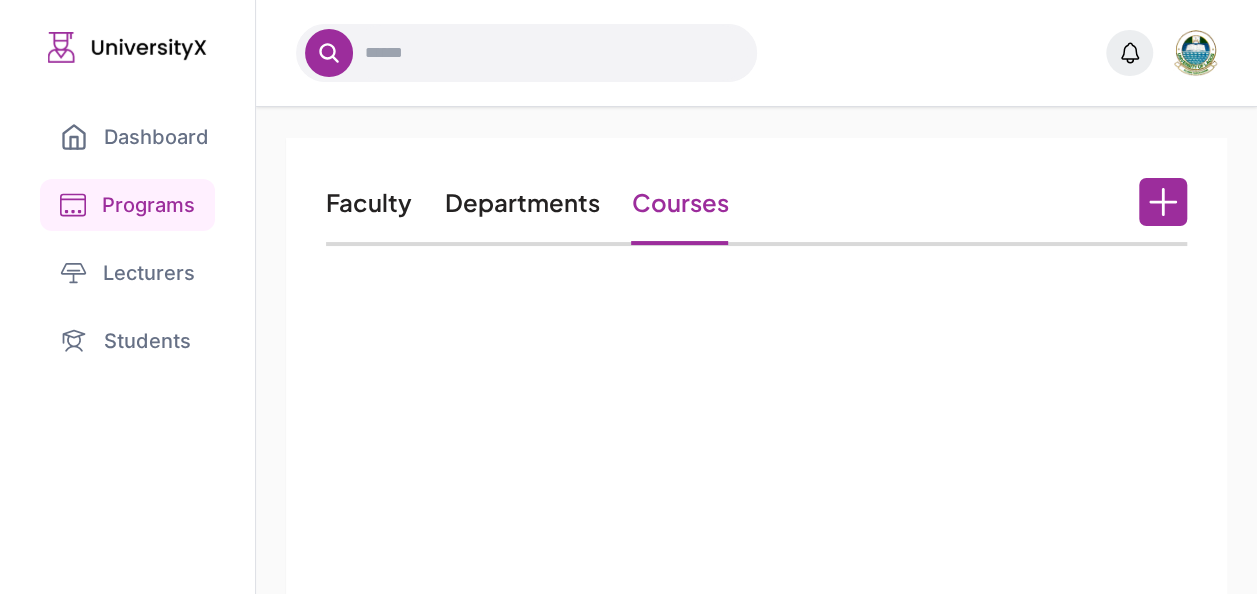 click 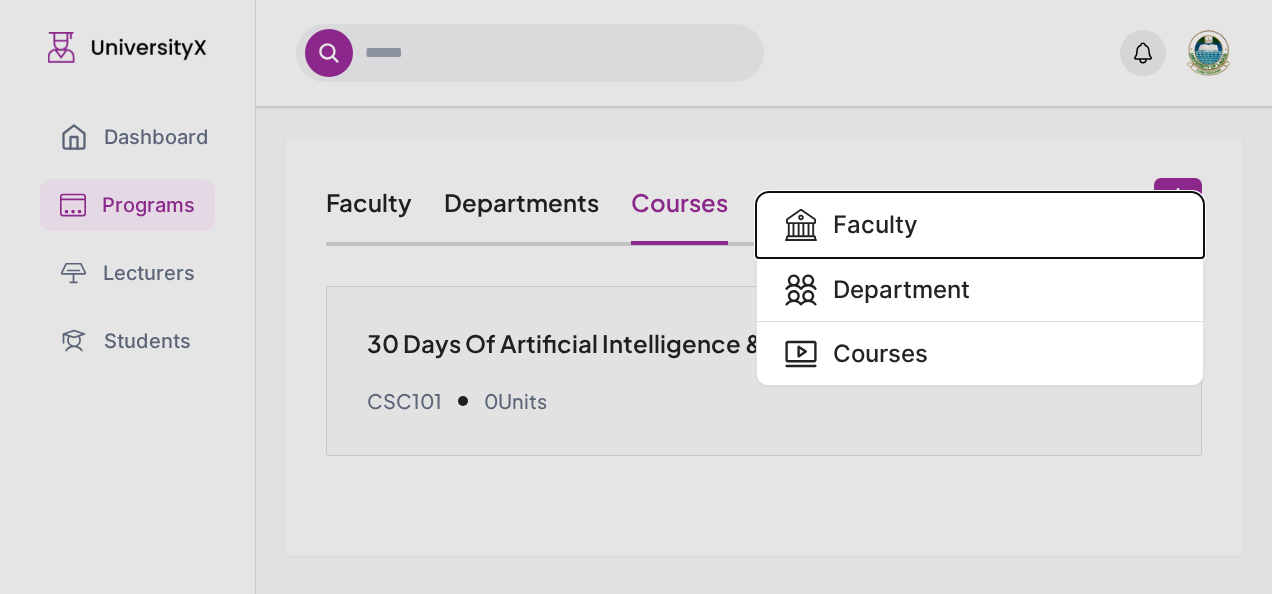 click on "Faculty Department Courses" at bounding box center (636, 297) 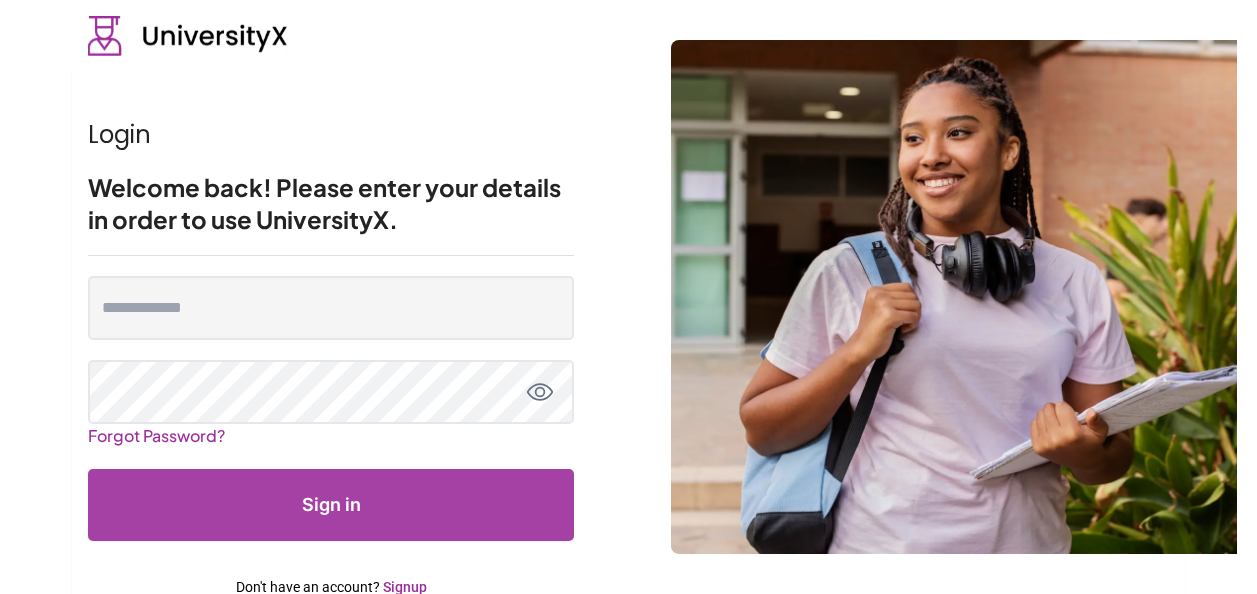 scroll, scrollTop: 0, scrollLeft: 0, axis: both 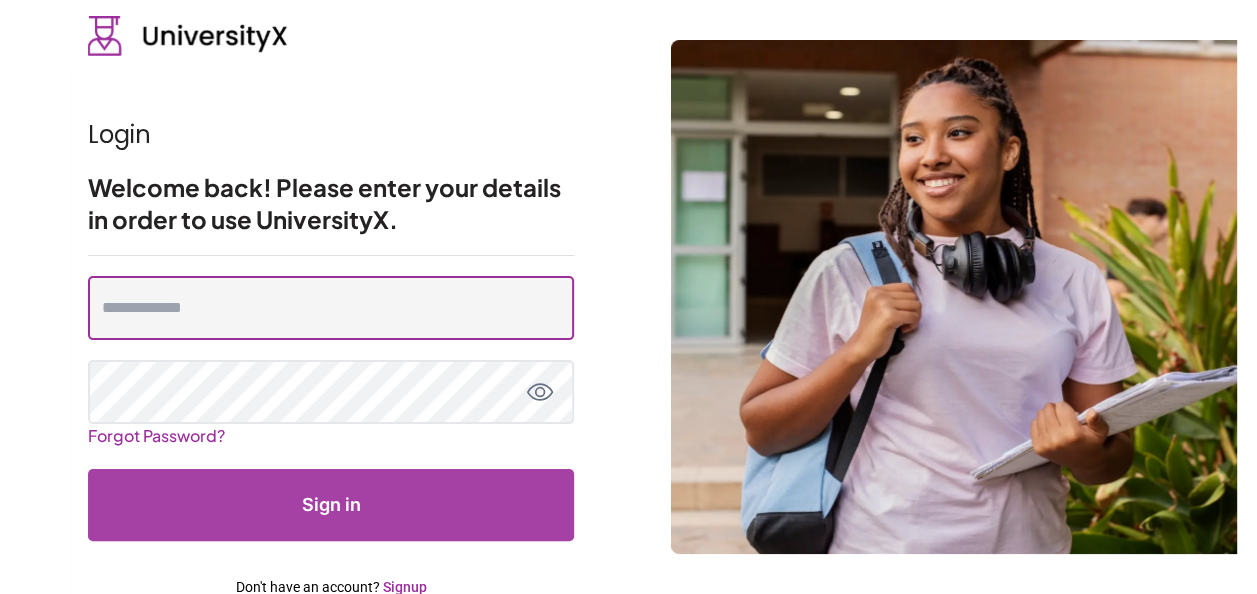 type on "**********" 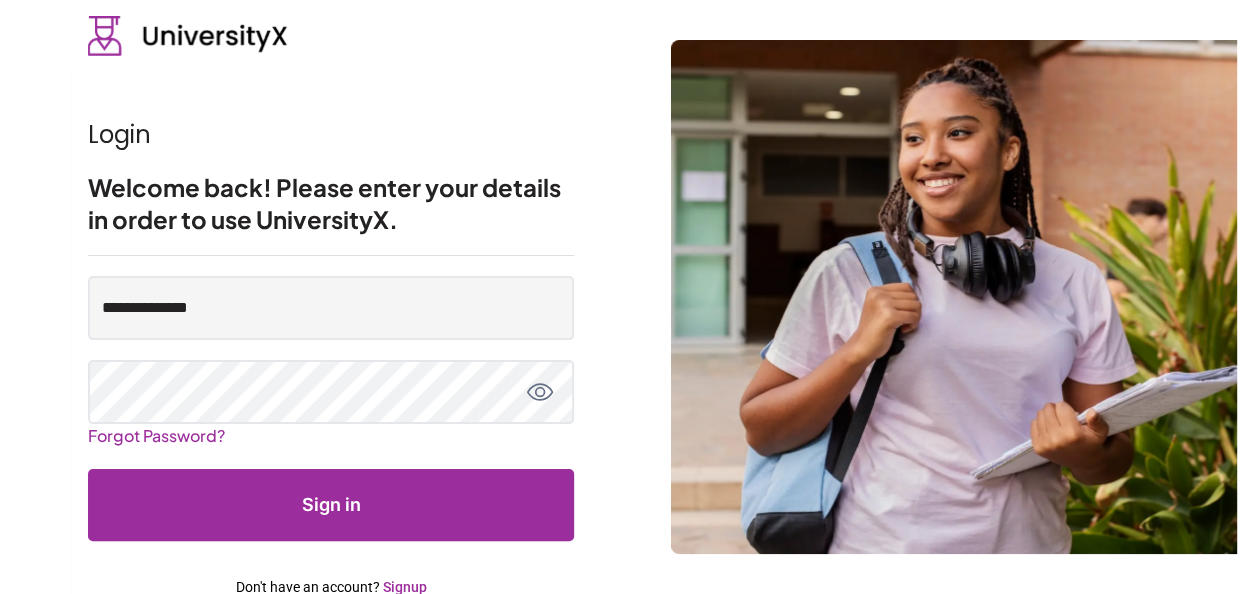 click on "Signup" at bounding box center [405, 587] 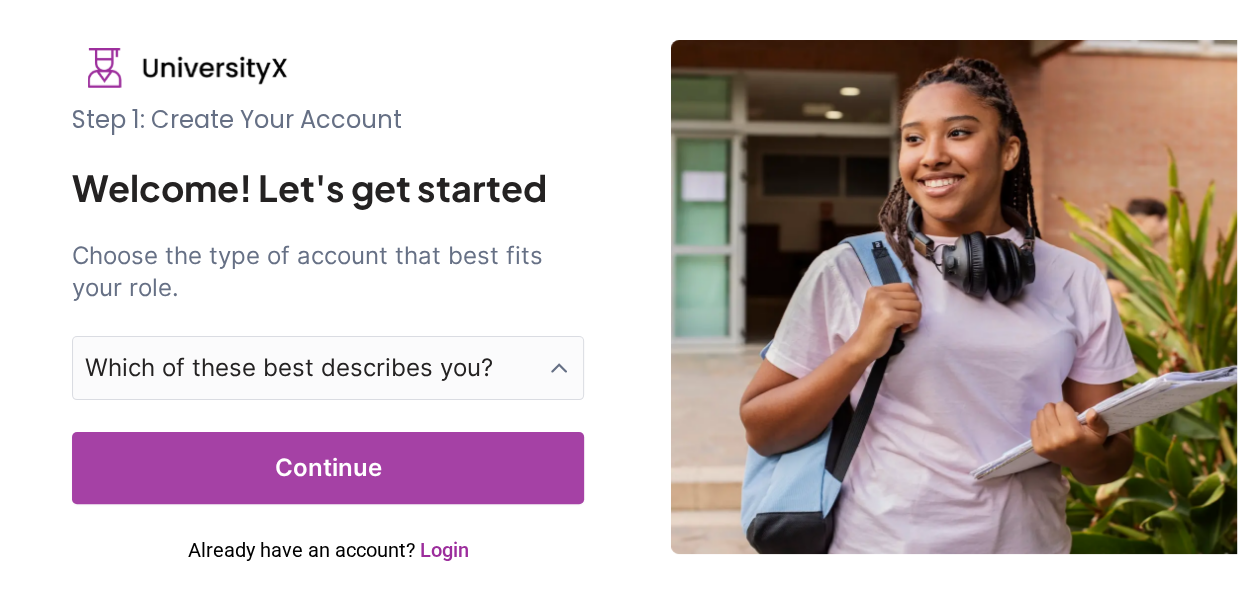 click on "Which of these best describes you?" at bounding box center [289, 368] 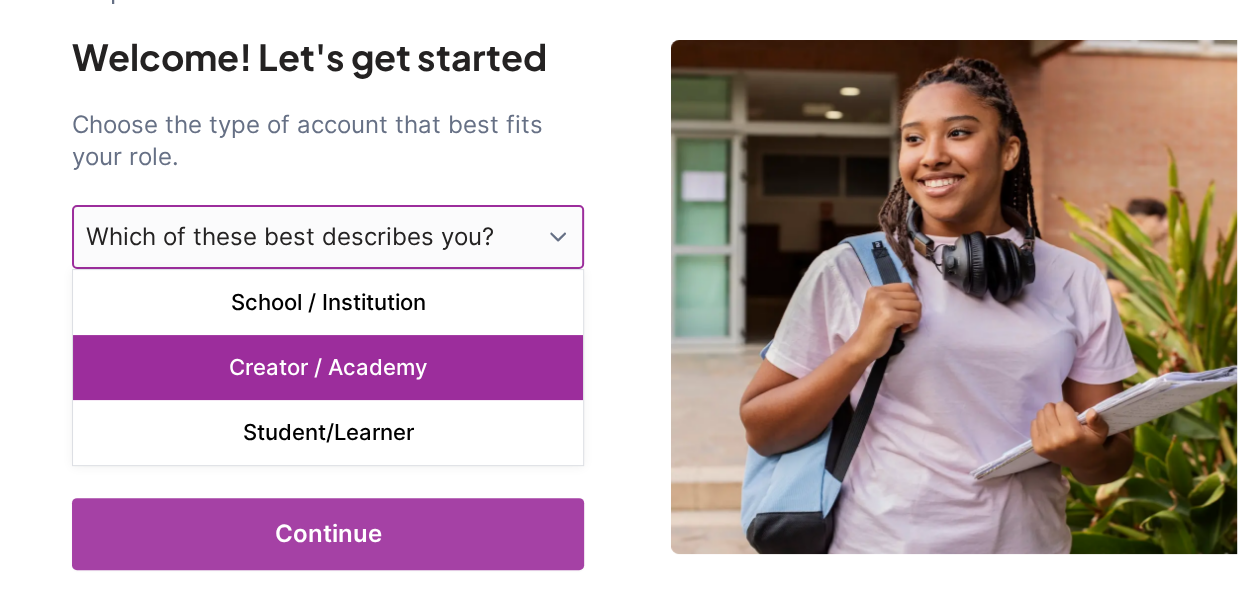 scroll, scrollTop: 132, scrollLeft: 0, axis: vertical 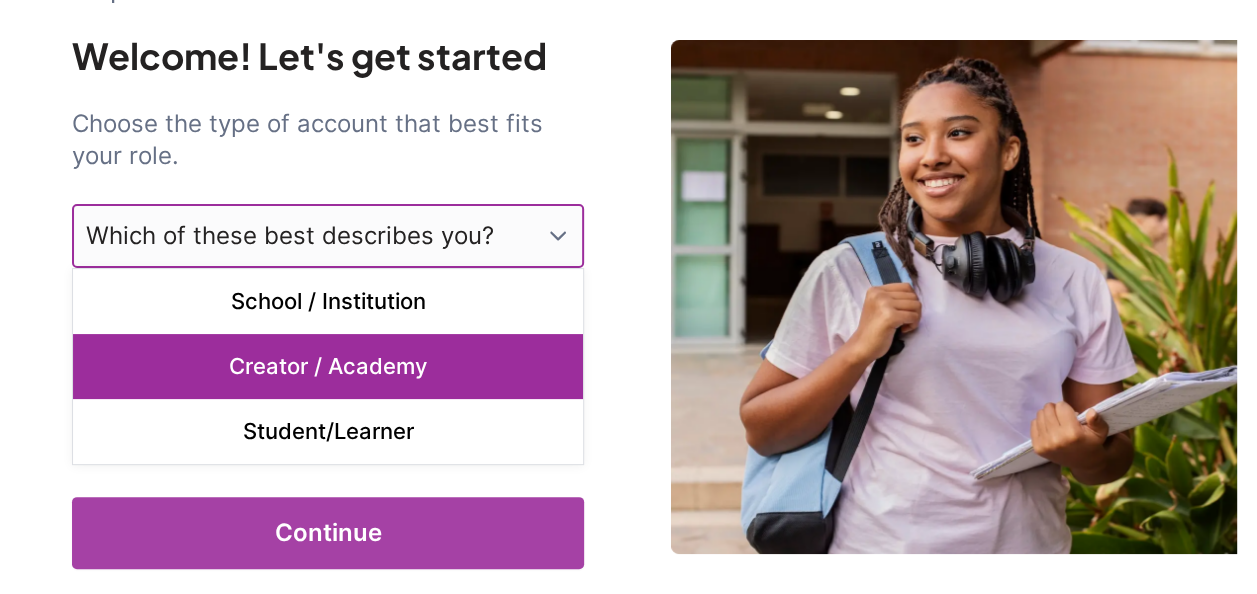 click on "Creator / Academy" at bounding box center (328, 366) 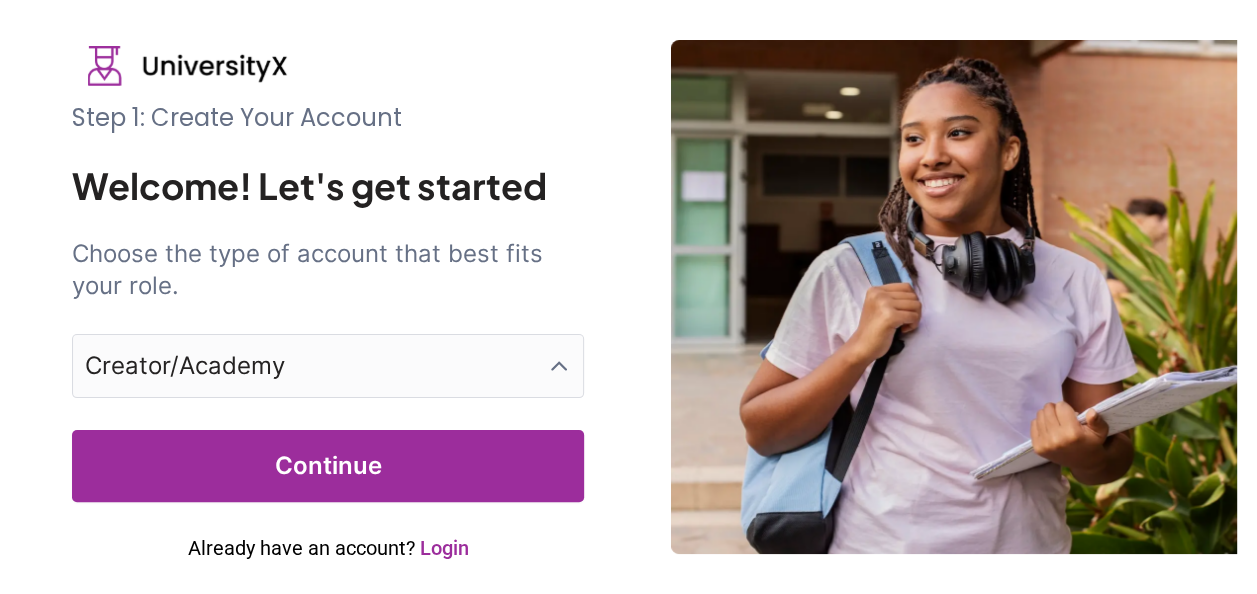 scroll, scrollTop: 1, scrollLeft: 0, axis: vertical 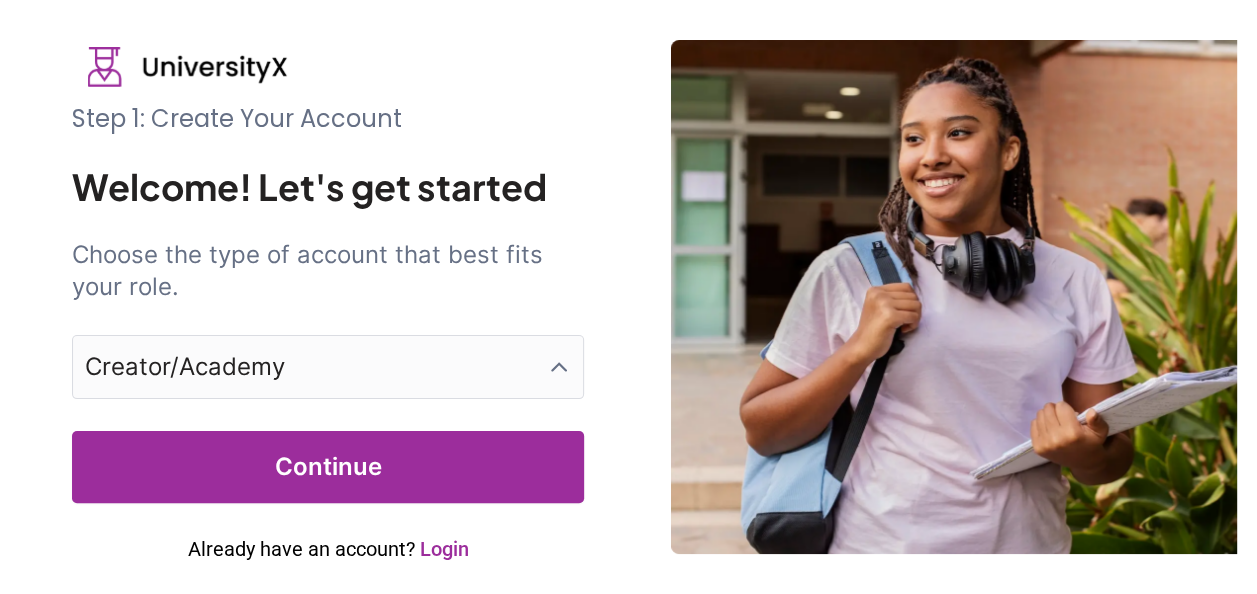 click on "Creator/Academy" at bounding box center (328, 367) 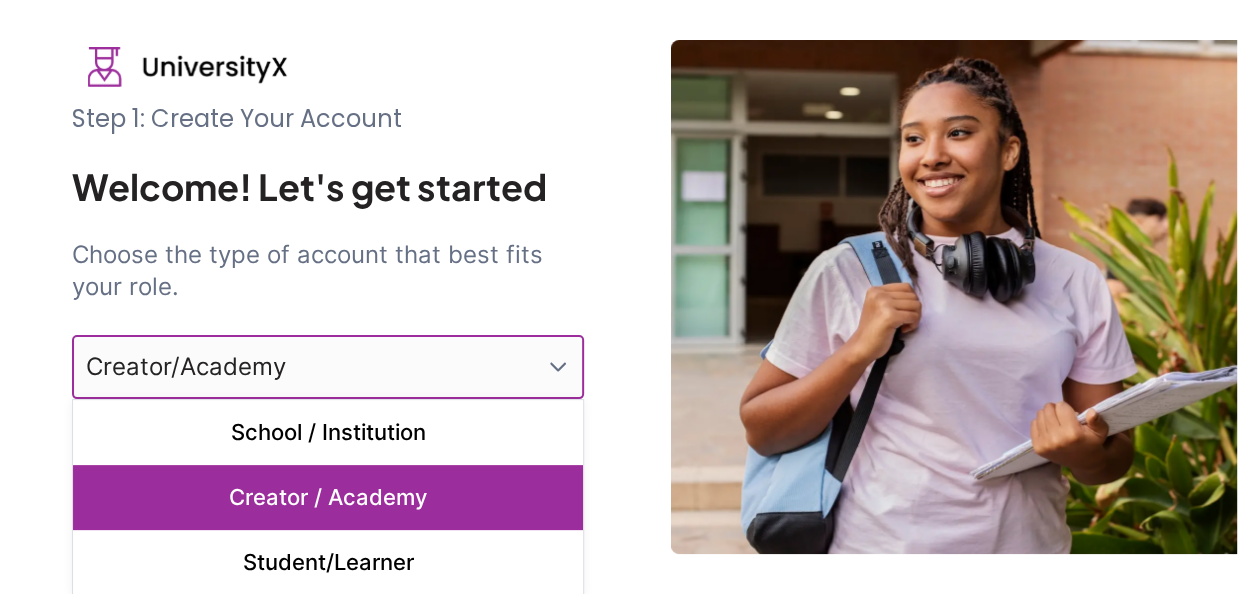 click on "Creator / Academy" at bounding box center (328, 497) 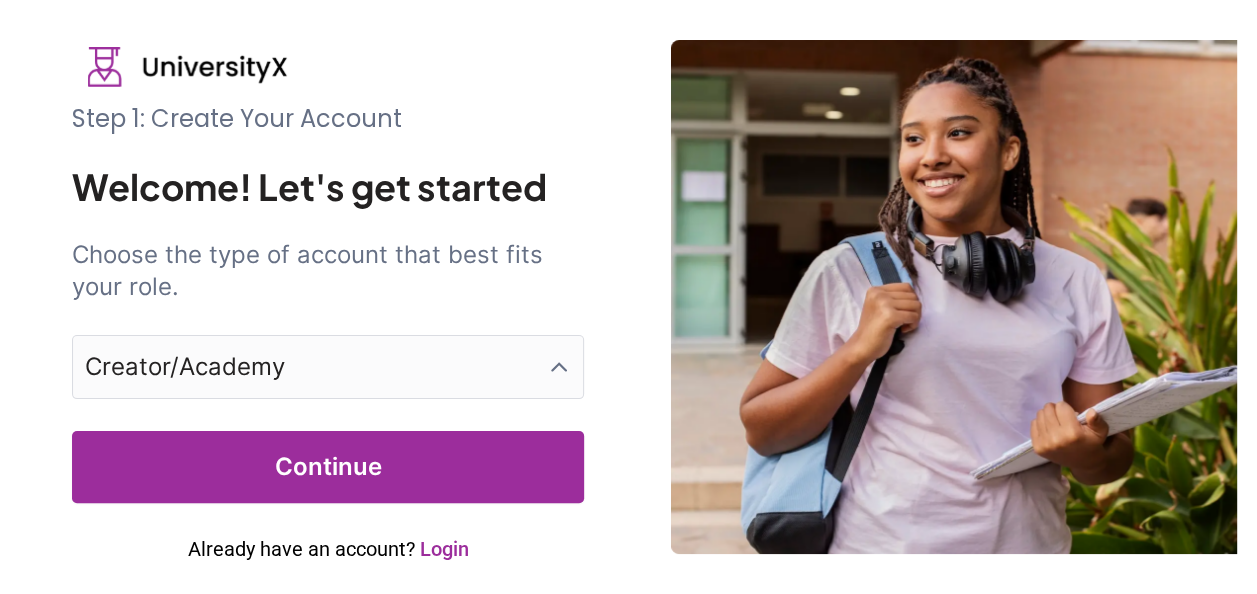 click on "Creator/Academy" at bounding box center [185, 367] 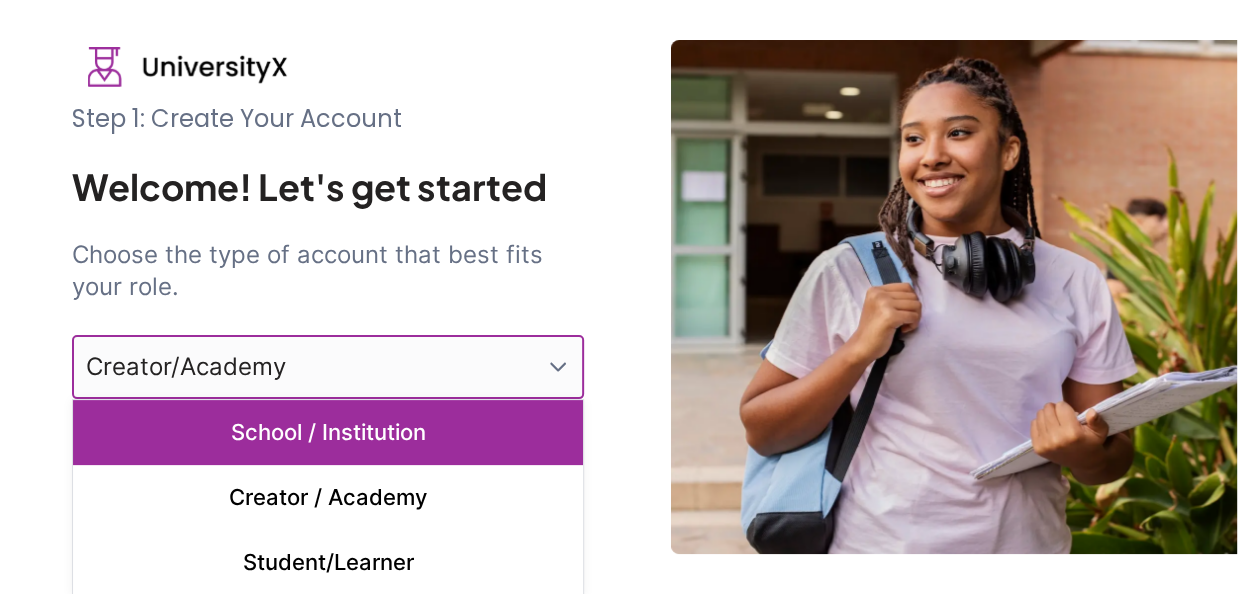 click on "School / Institution" at bounding box center [328, 432] 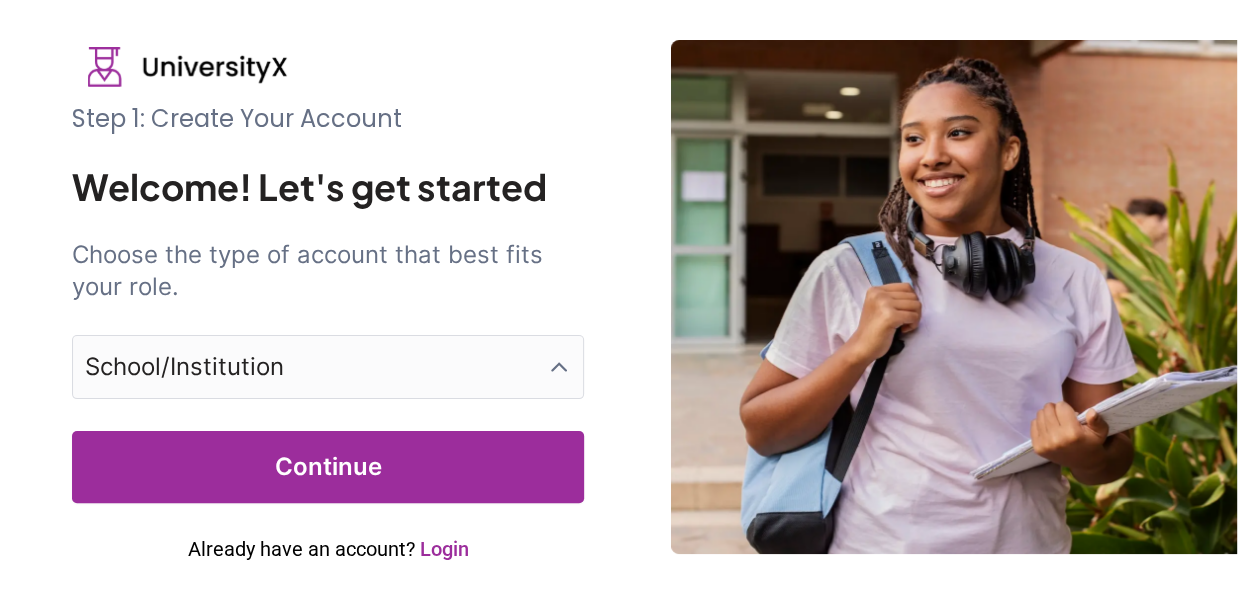 click on "School/Institution" at bounding box center [328, 367] 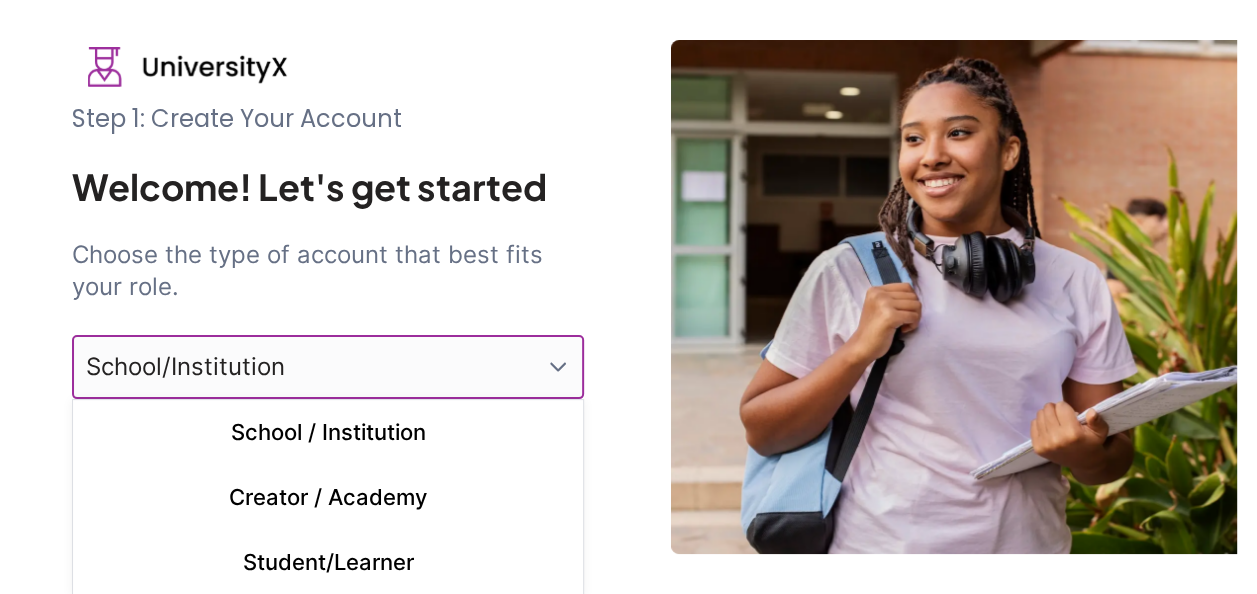 click on "Step 1: Create Your Account Welcome! Let's get started Choose the type of account that best fits your role. School/Institution School / Institution Creator / Academy Student/Learner Continue Already have an account?   Login" at bounding box center (328, 431) 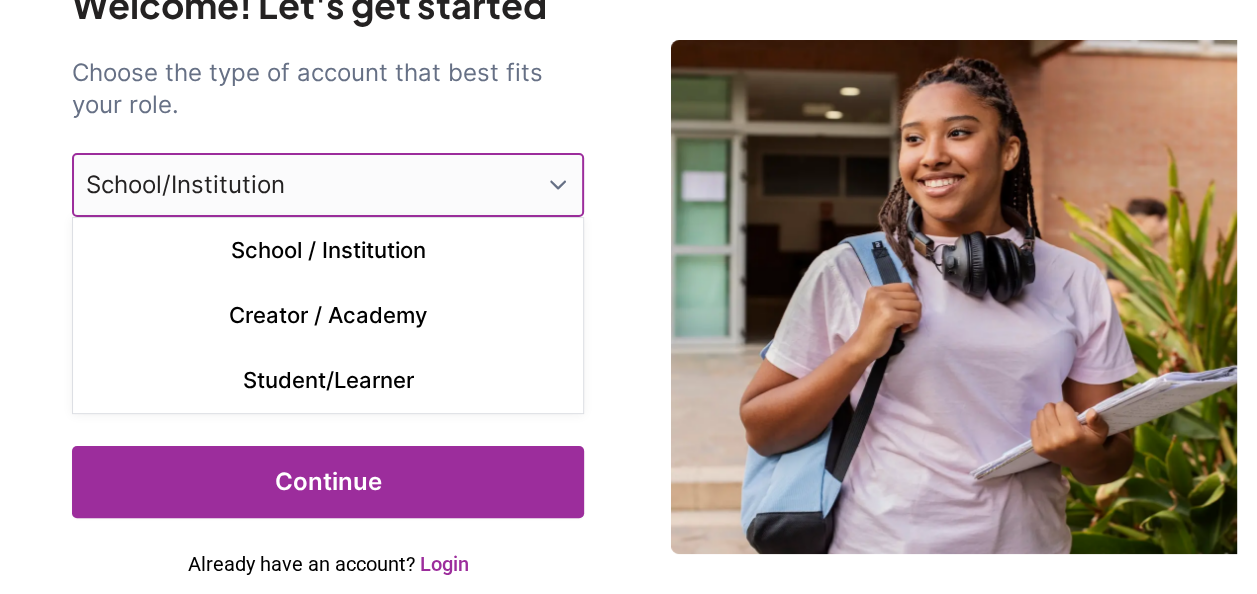 click on "Step 1: Create Your Account Welcome! Let's get started Choose the type of account that best fits your role. School/Institution School / Institution Creator / Academy Student/Learner Continue Already have an account?   Login" at bounding box center (628, 213) 